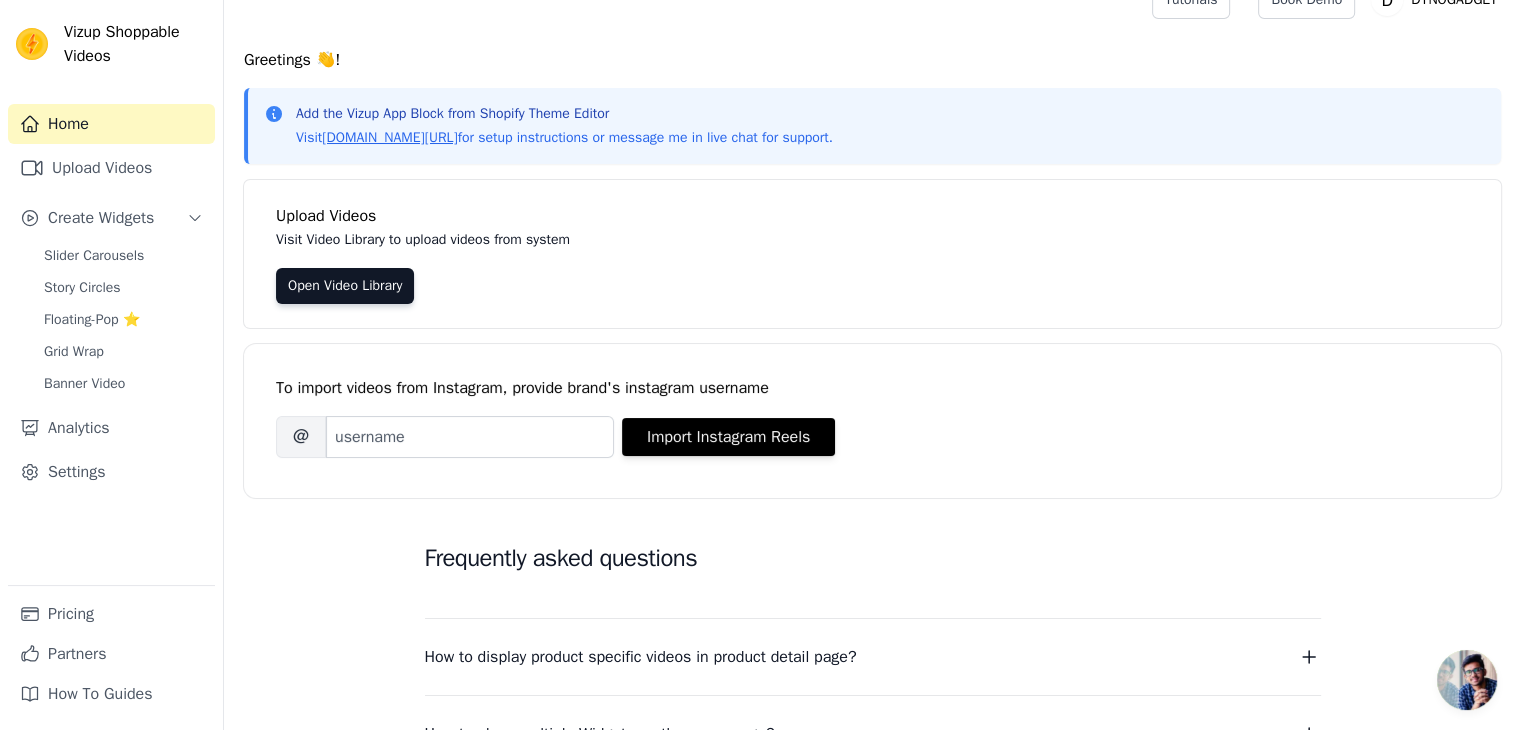 scroll, scrollTop: 0, scrollLeft: 0, axis: both 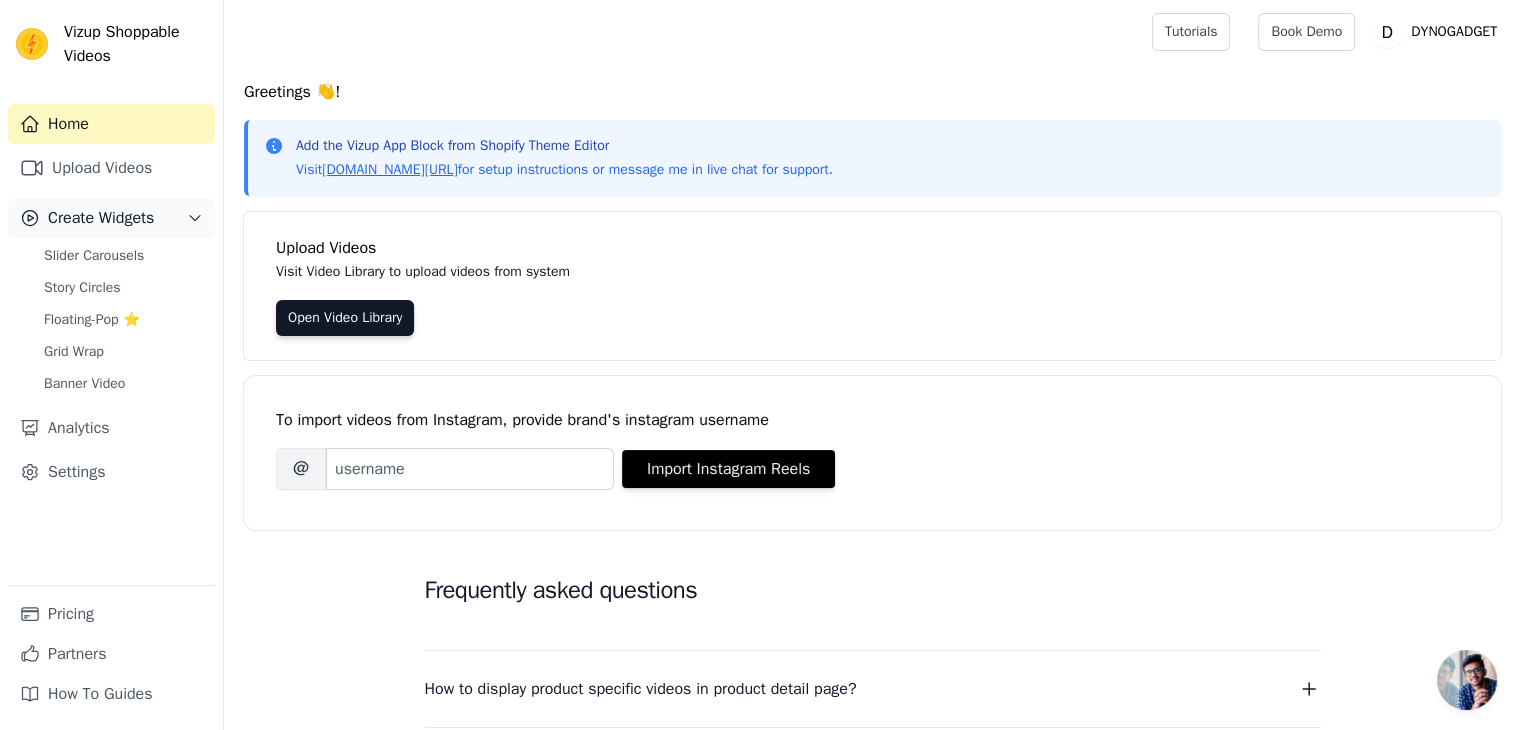 click on "Create Widgets" at bounding box center (111, 218) 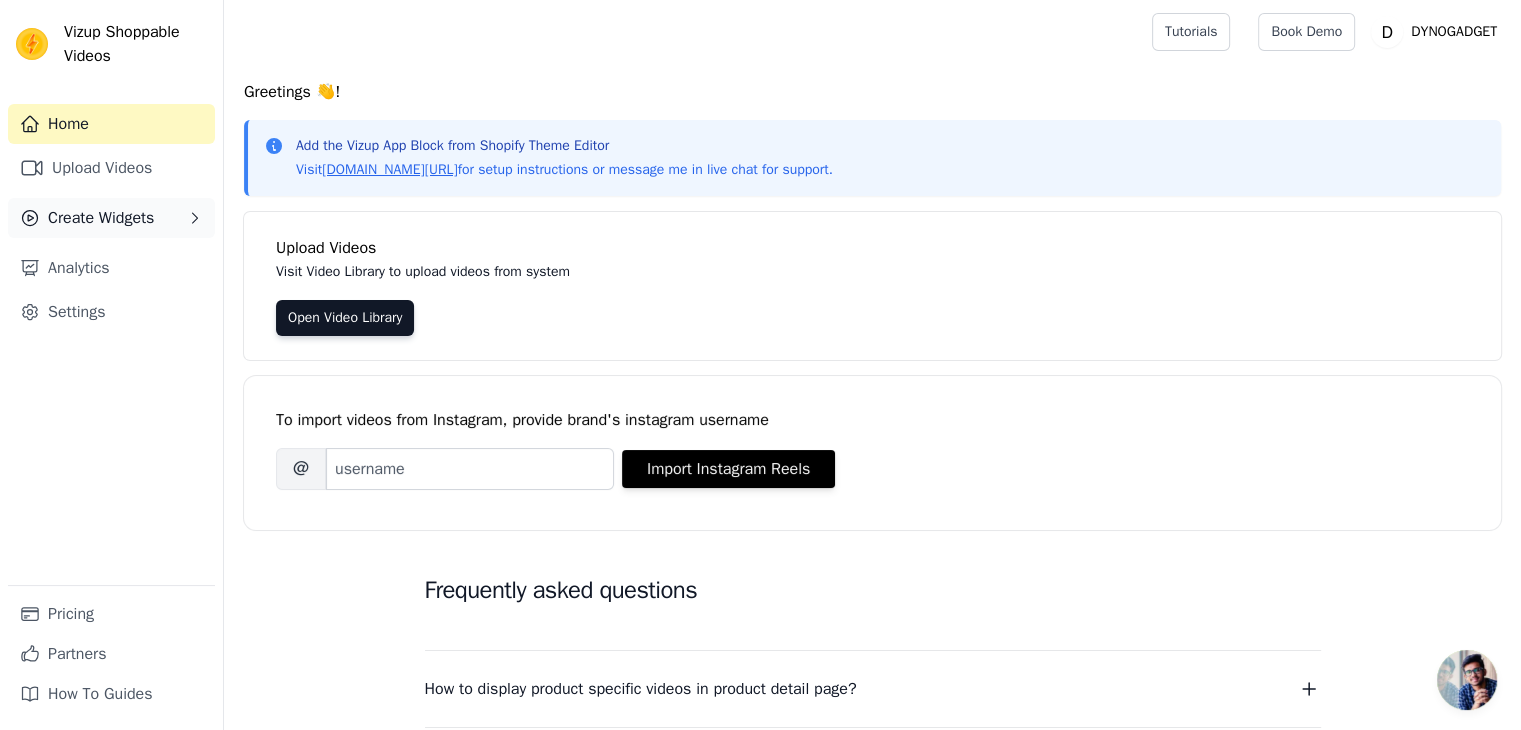 click on "Create Widgets" at bounding box center (111, 218) 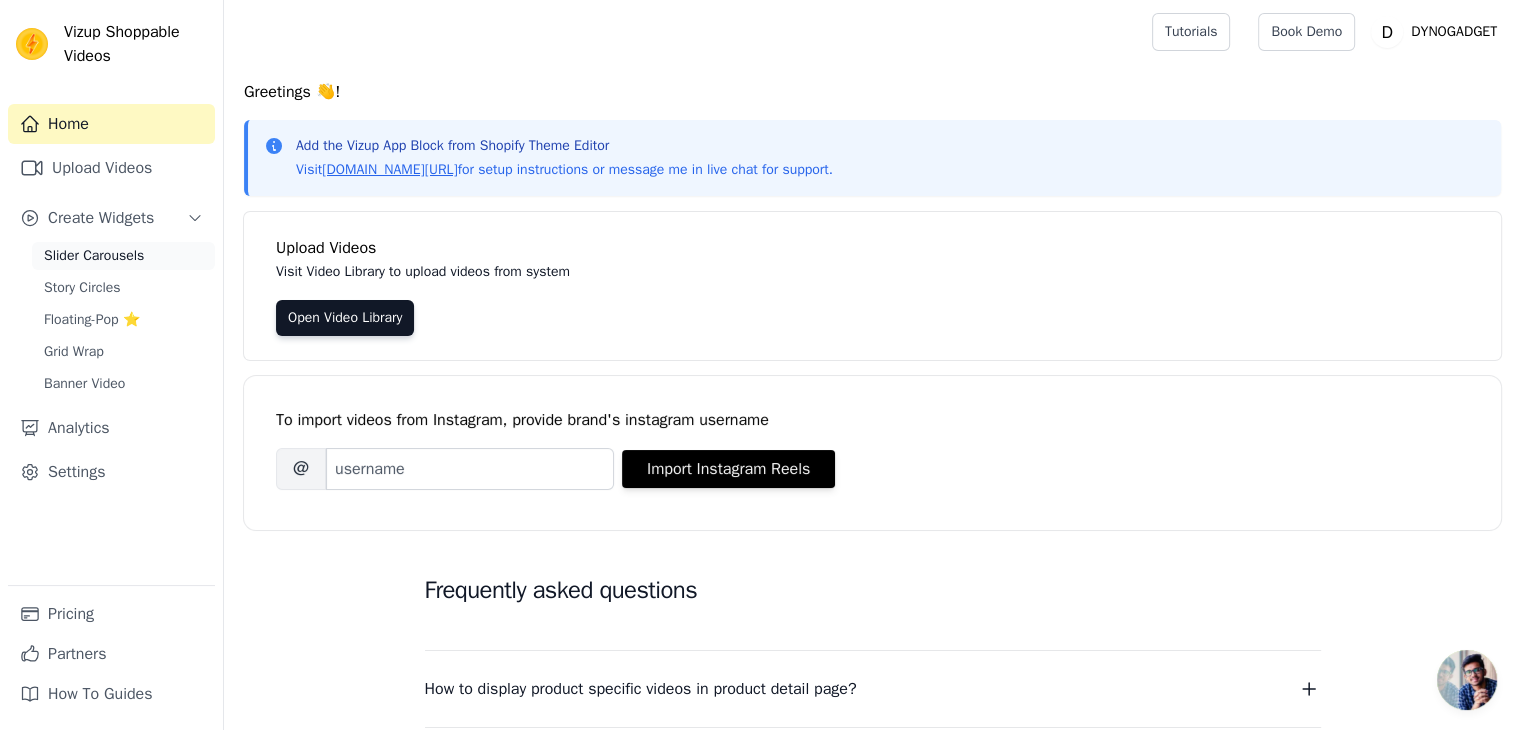 click on "Slider Carousels" at bounding box center (94, 256) 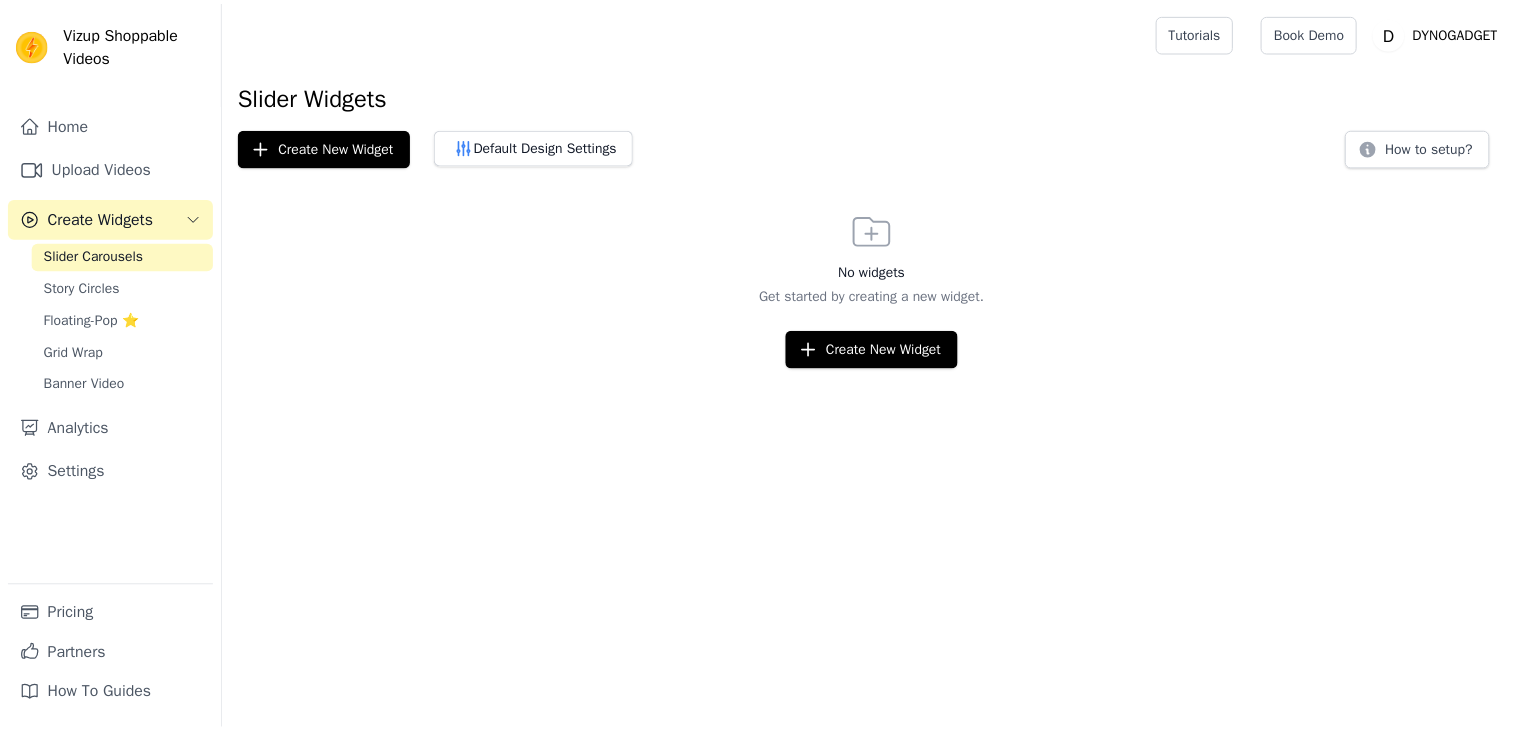 scroll, scrollTop: 0, scrollLeft: 0, axis: both 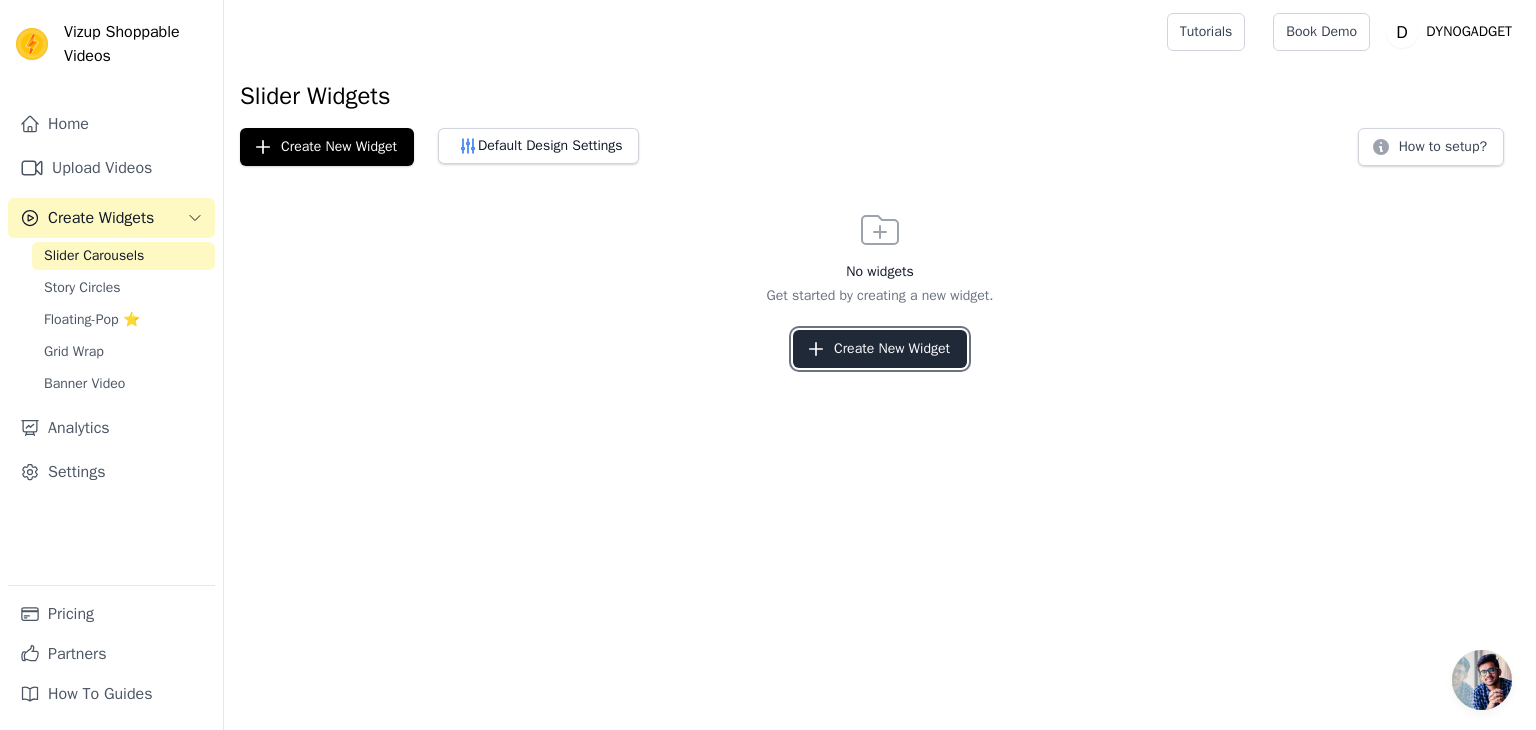 click on "Create New Widget" at bounding box center [880, 349] 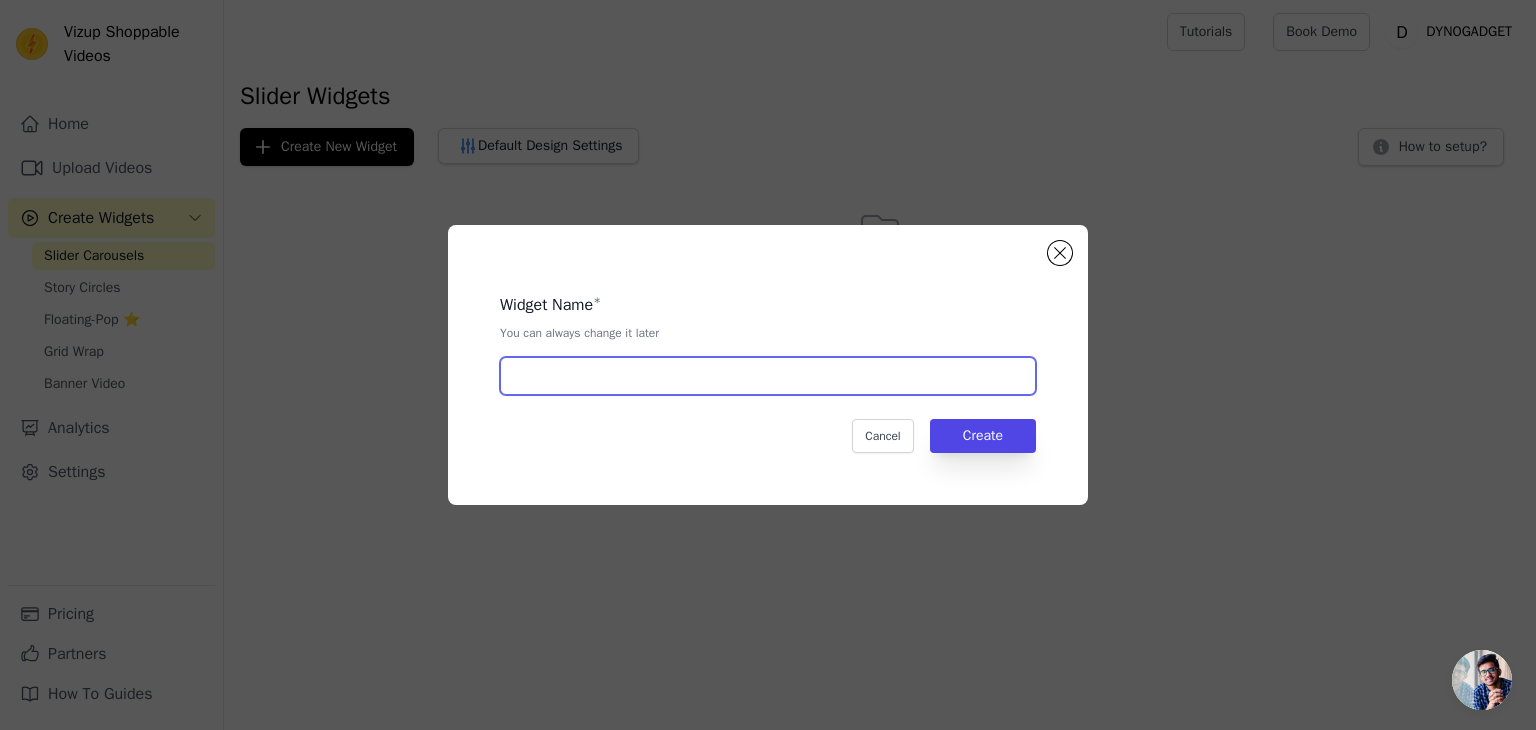 click at bounding box center [768, 376] 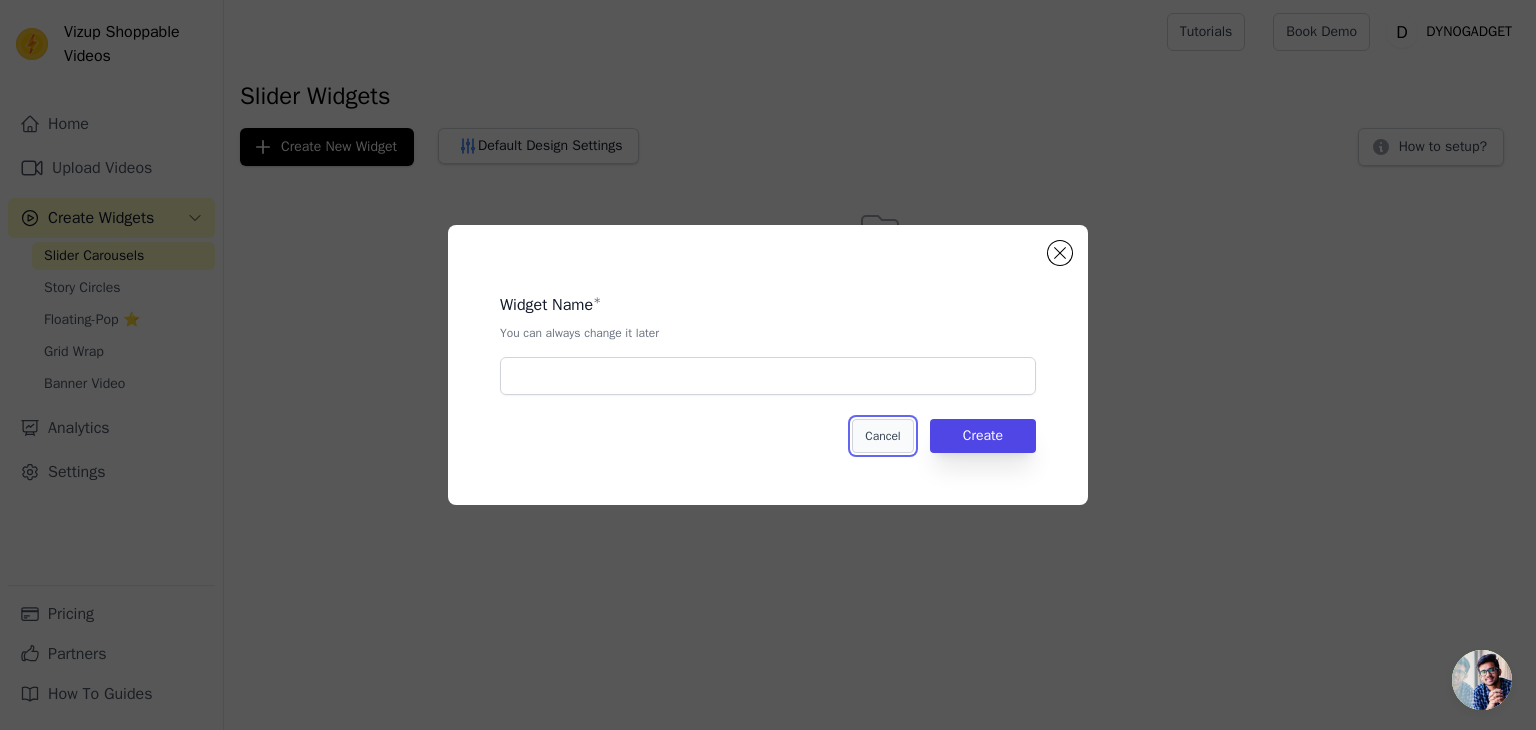 click on "Cancel" at bounding box center [882, 436] 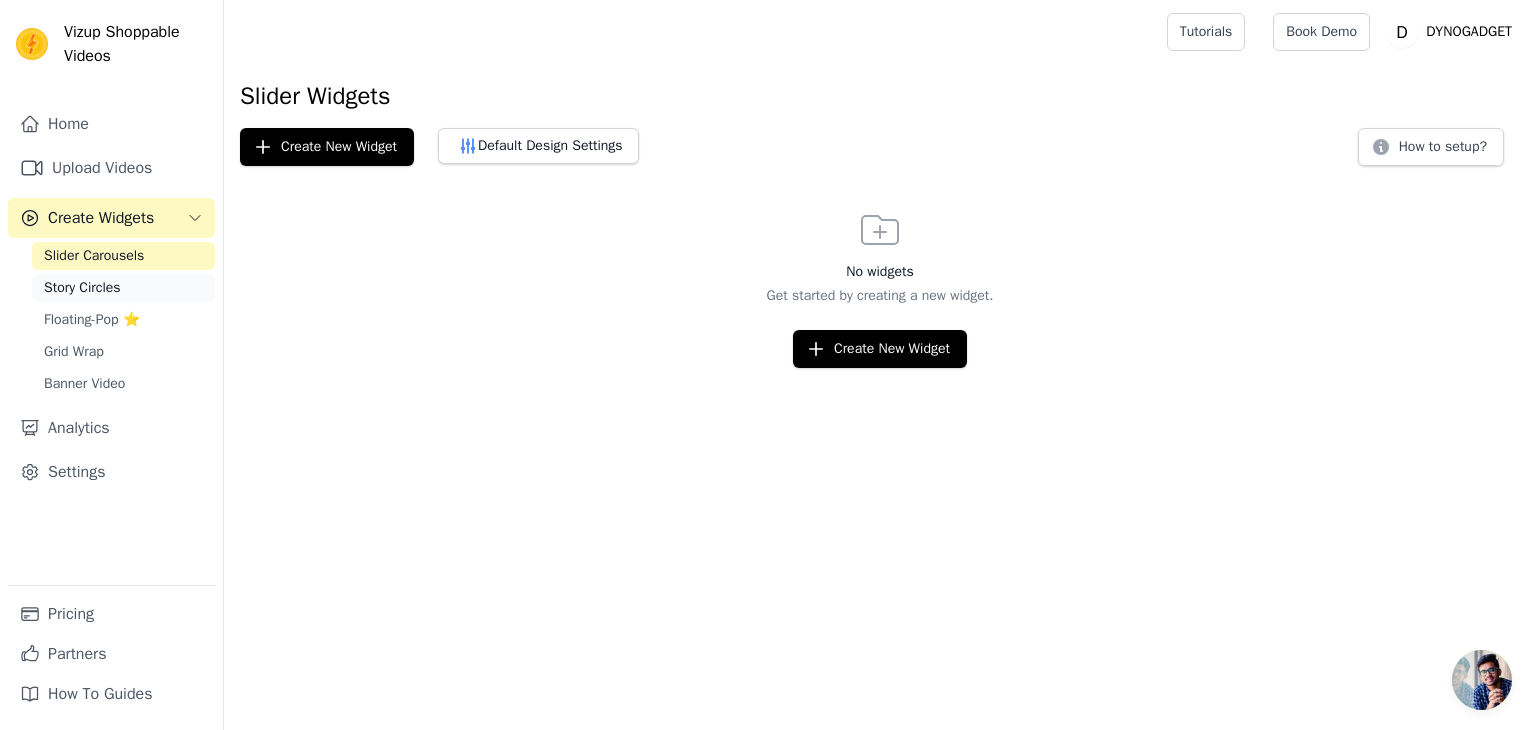 click on "Story Circles" at bounding box center (82, 288) 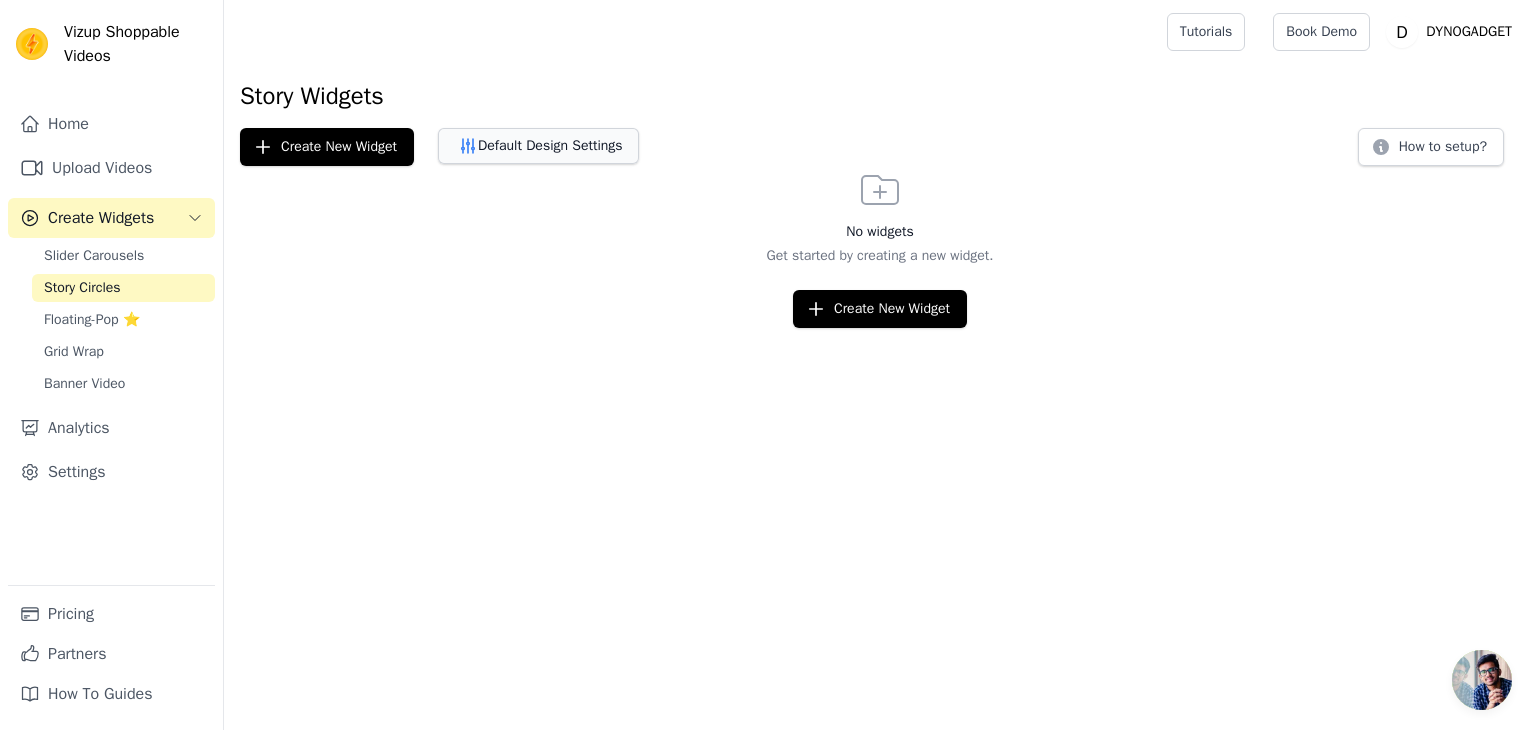 click on "Default Design Settings" at bounding box center [538, 146] 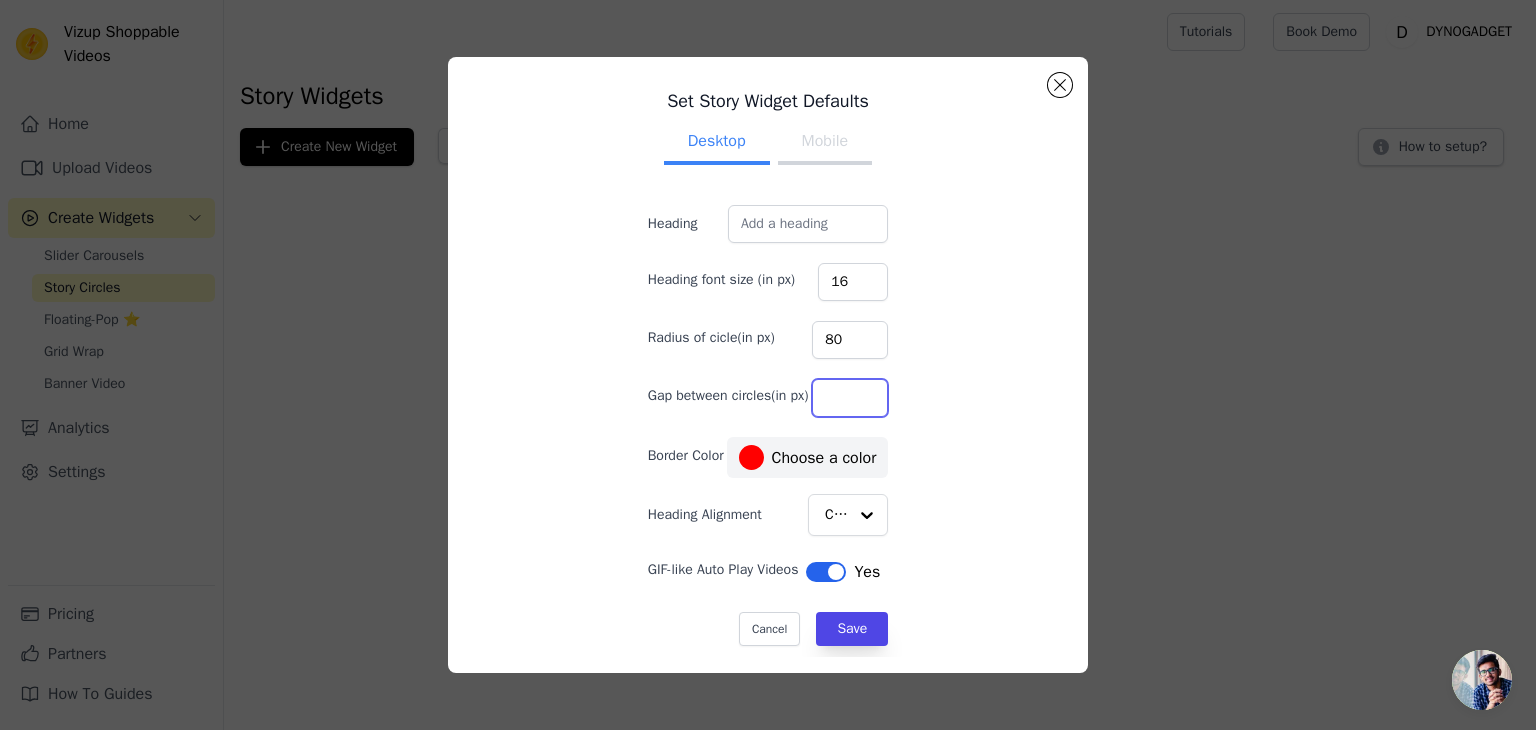 click on "Gap between circles(in px)" at bounding box center [850, 398] 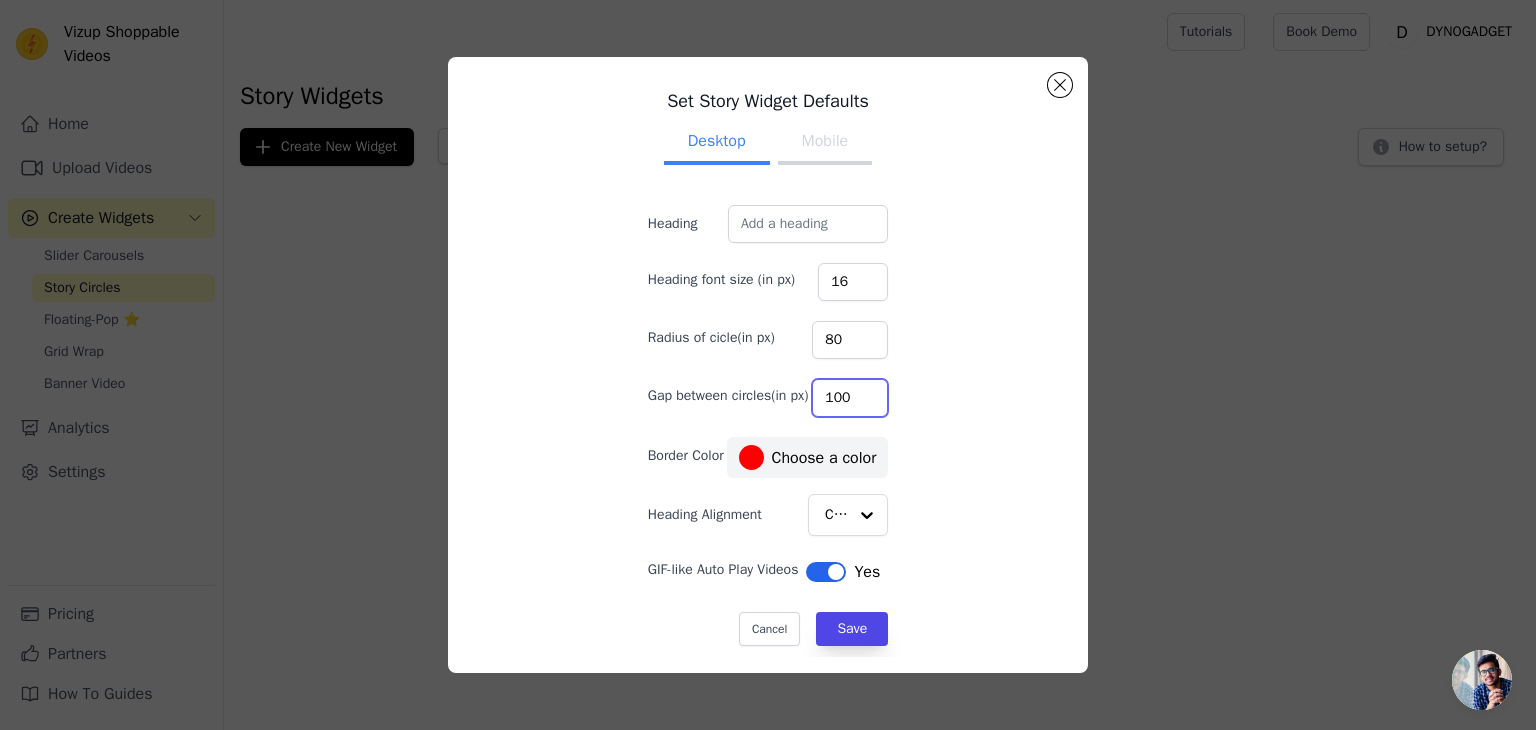 type on "100" 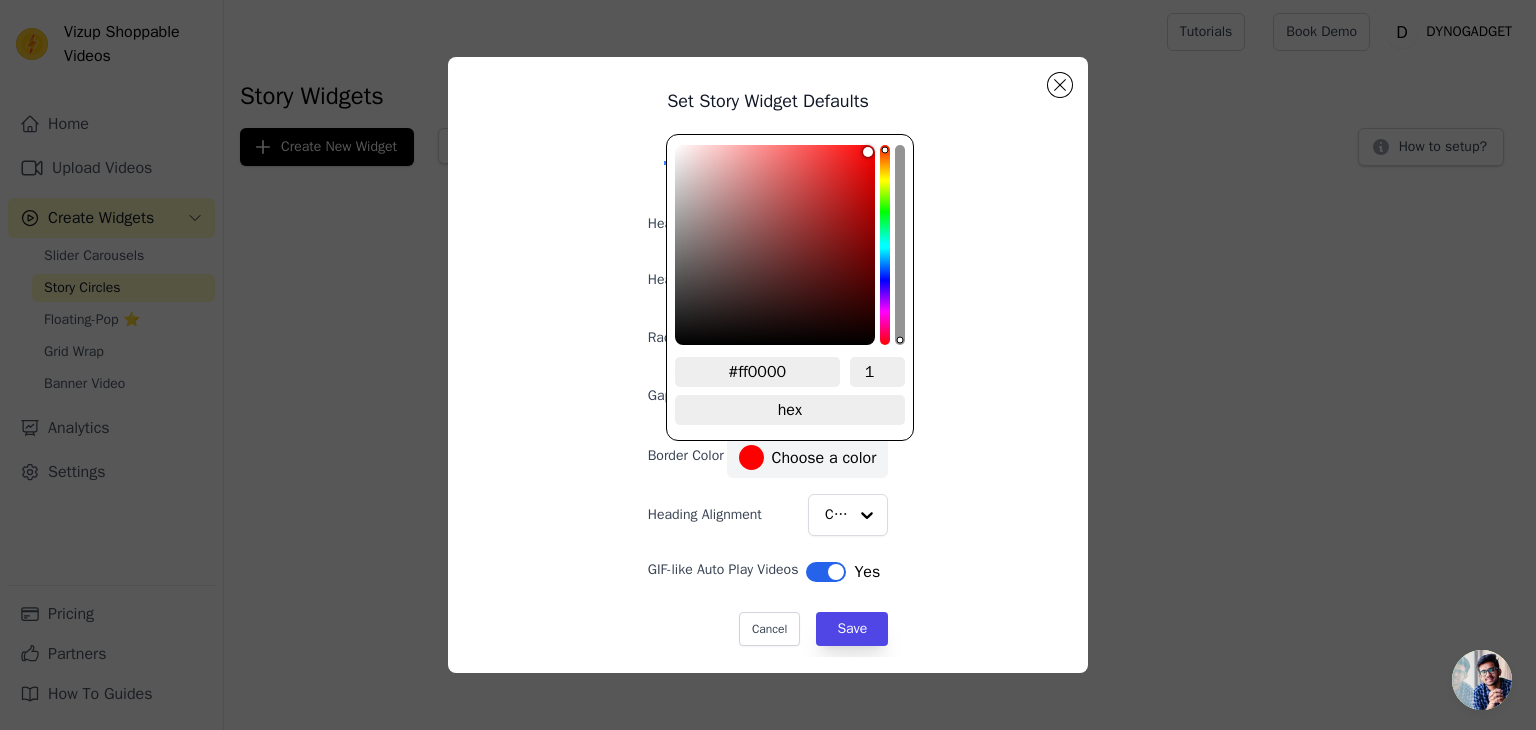 click on "#ff0000       Choose a color" at bounding box center [808, 457] 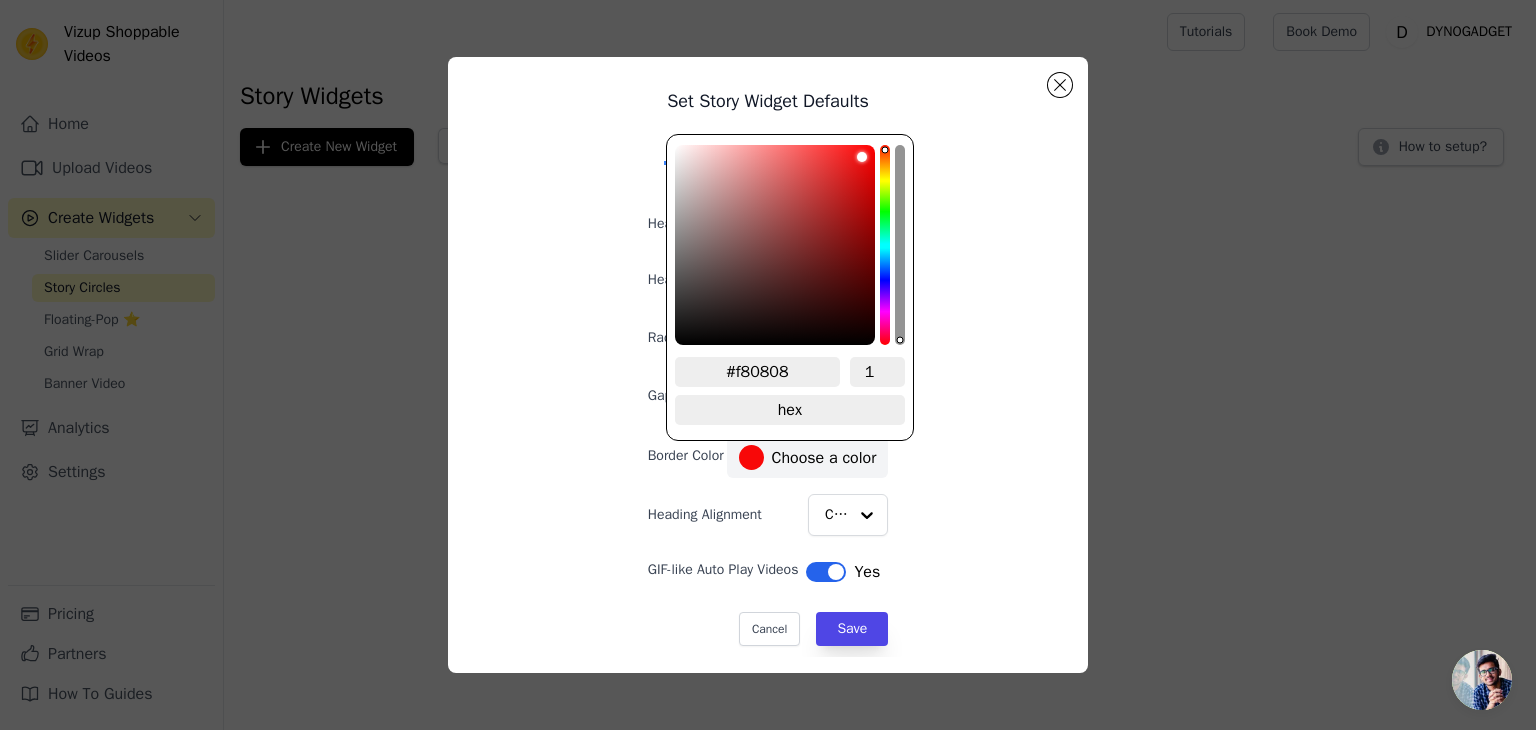 type on "#f80a0a" 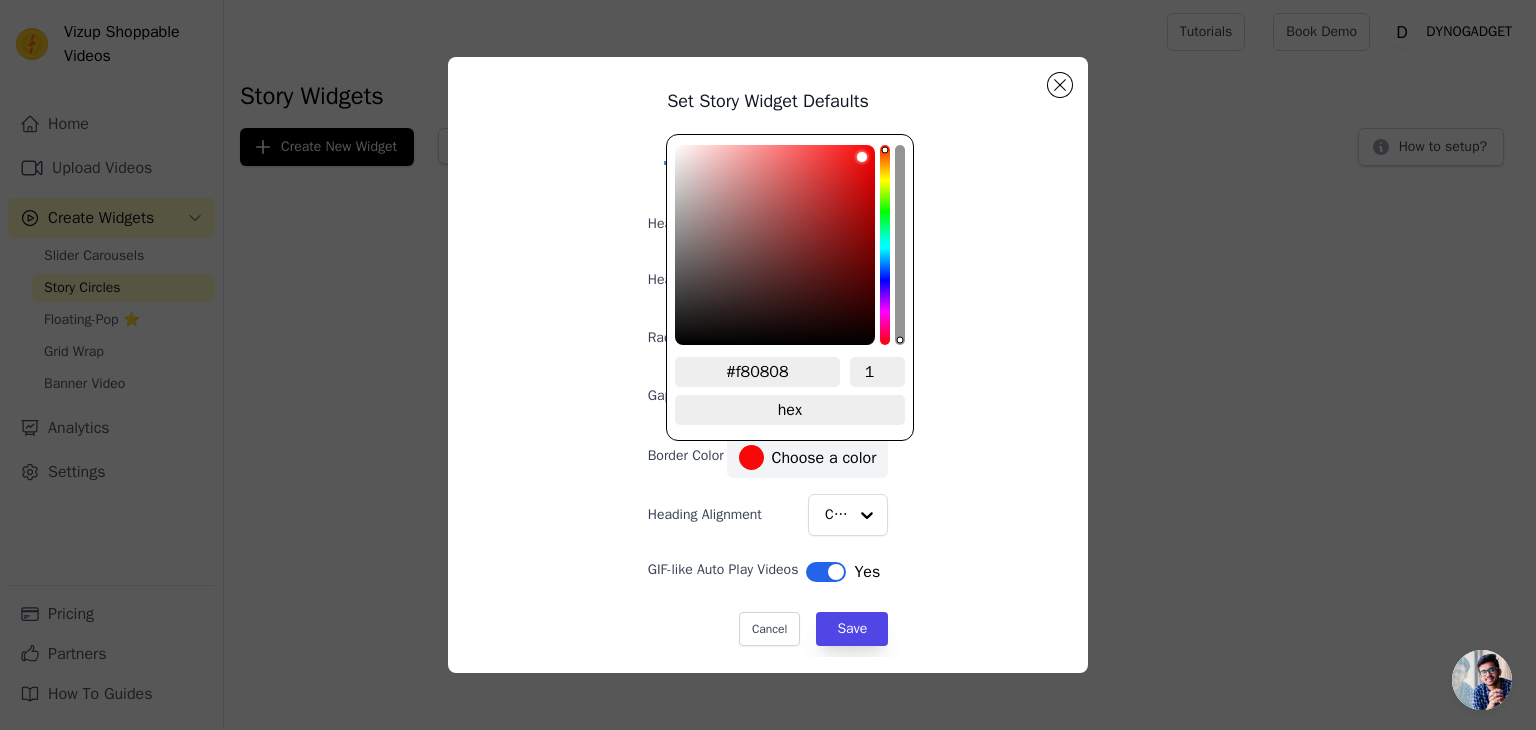 type on "#f80a0a" 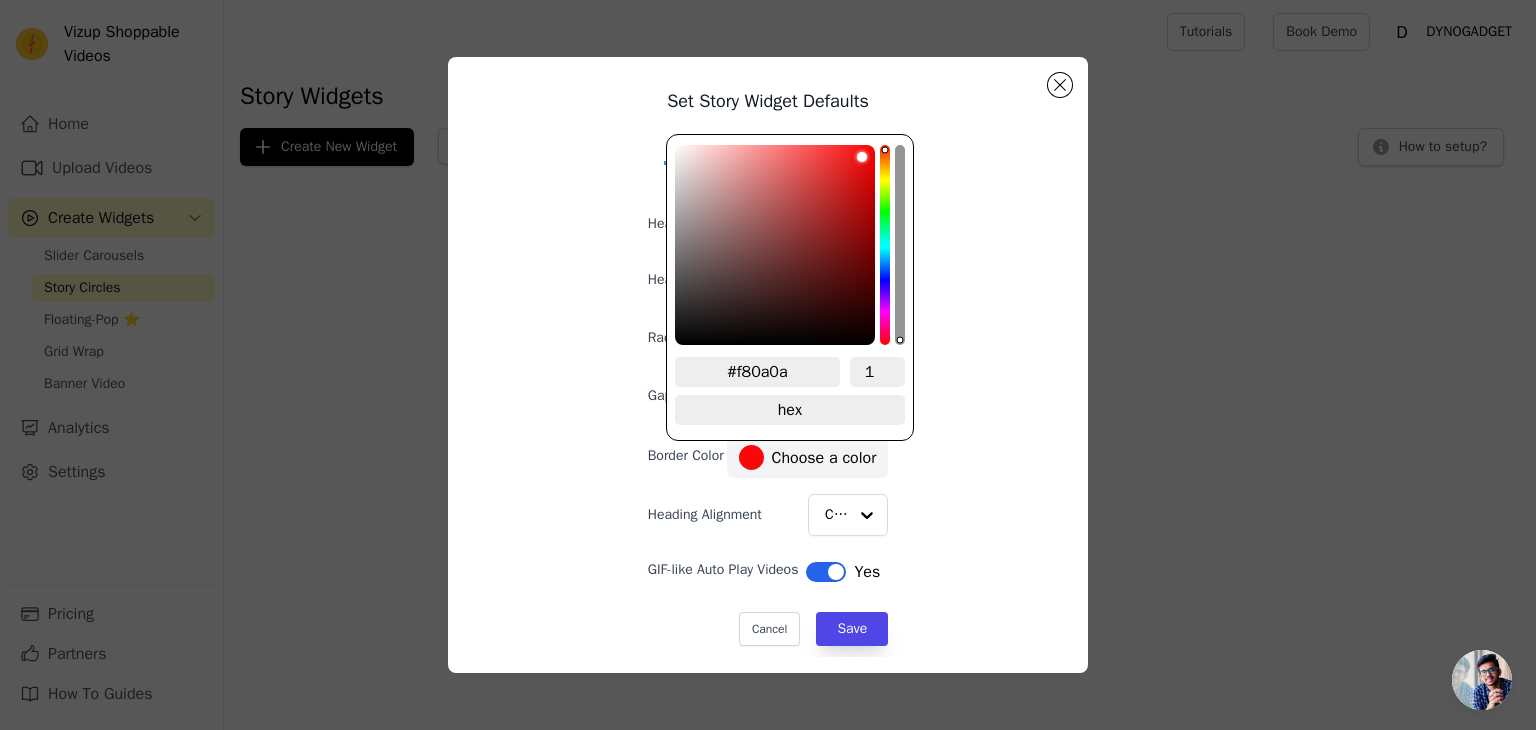type on "#f80b0b" 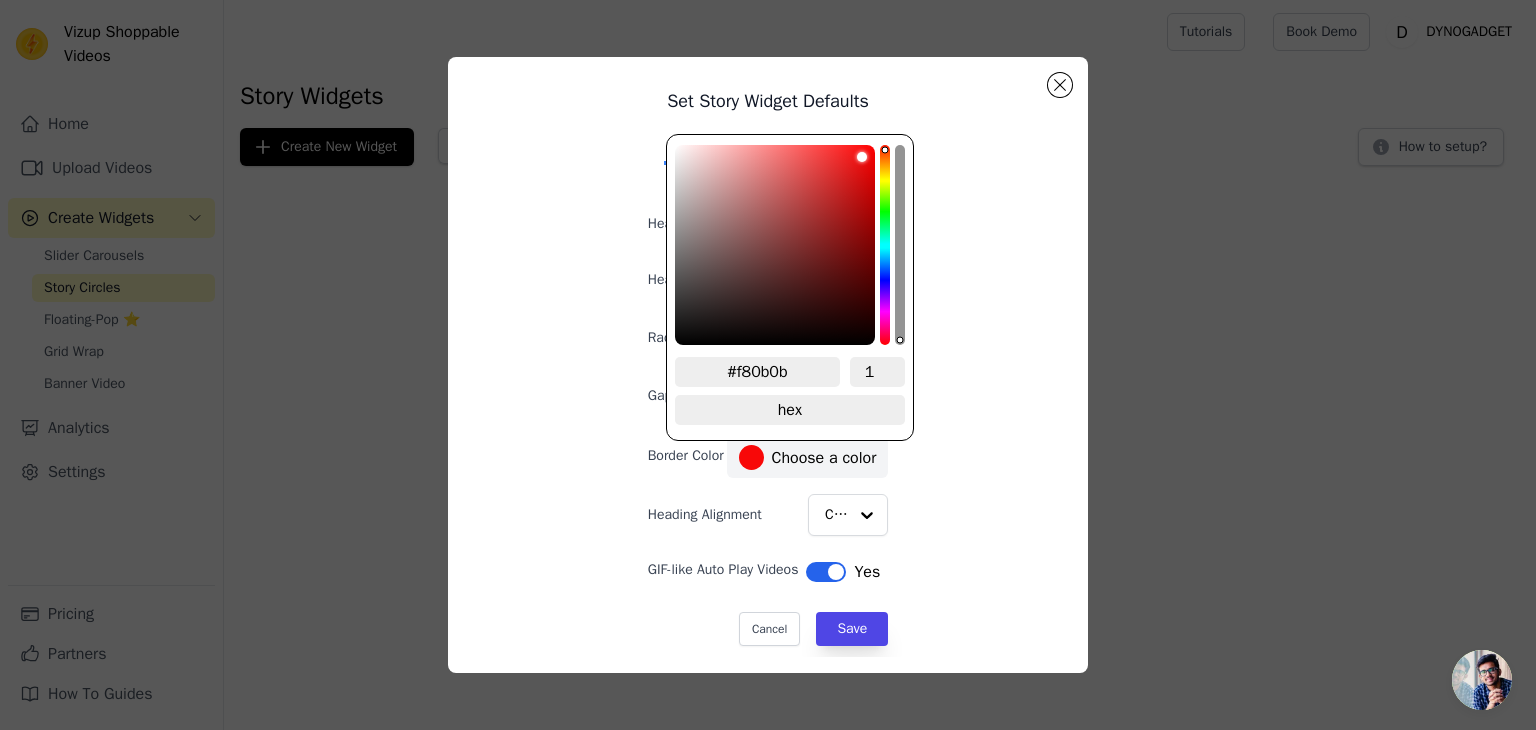 type on "#fa0b0b" 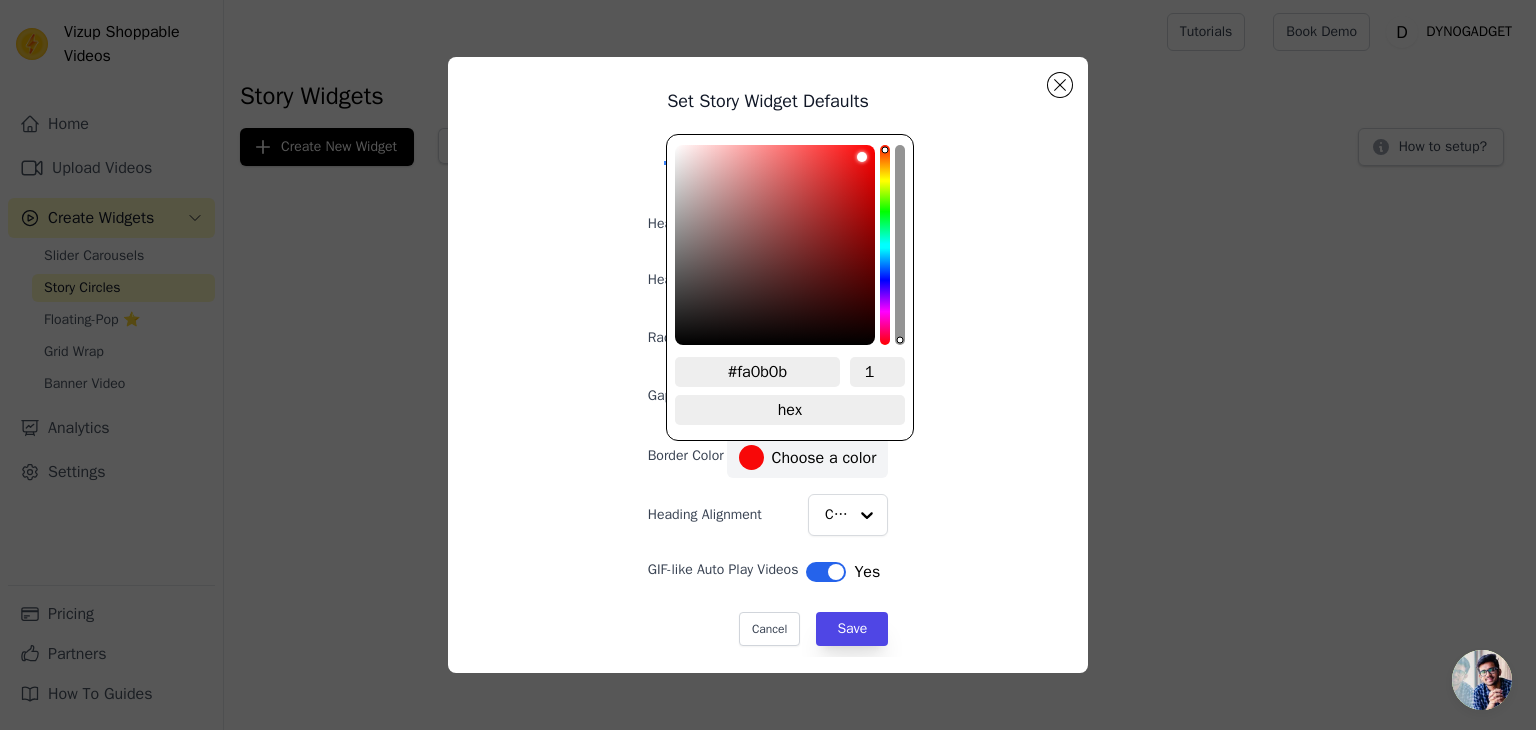 type on "#fa0d0d" 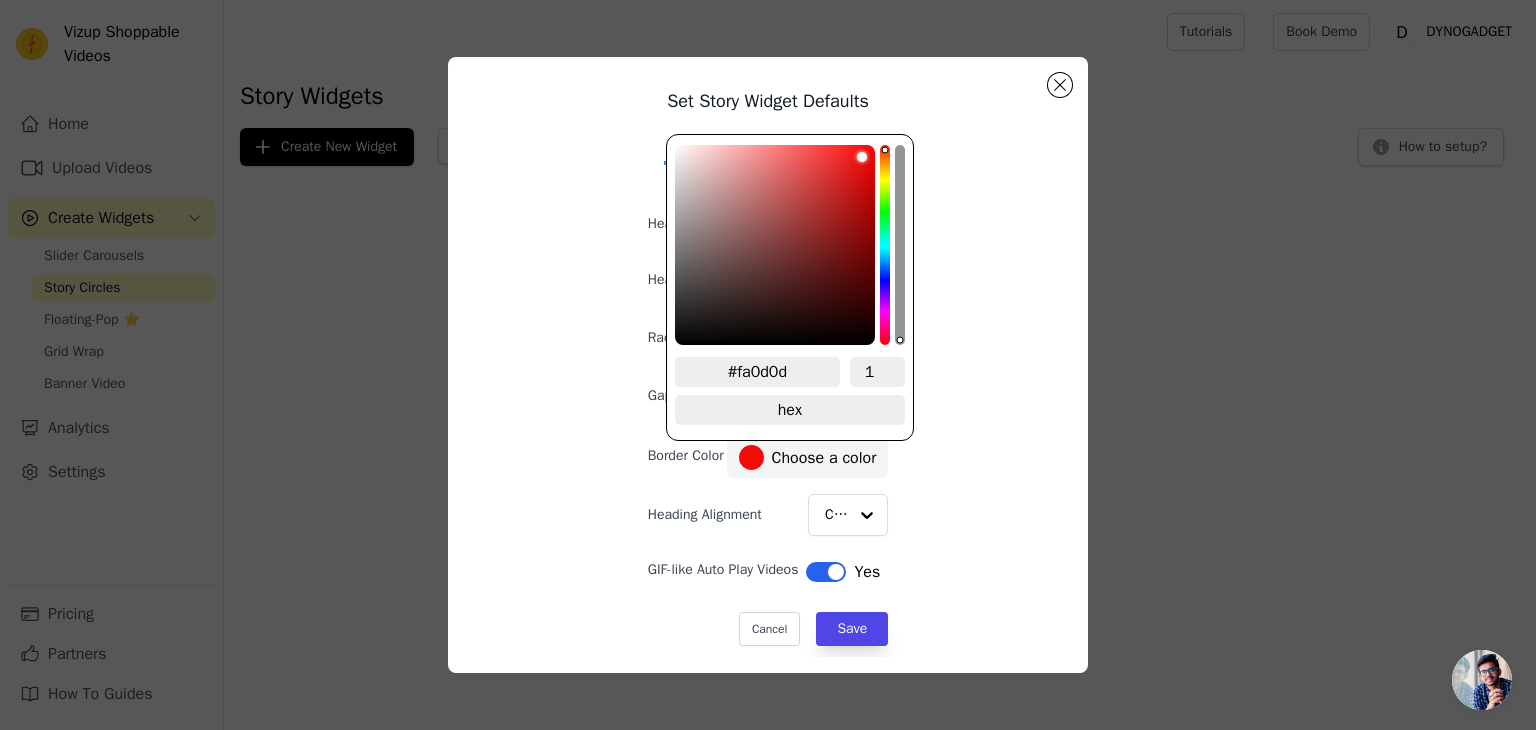 type on "#fb0f0f" 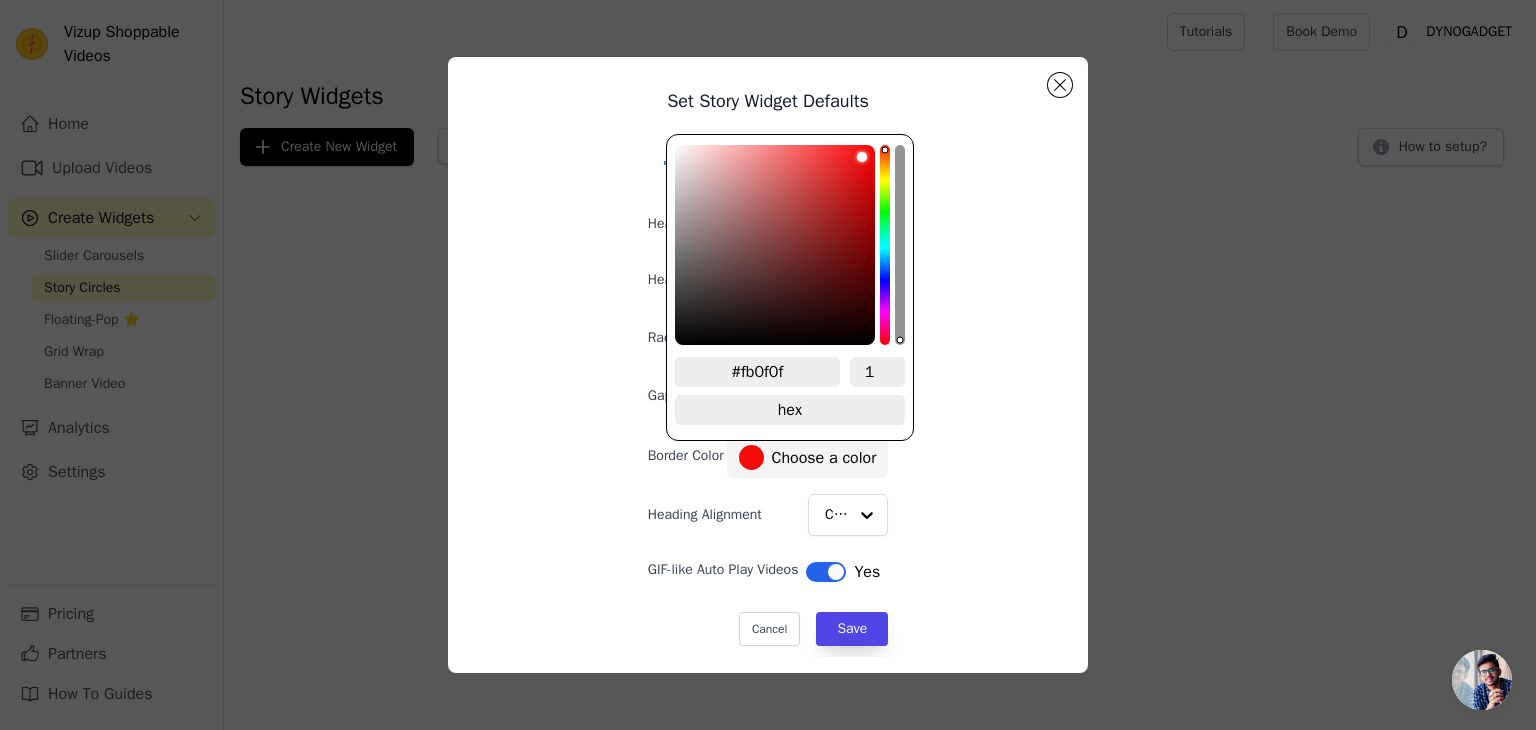type on "#fc1111" 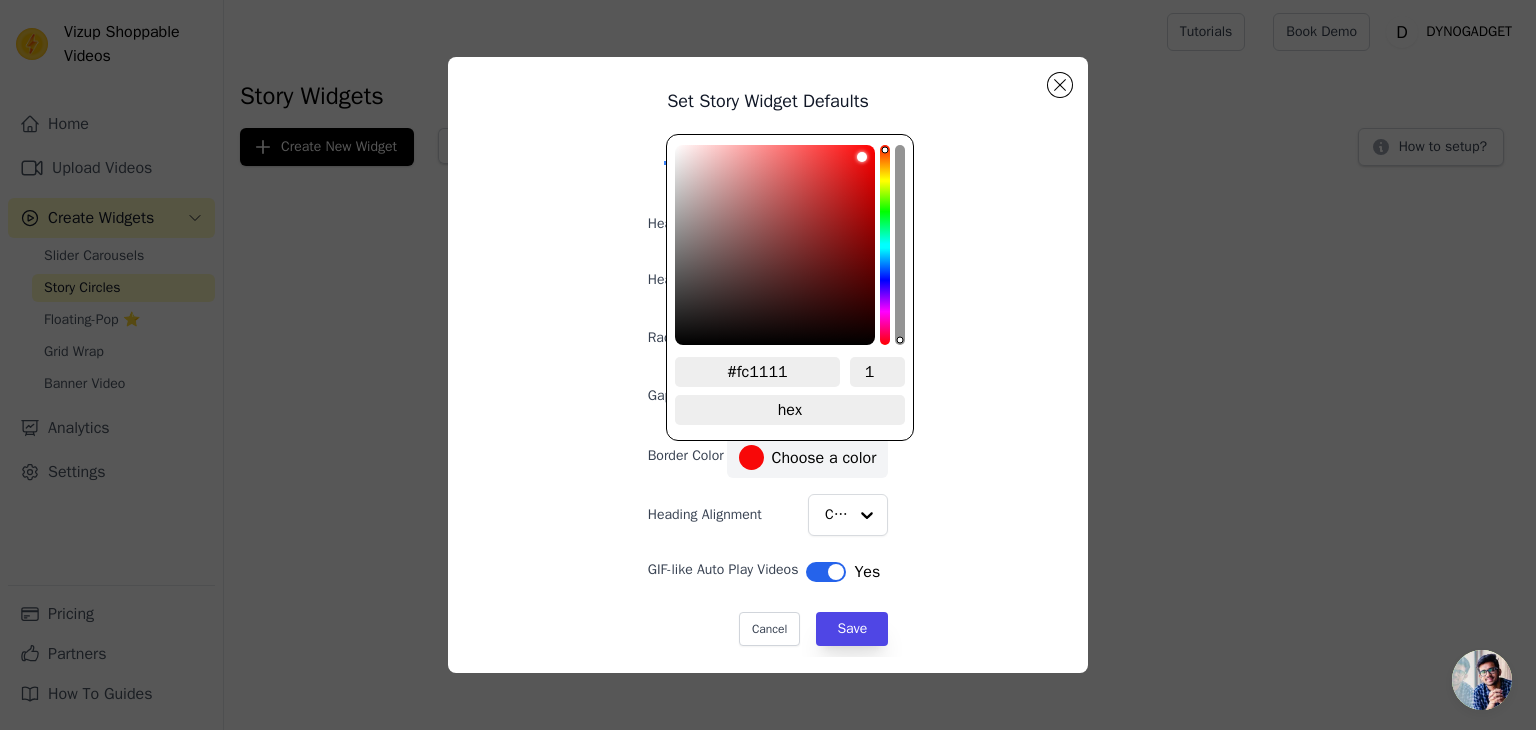 type on "#fc1414" 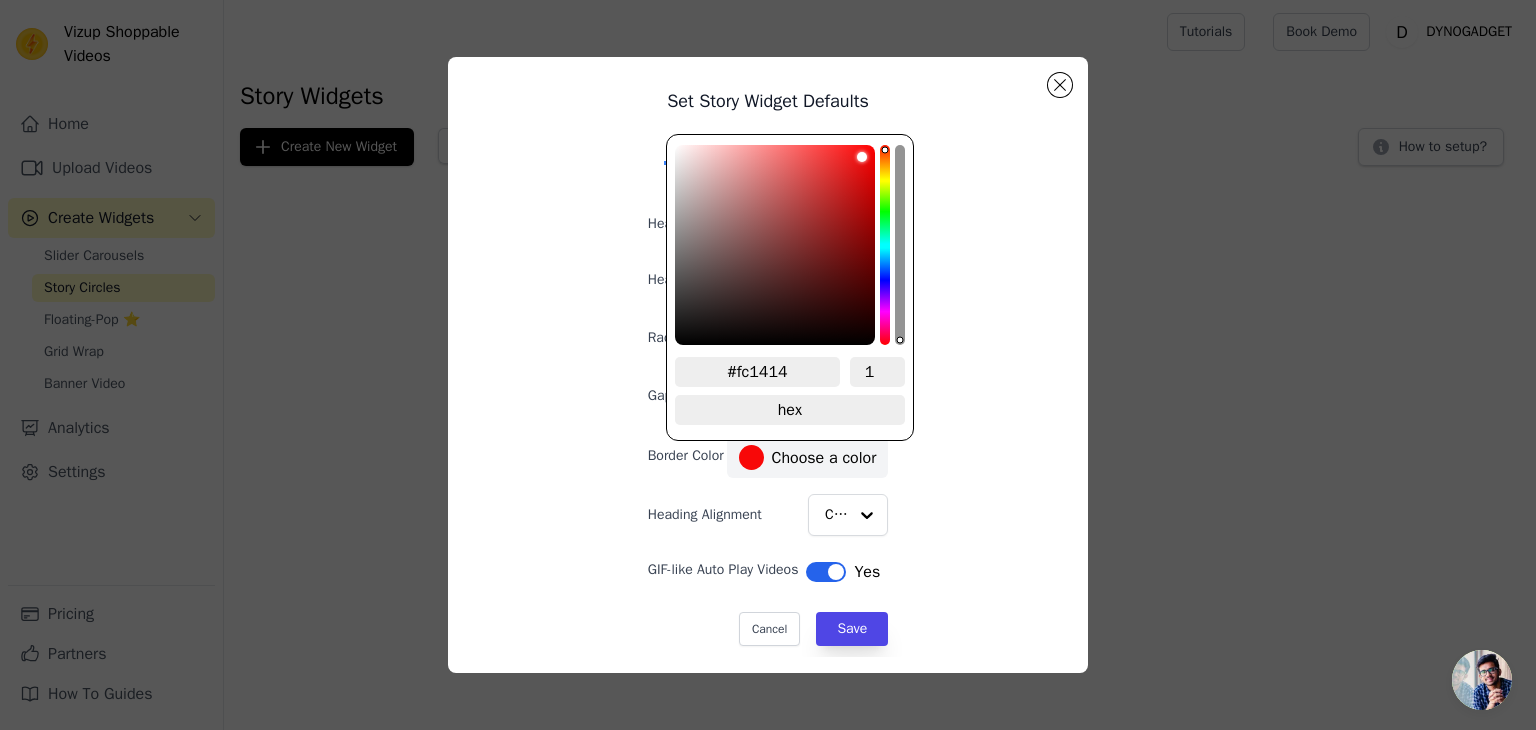 type on "#fc1818" 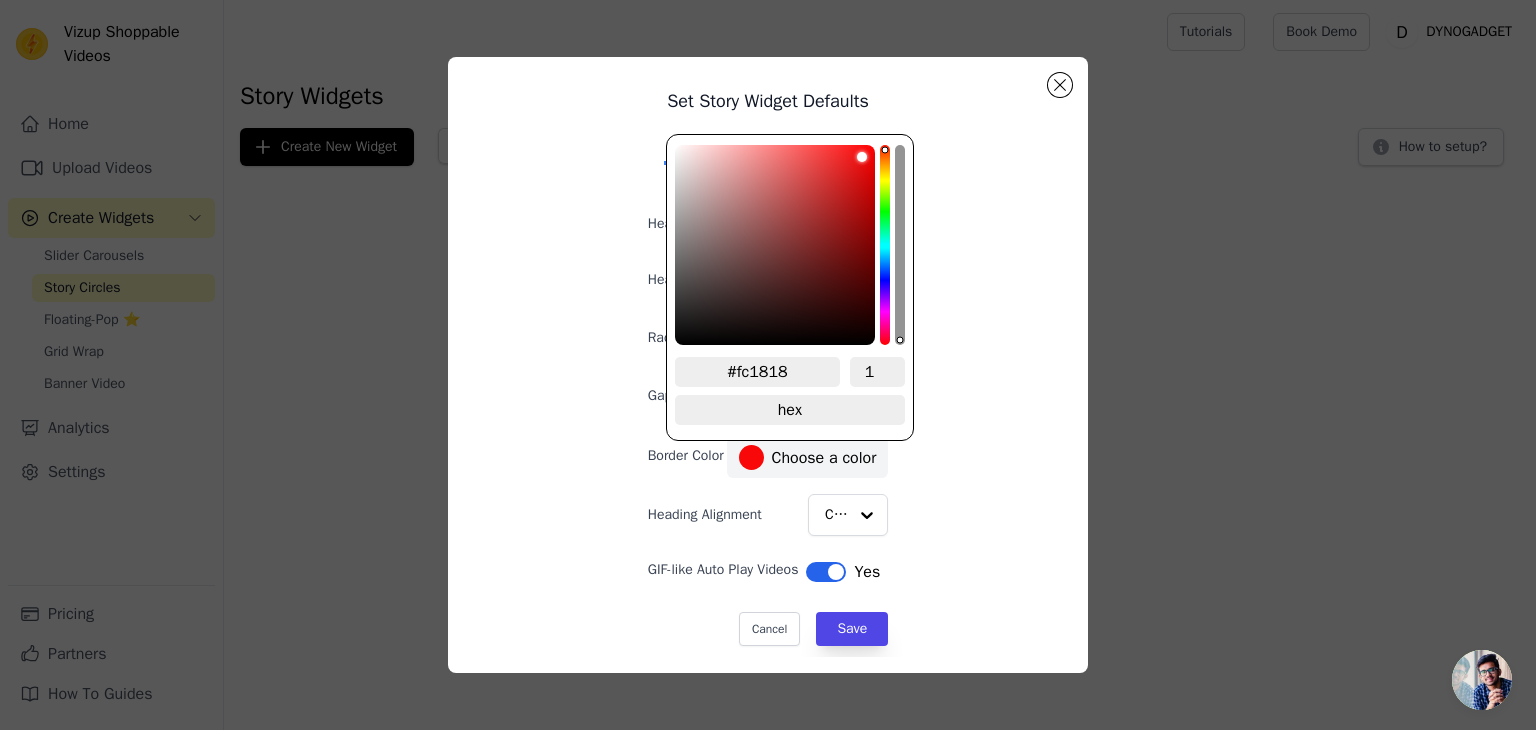 type on "#fc1b1b" 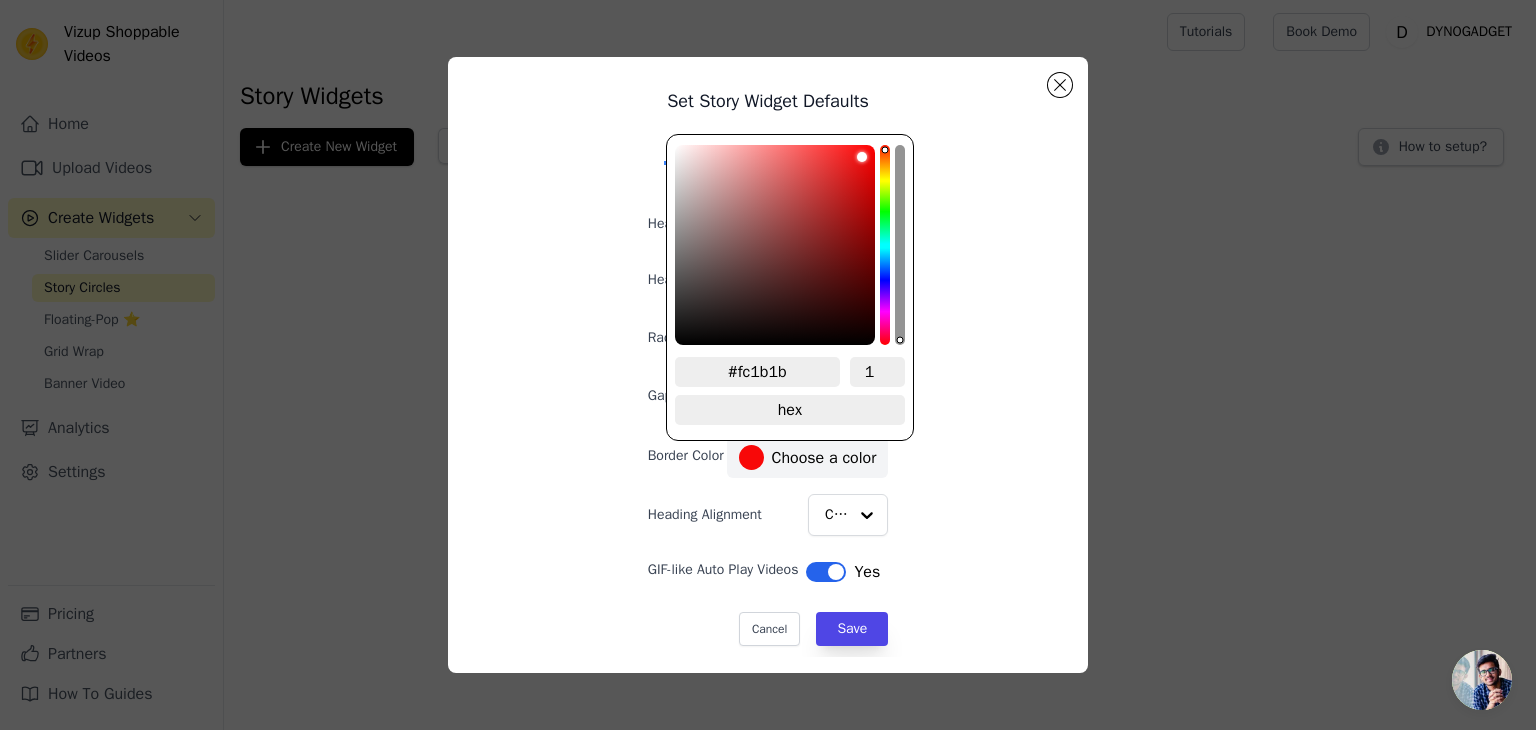 type on "#fc2121" 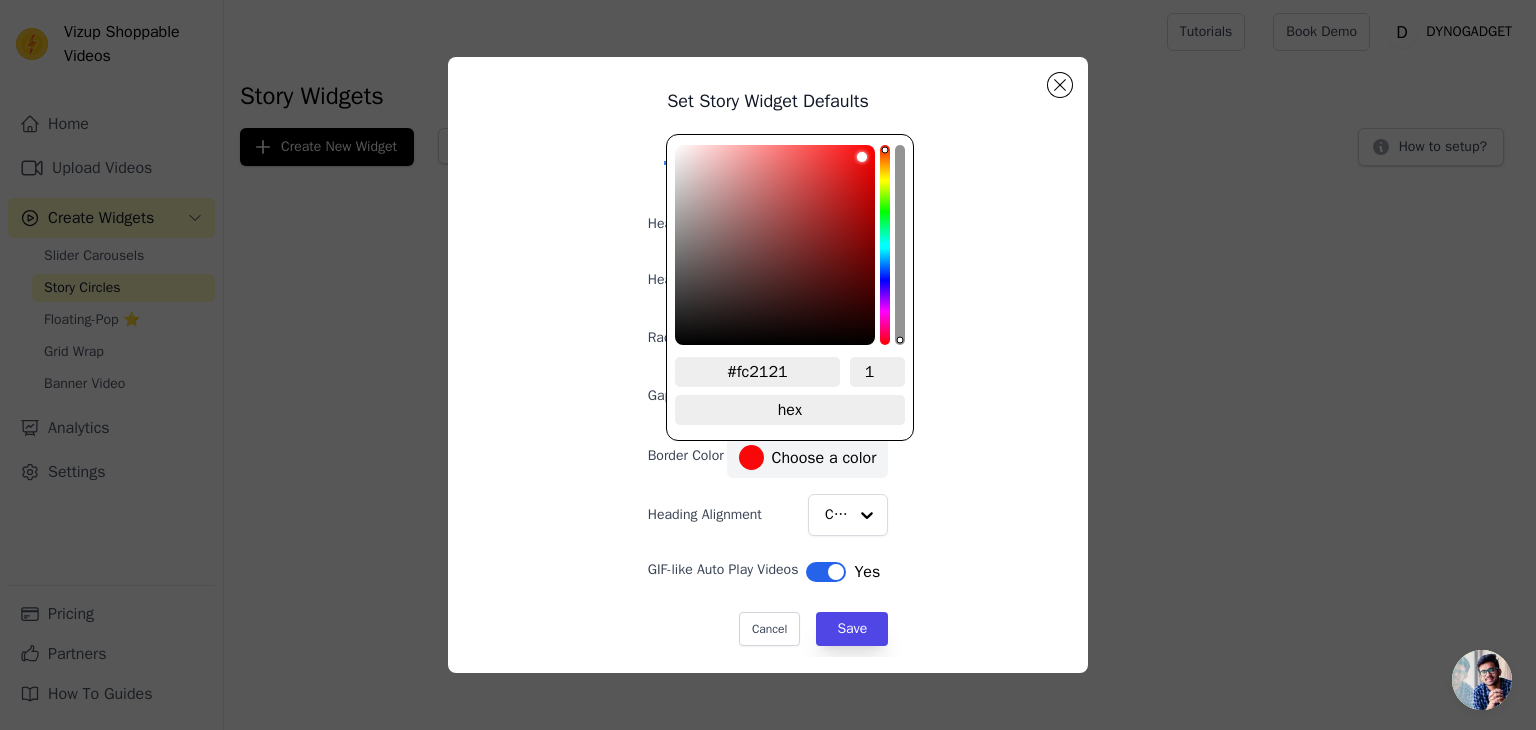 type on "#fd2626" 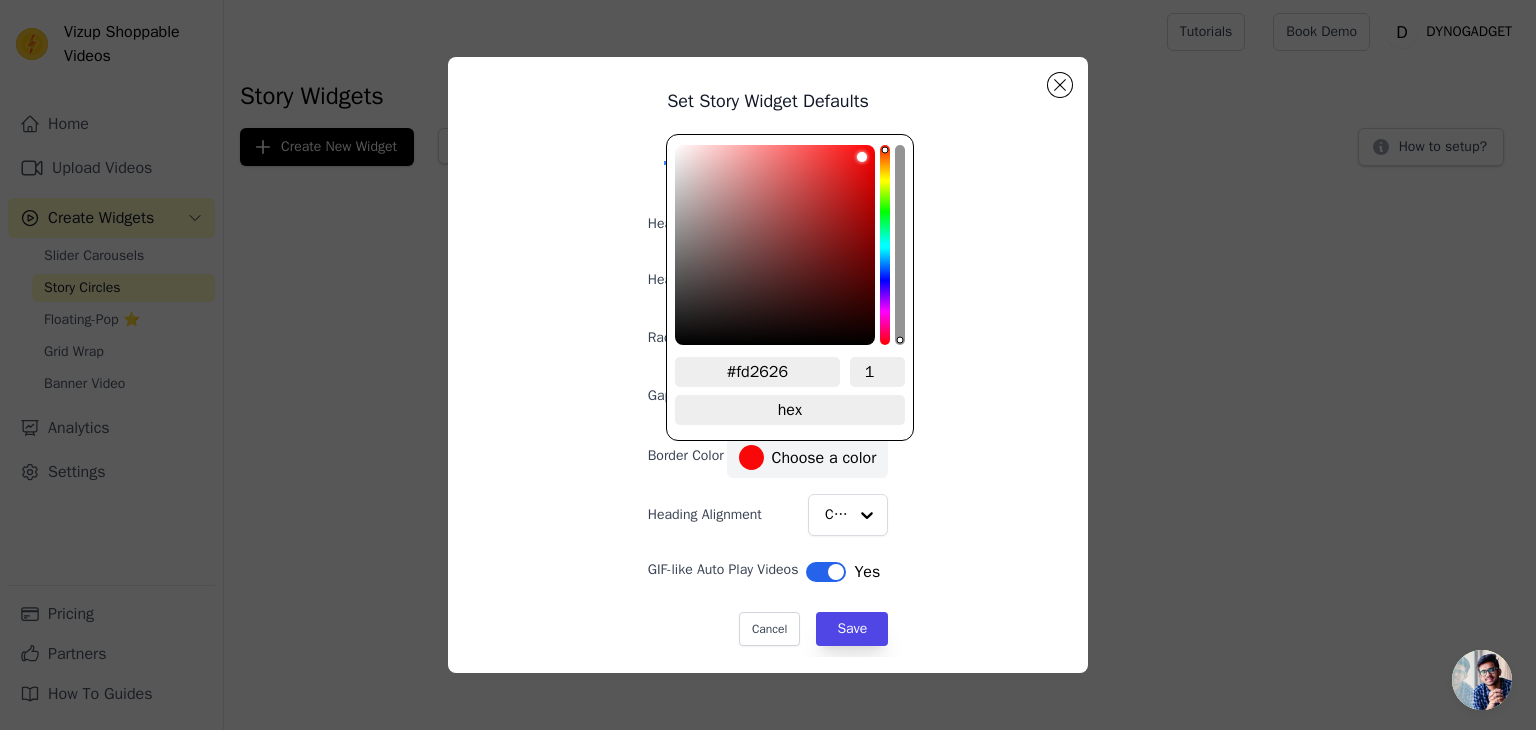 type on "#ff2b2b" 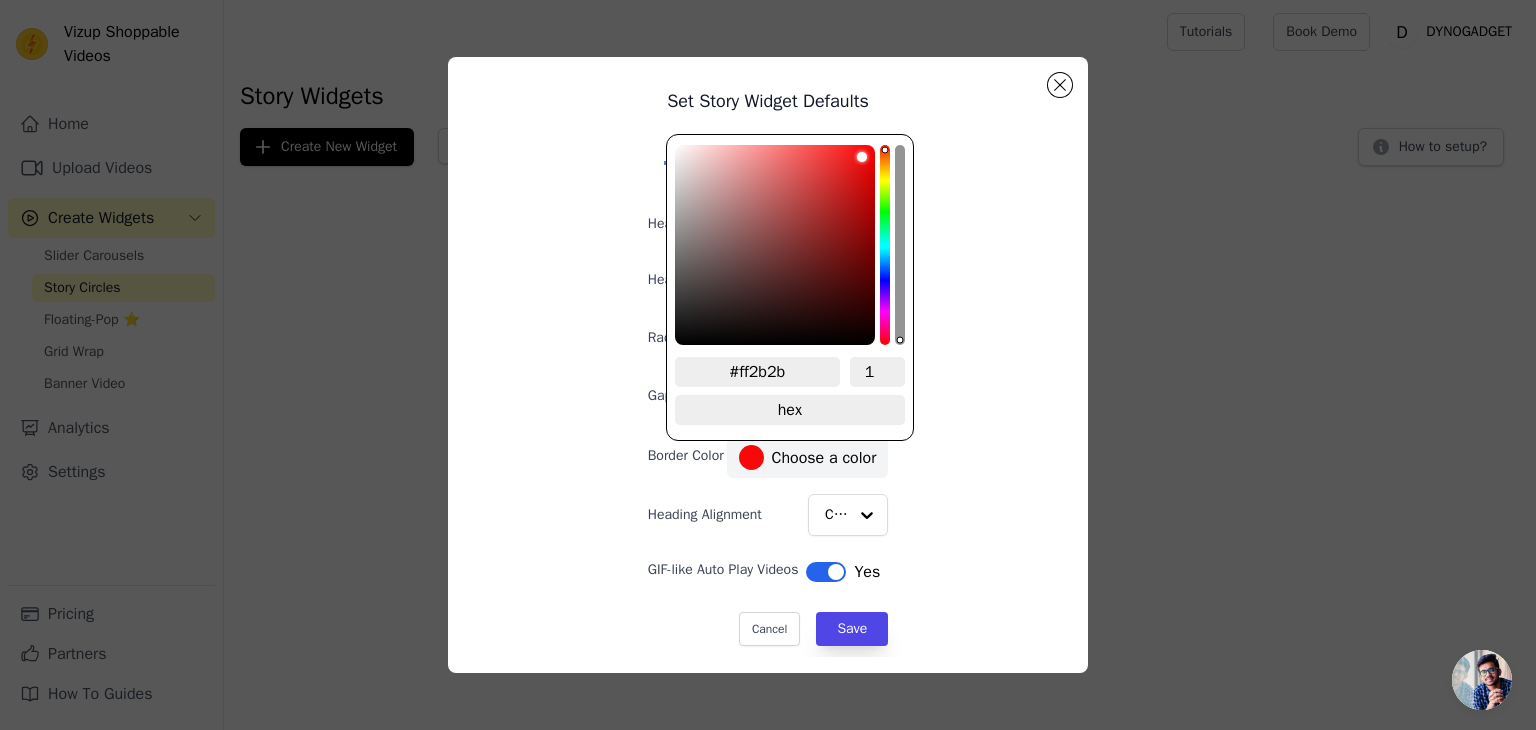 type on "#ff3131" 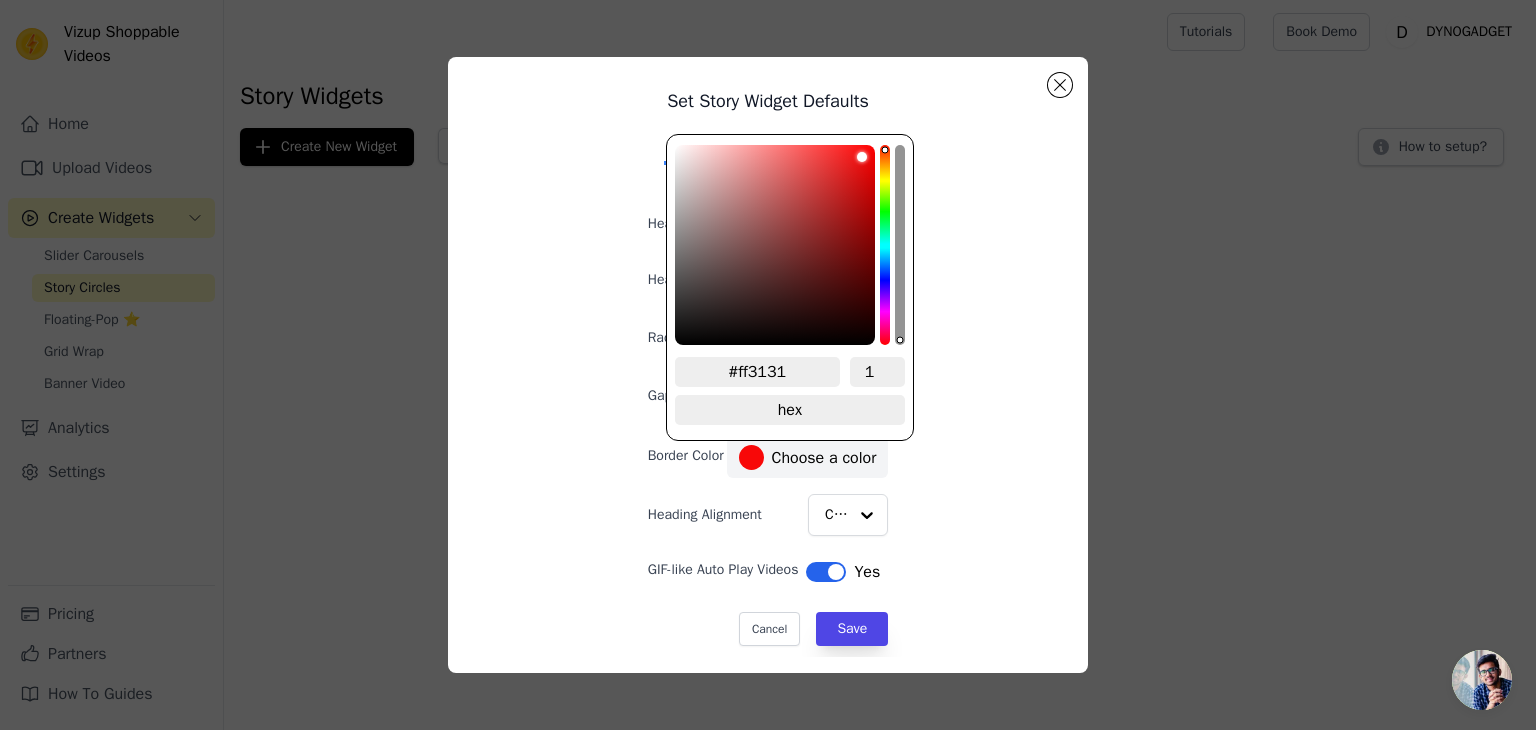 type on "#ff3737" 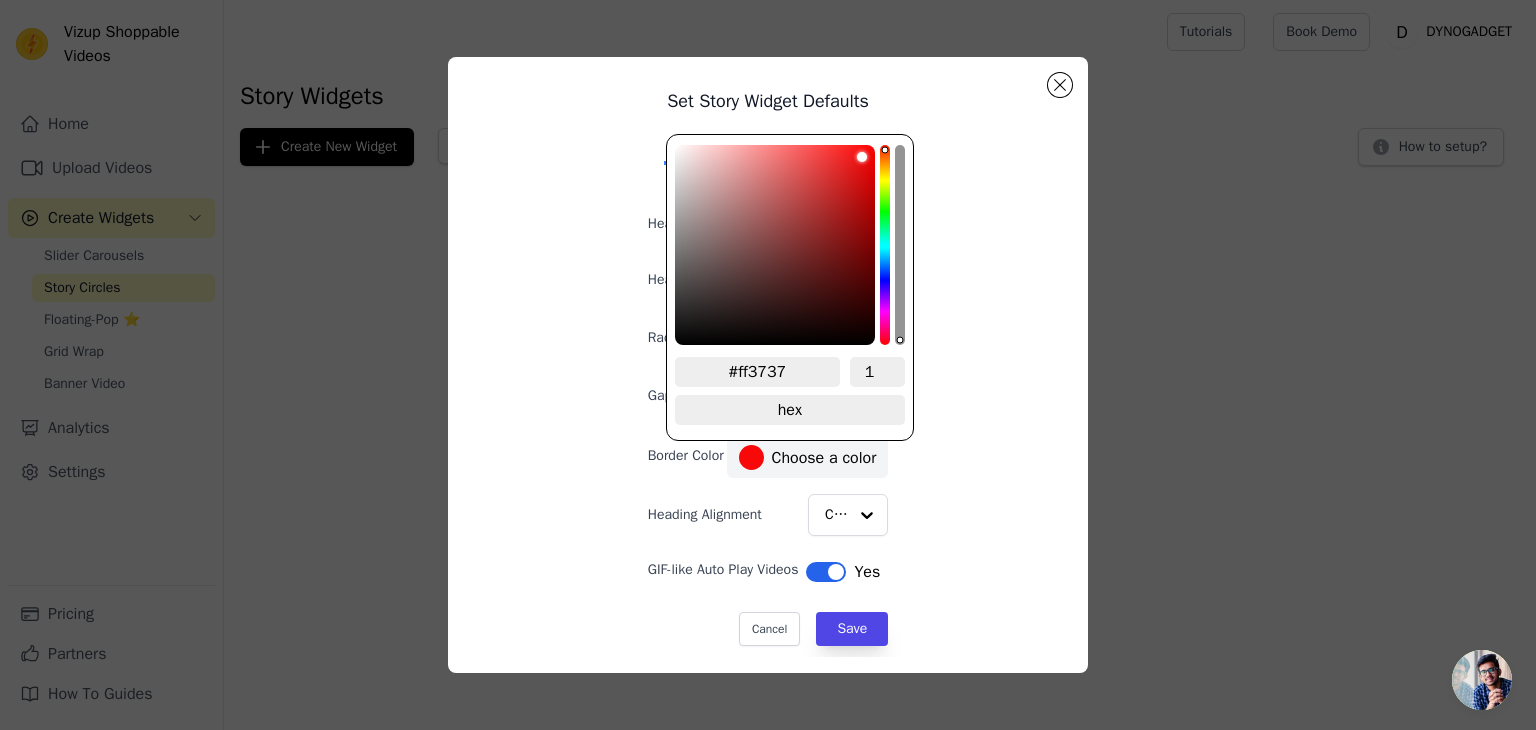 type on "#ff3c3c" 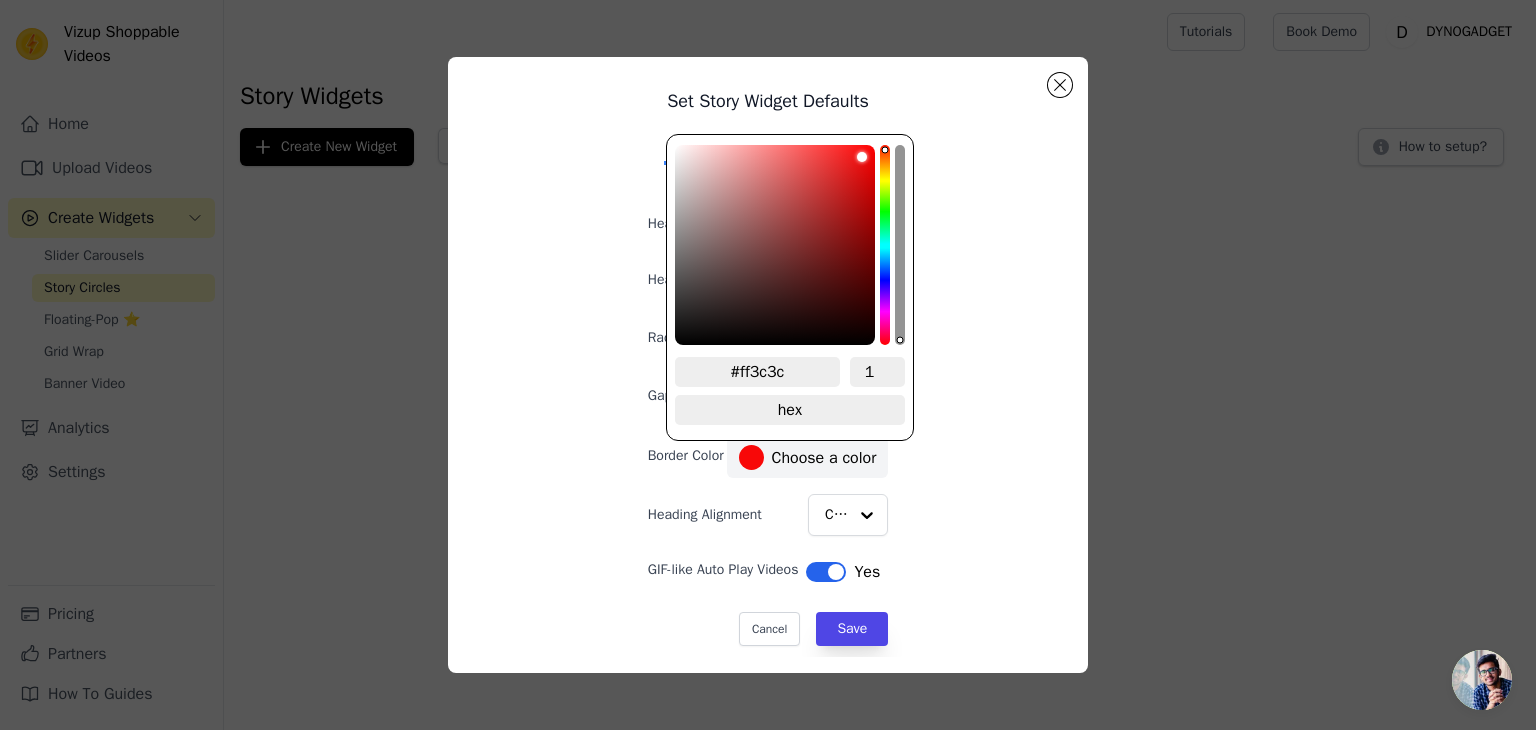 type on "#ff4242" 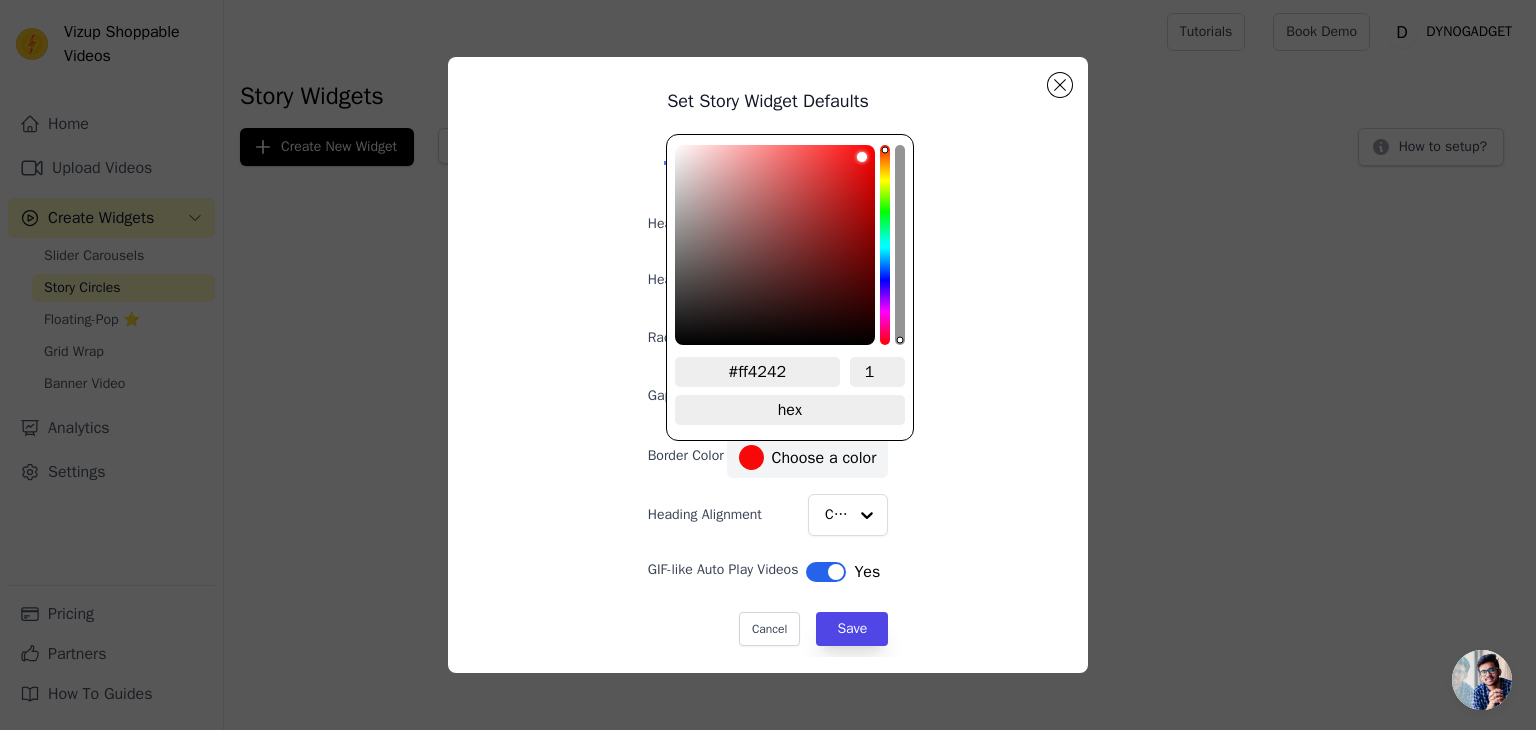 type on "#ff4646" 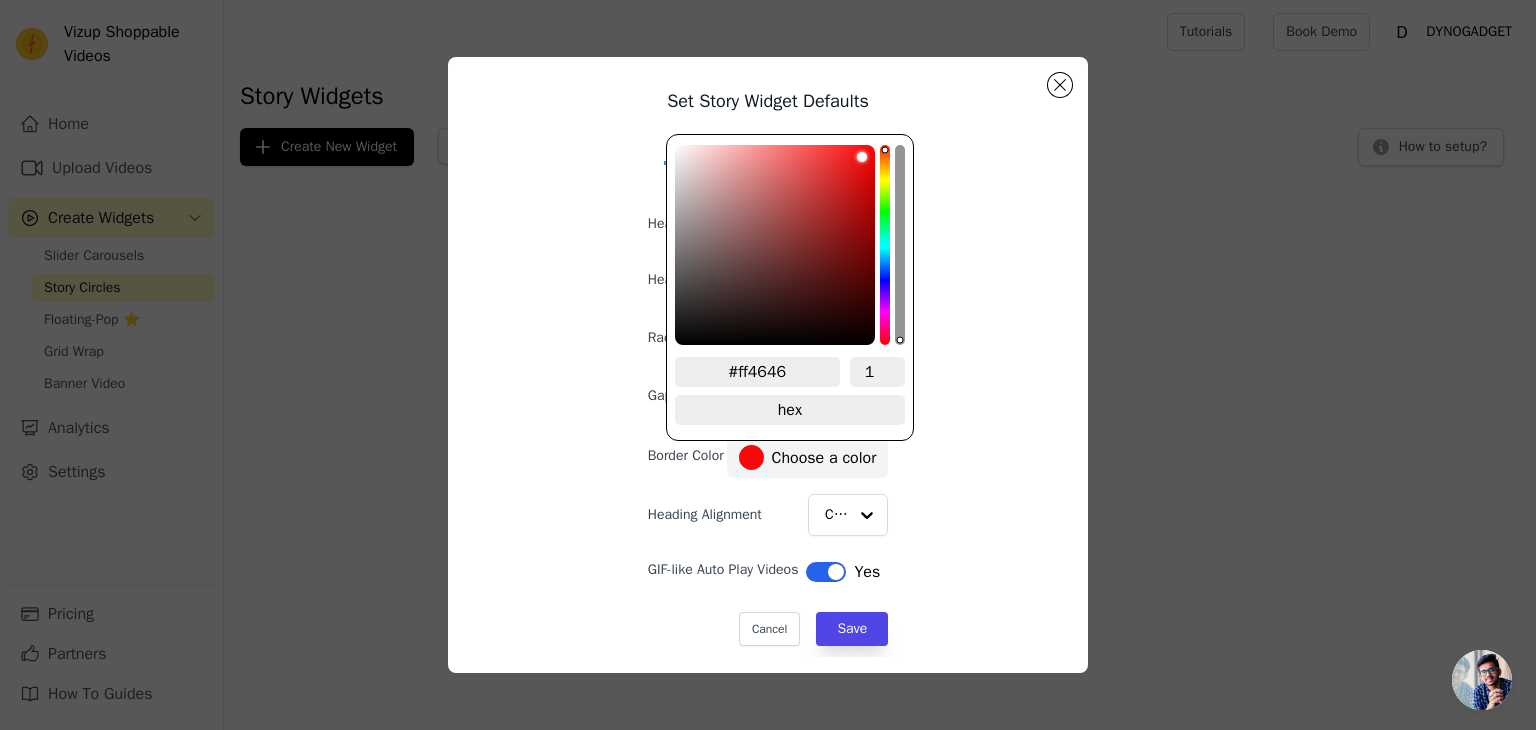 type on "#ff4848" 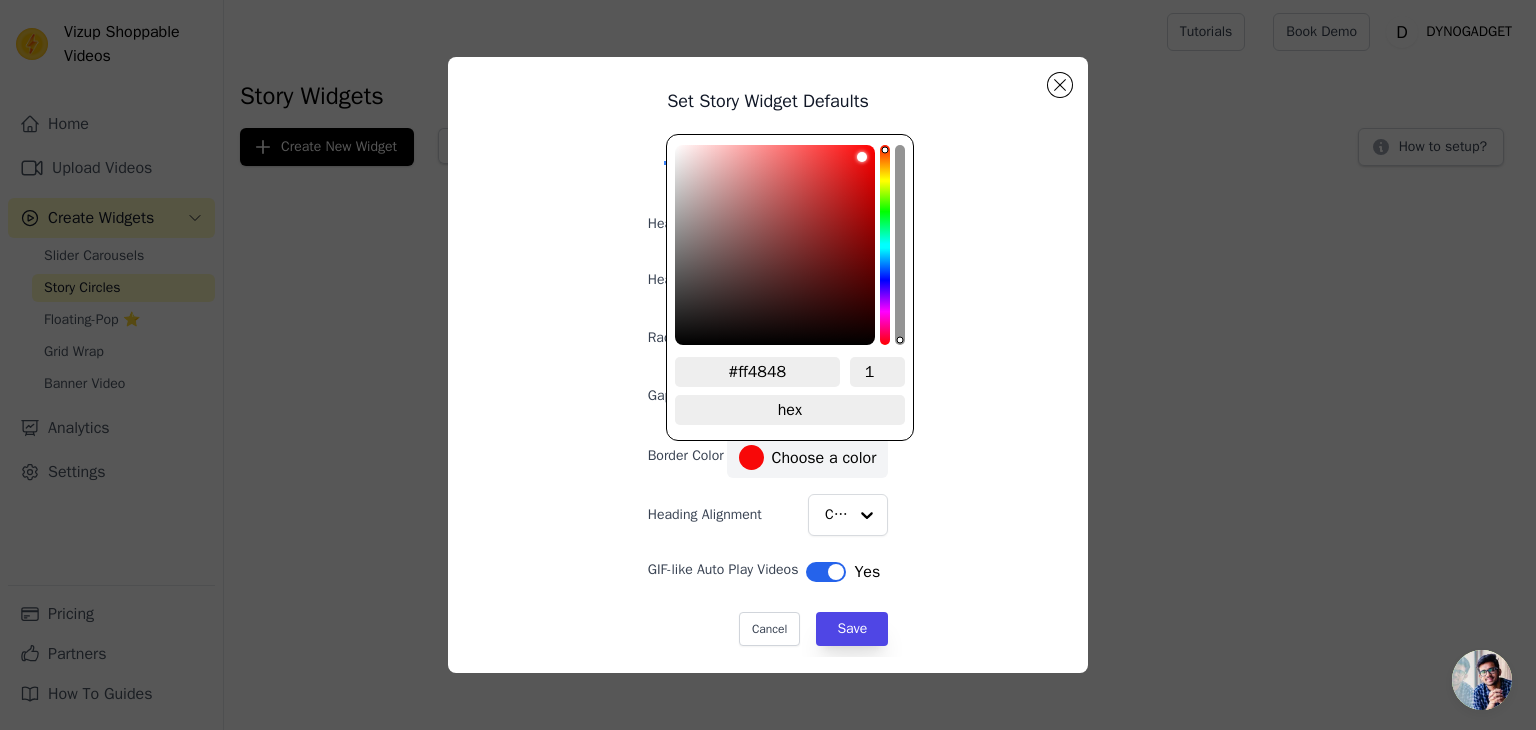 type on "#ff4b4b" 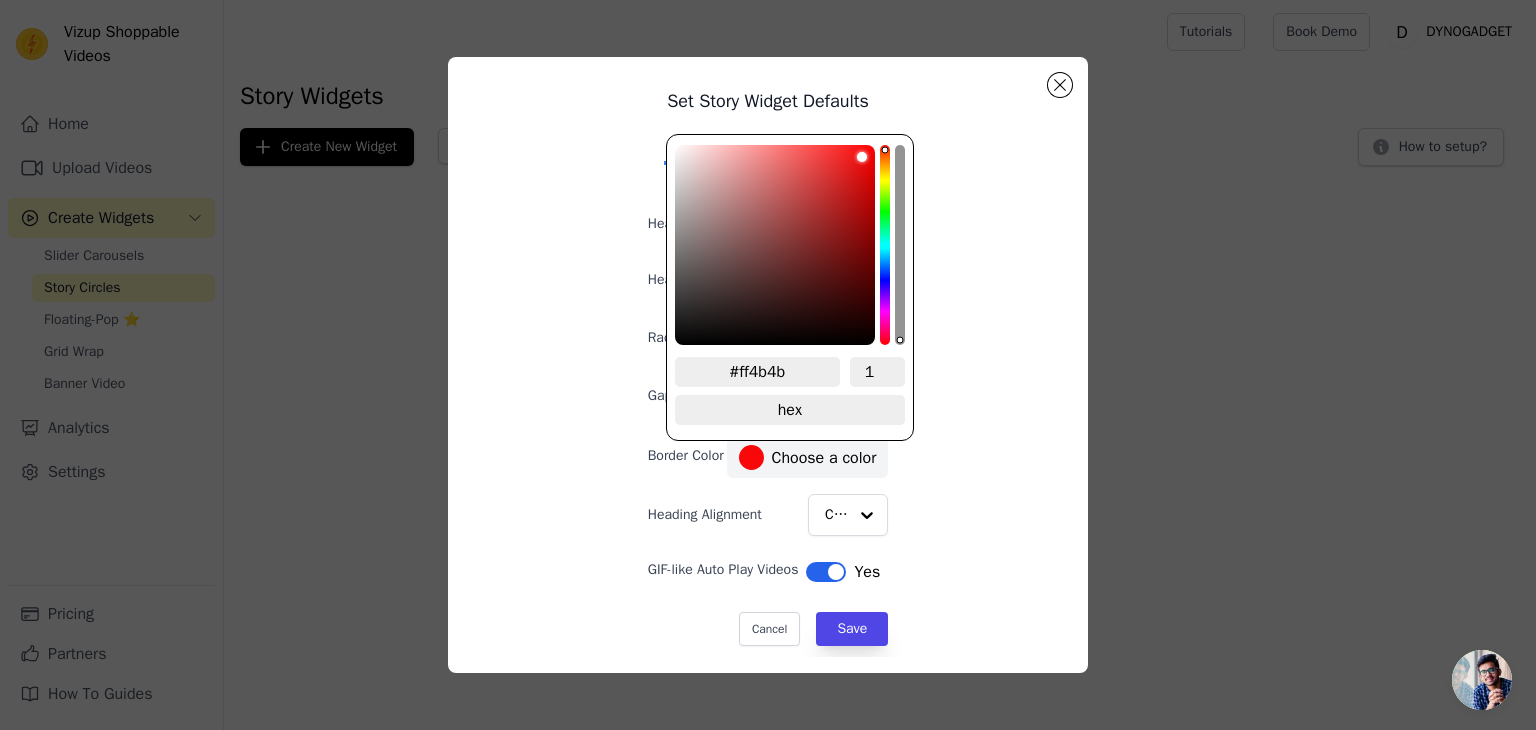 type on "#ff5050" 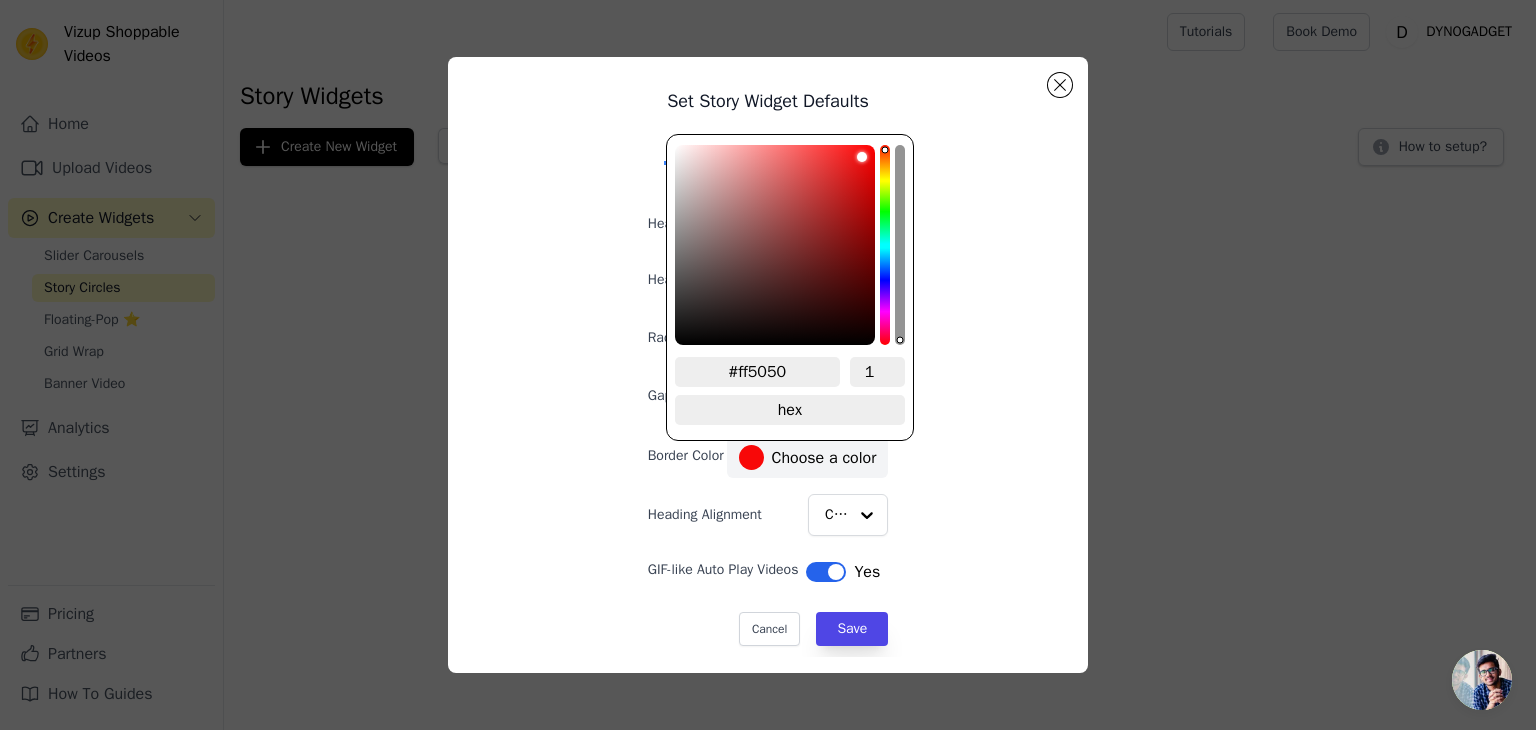type on "#ff5353" 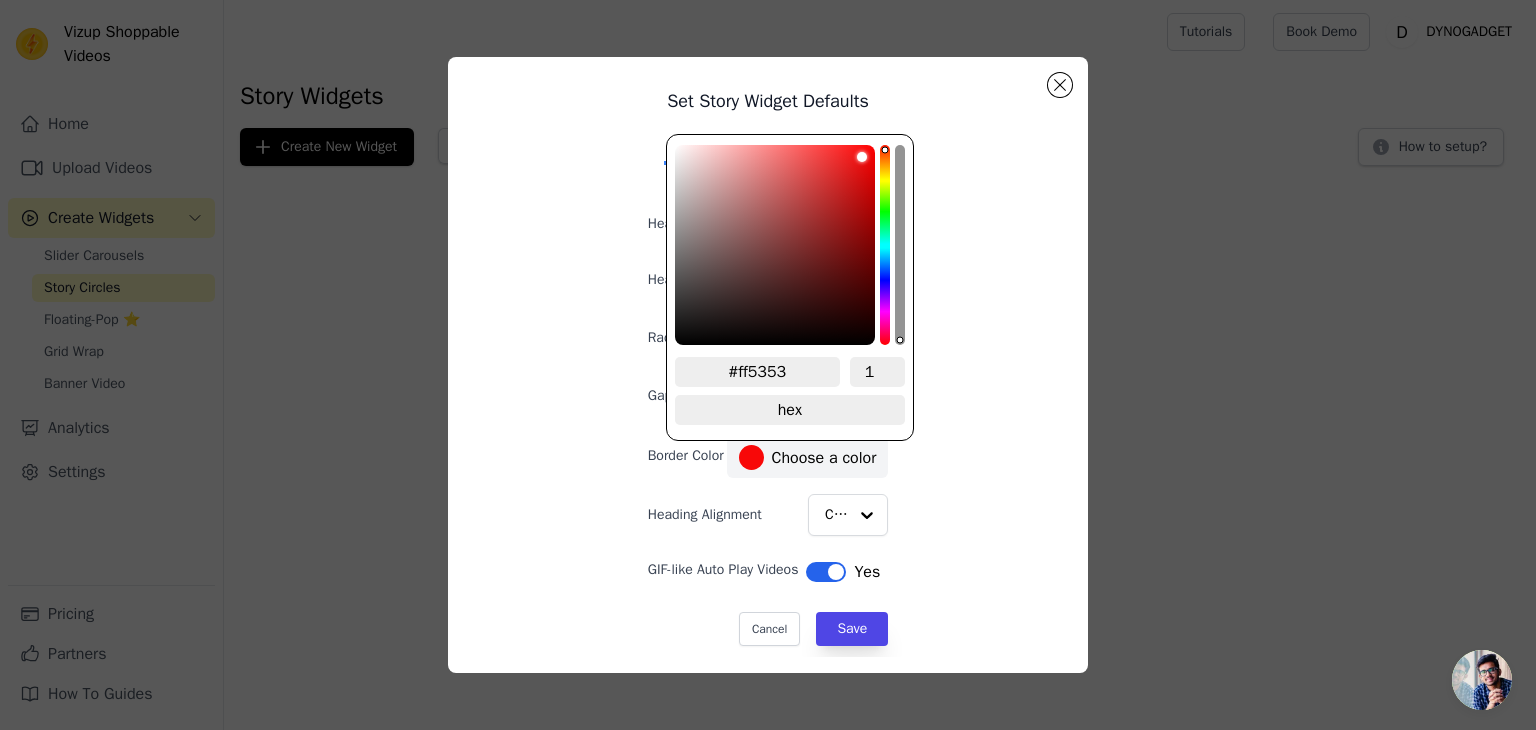 type on "#ff5656" 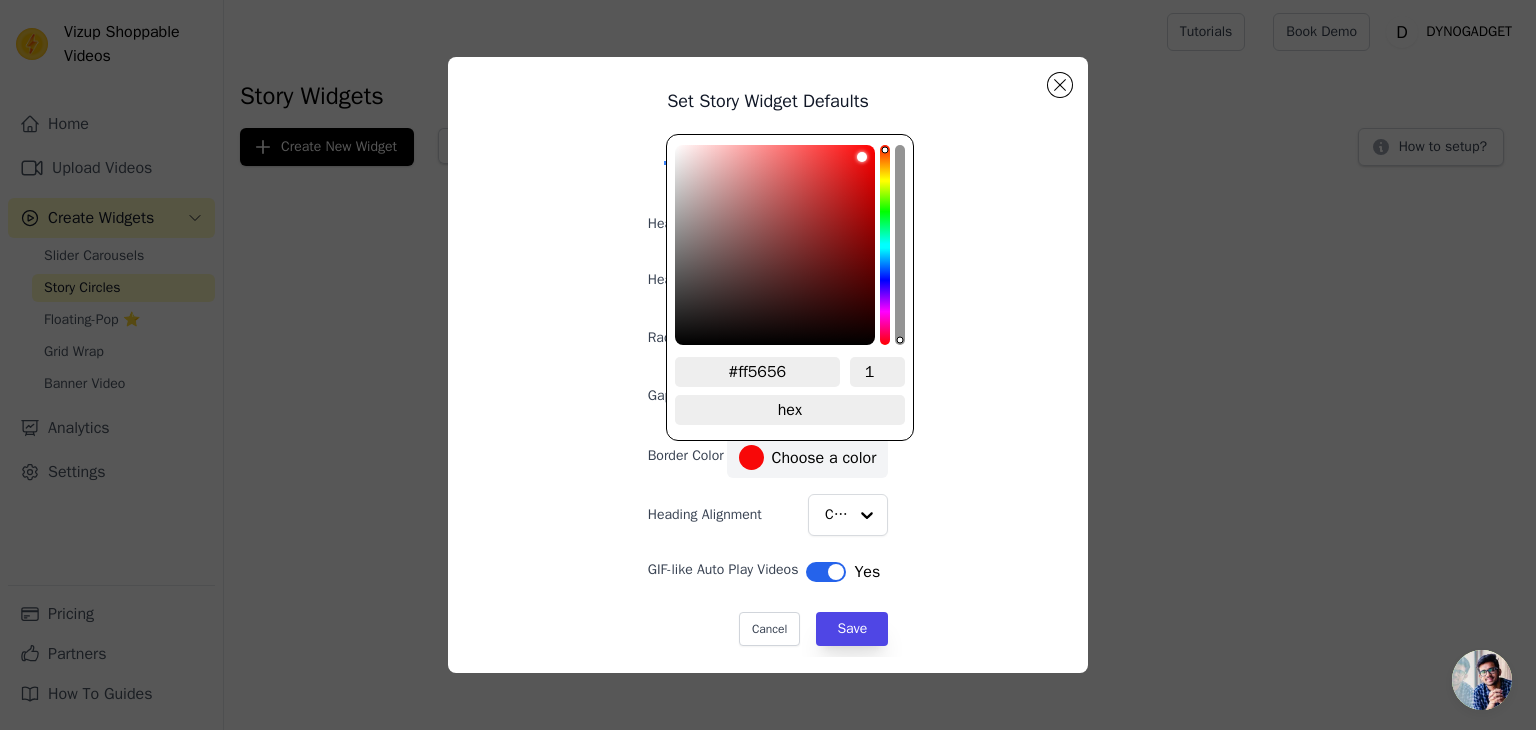 type on "#ff5a5a" 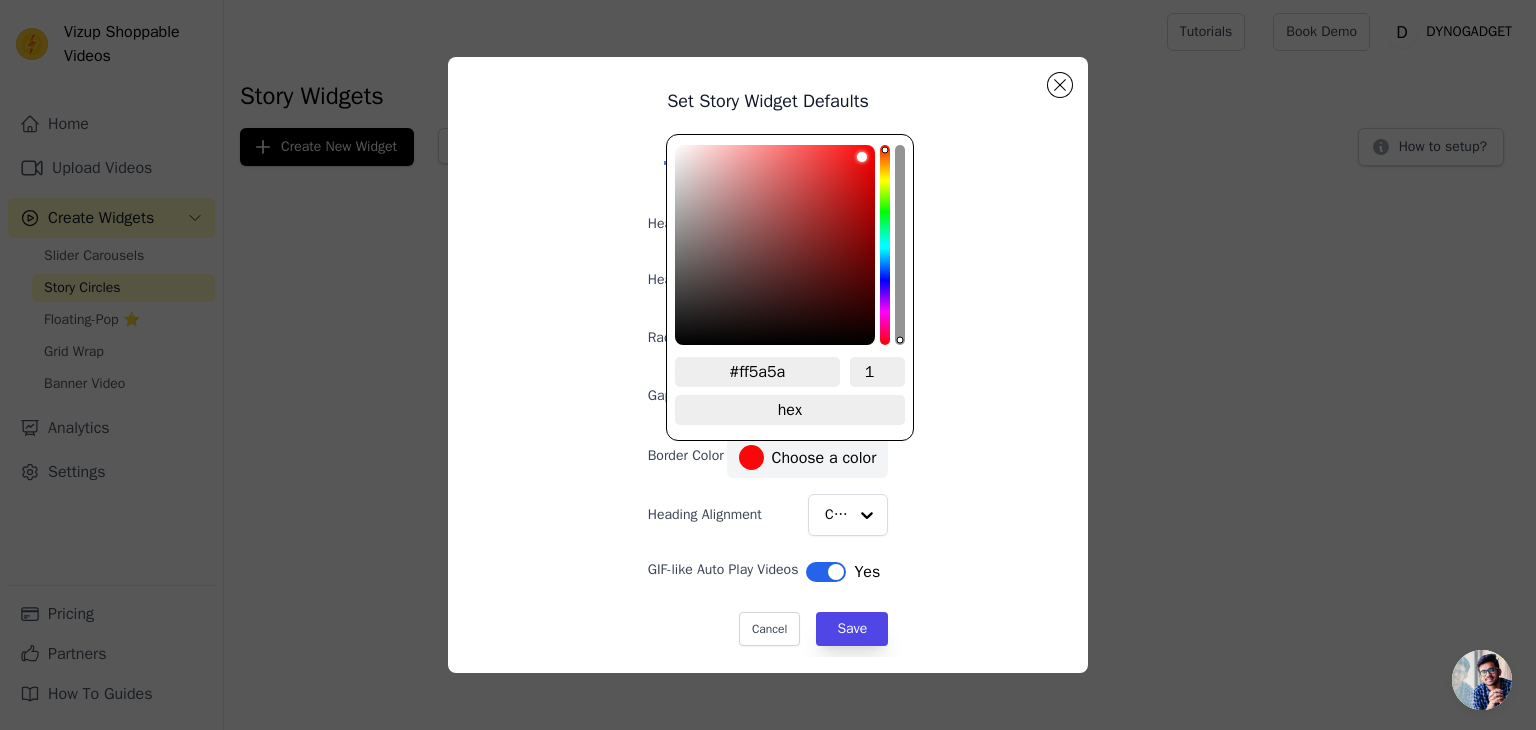 type on "#ff5f5f" 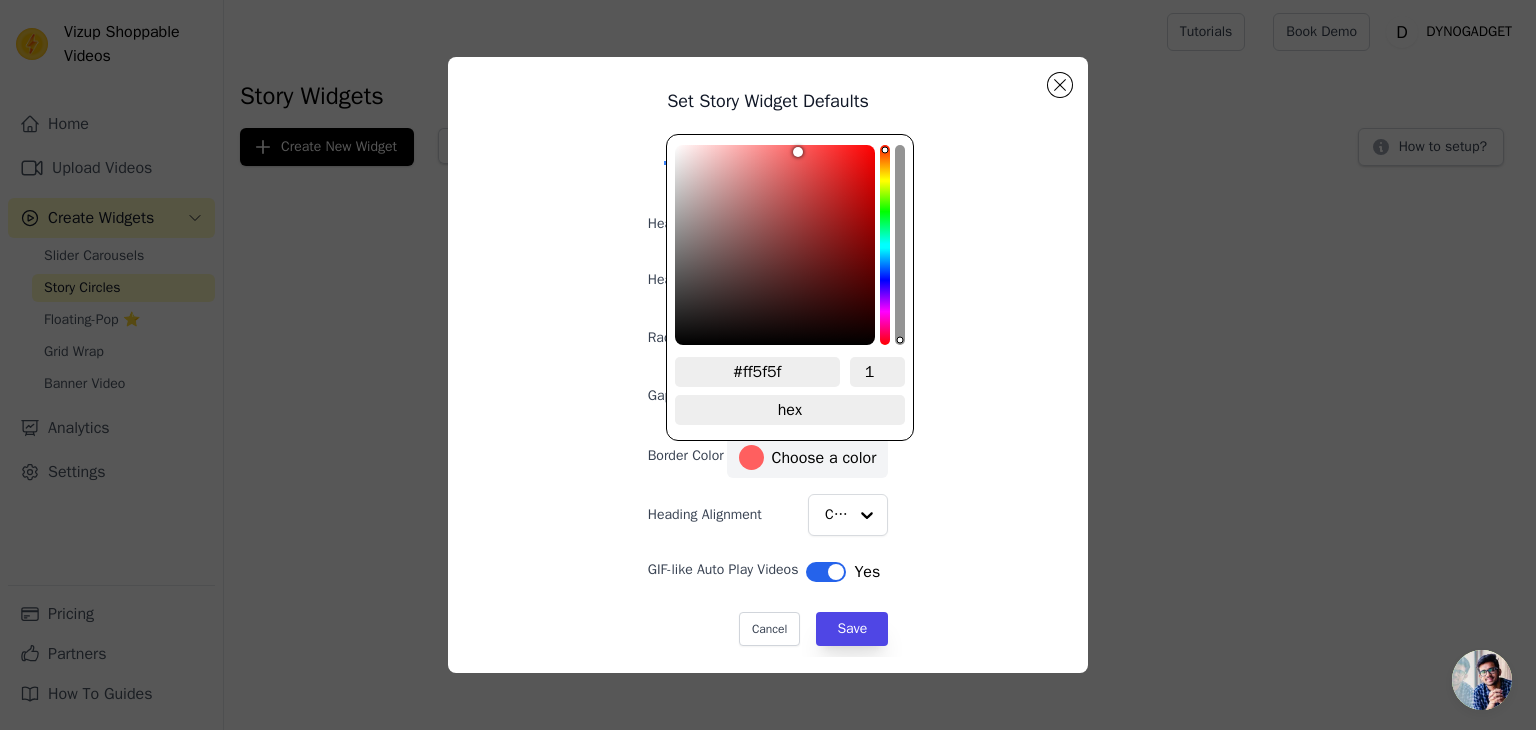 type on "#ff6464" 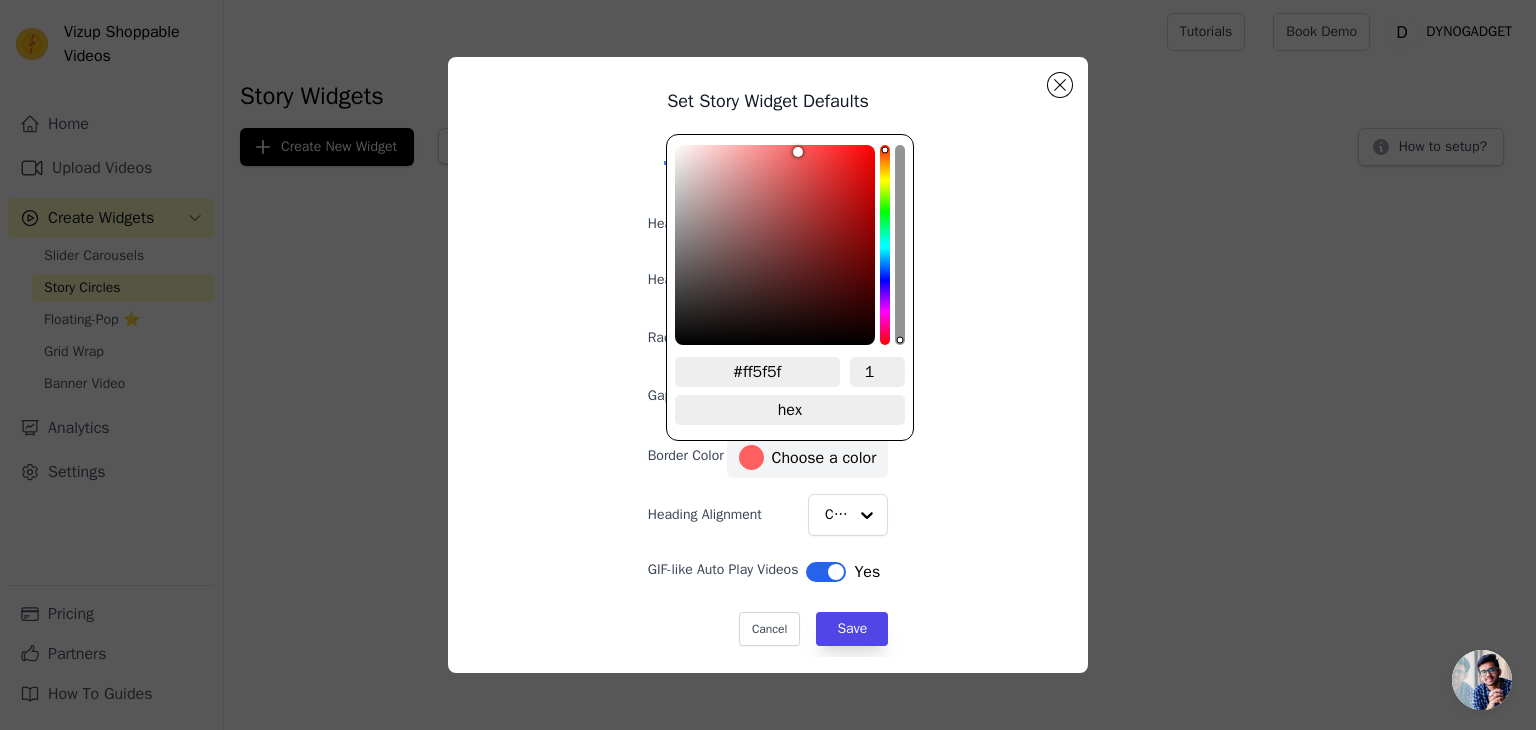 type on "#ff6464" 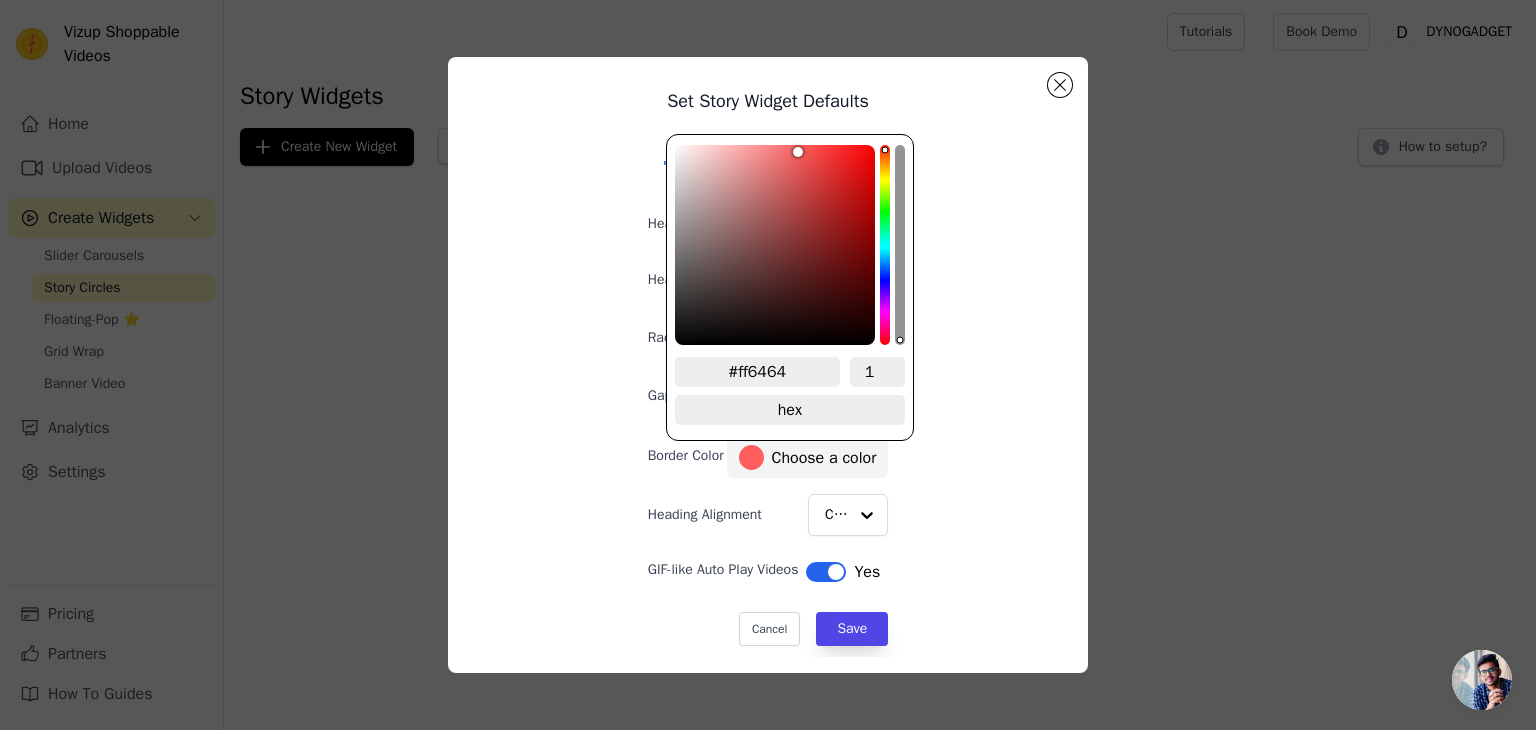 type on "#ff6a6a" 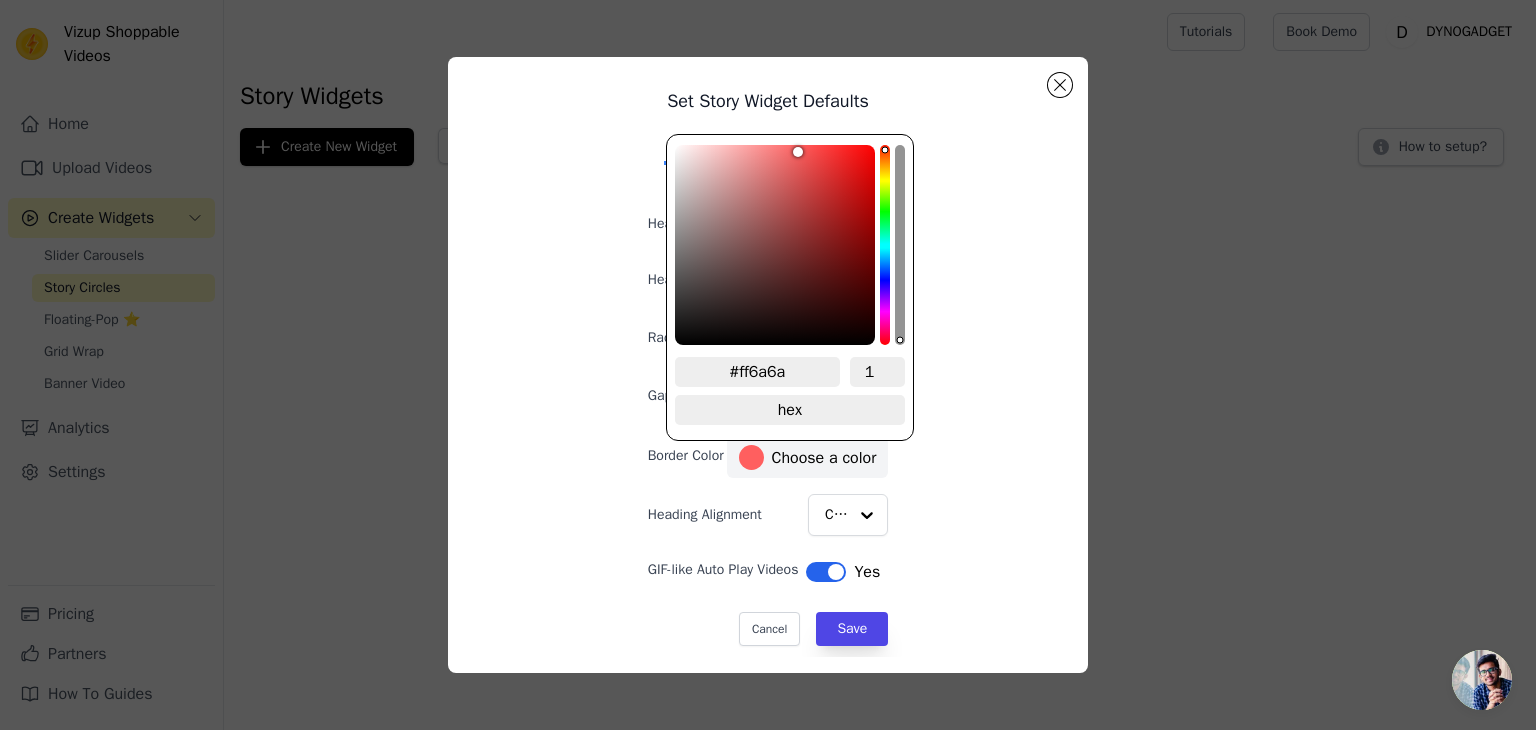 type on "#ff6d6d" 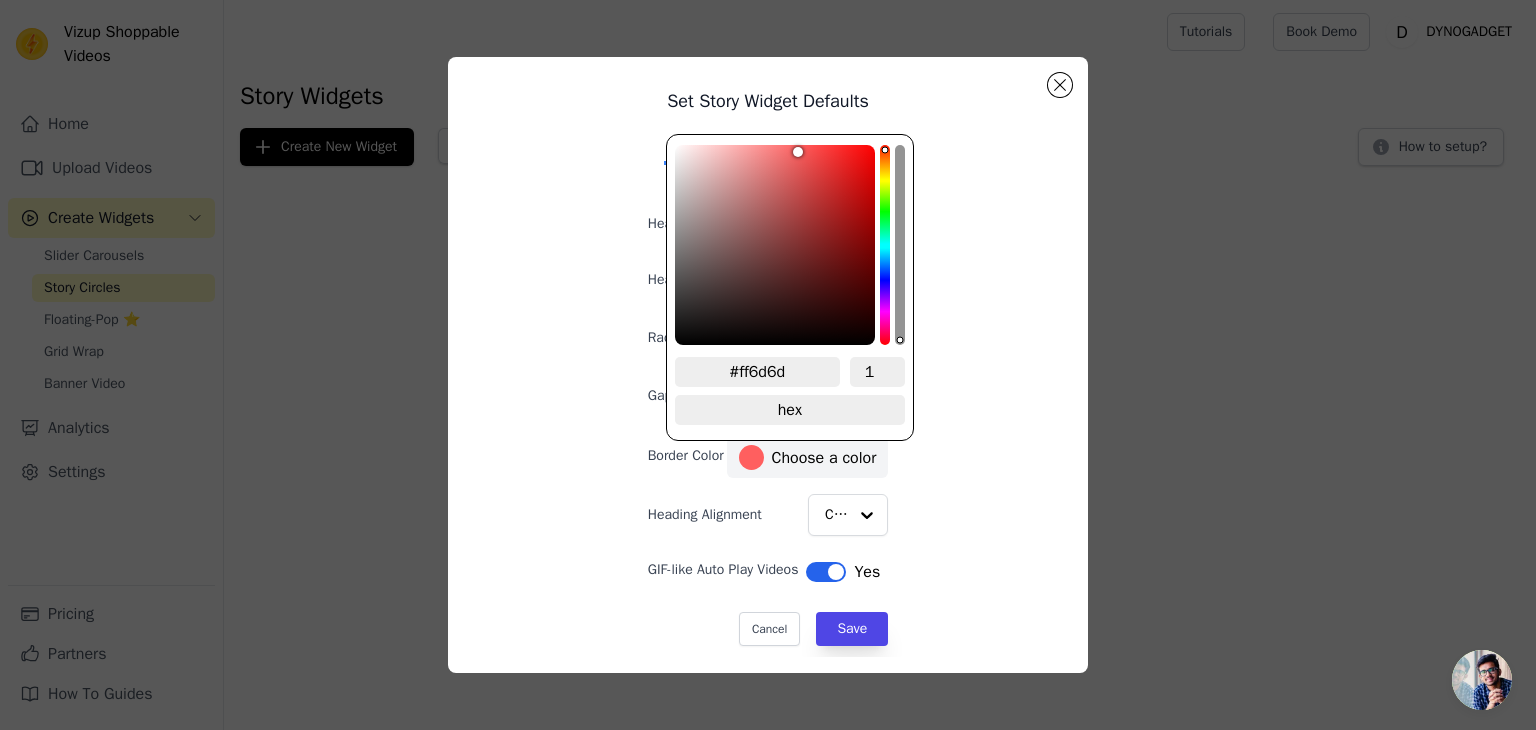type on "#ff7171" 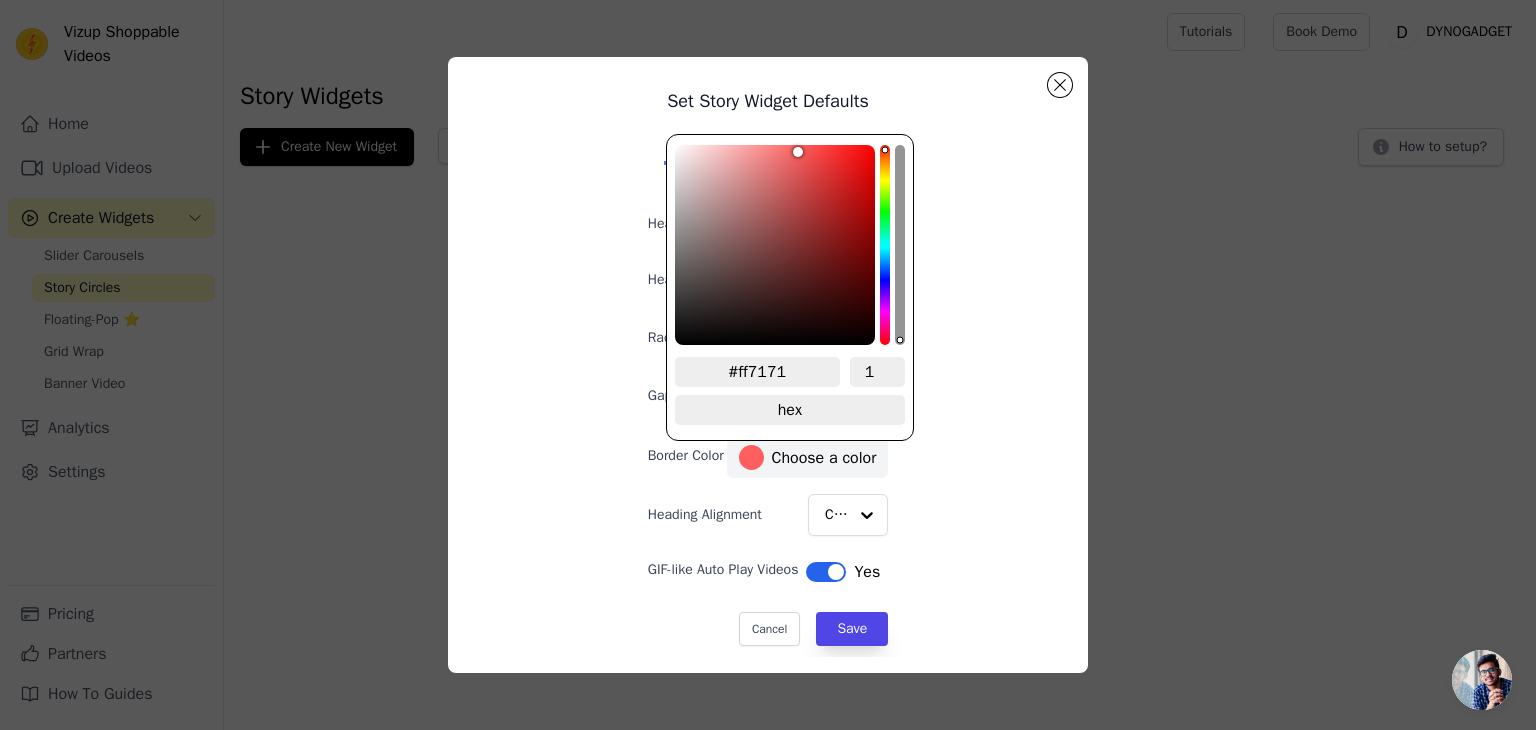 type on "#ff7575" 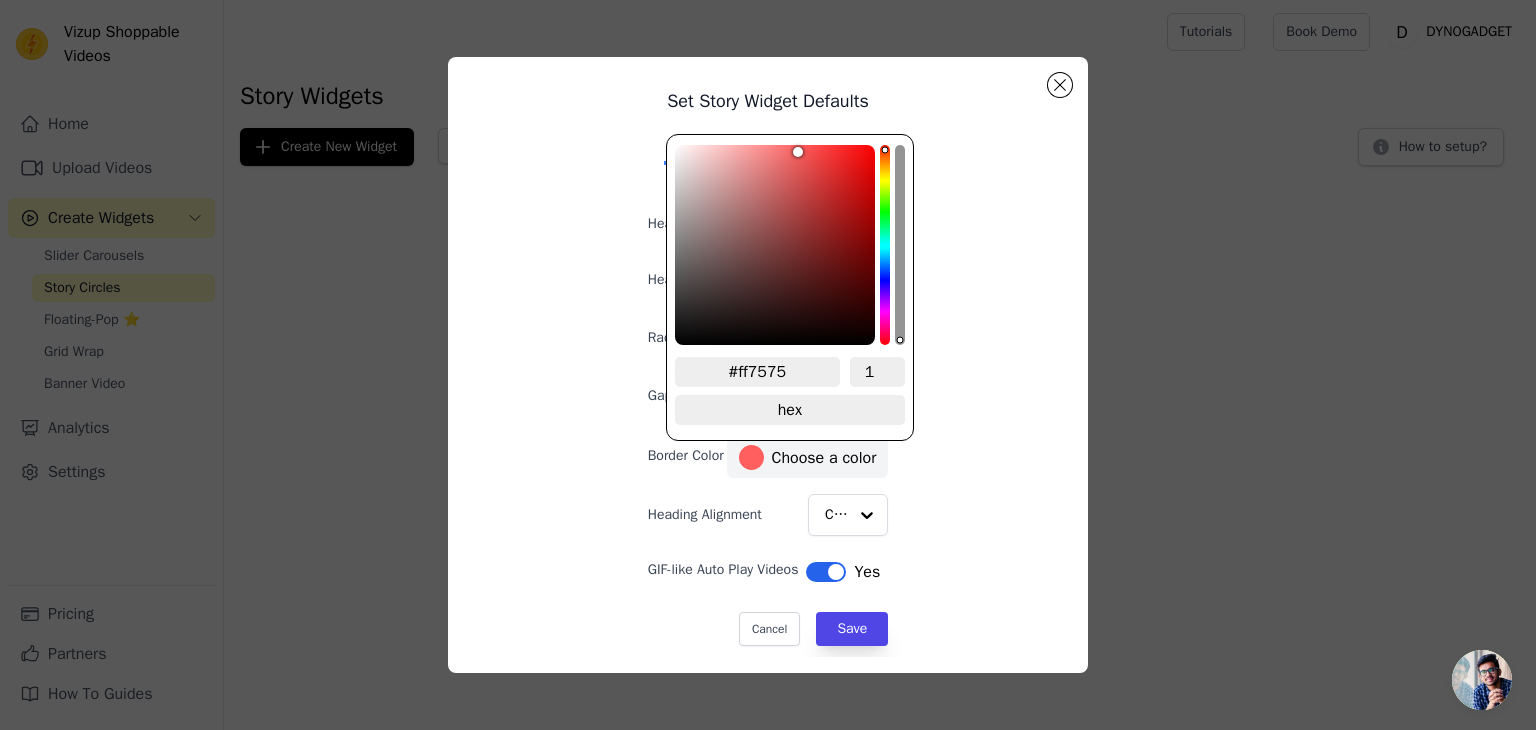type on "#ff7979" 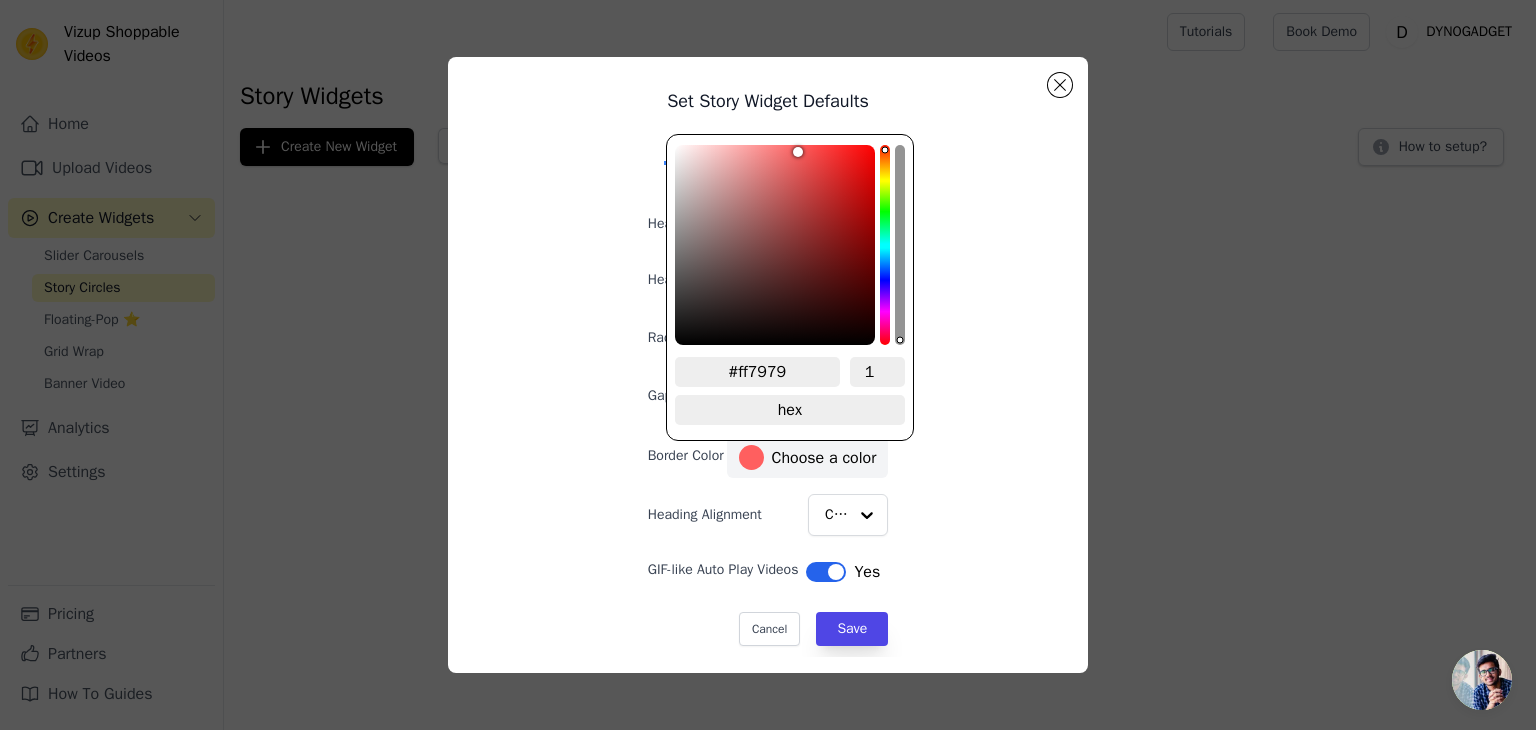type on "#ff7d7d" 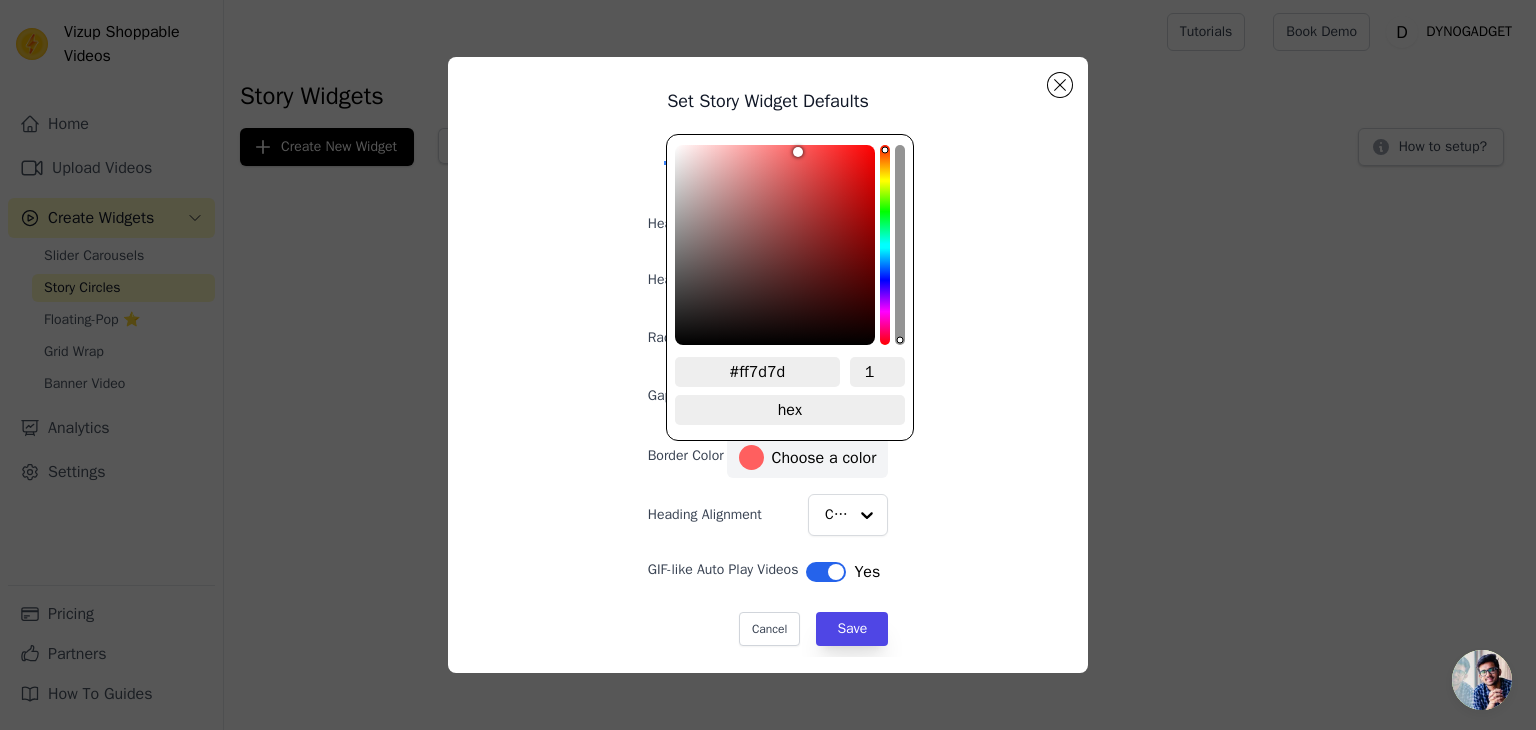 type on "#ff7f7f" 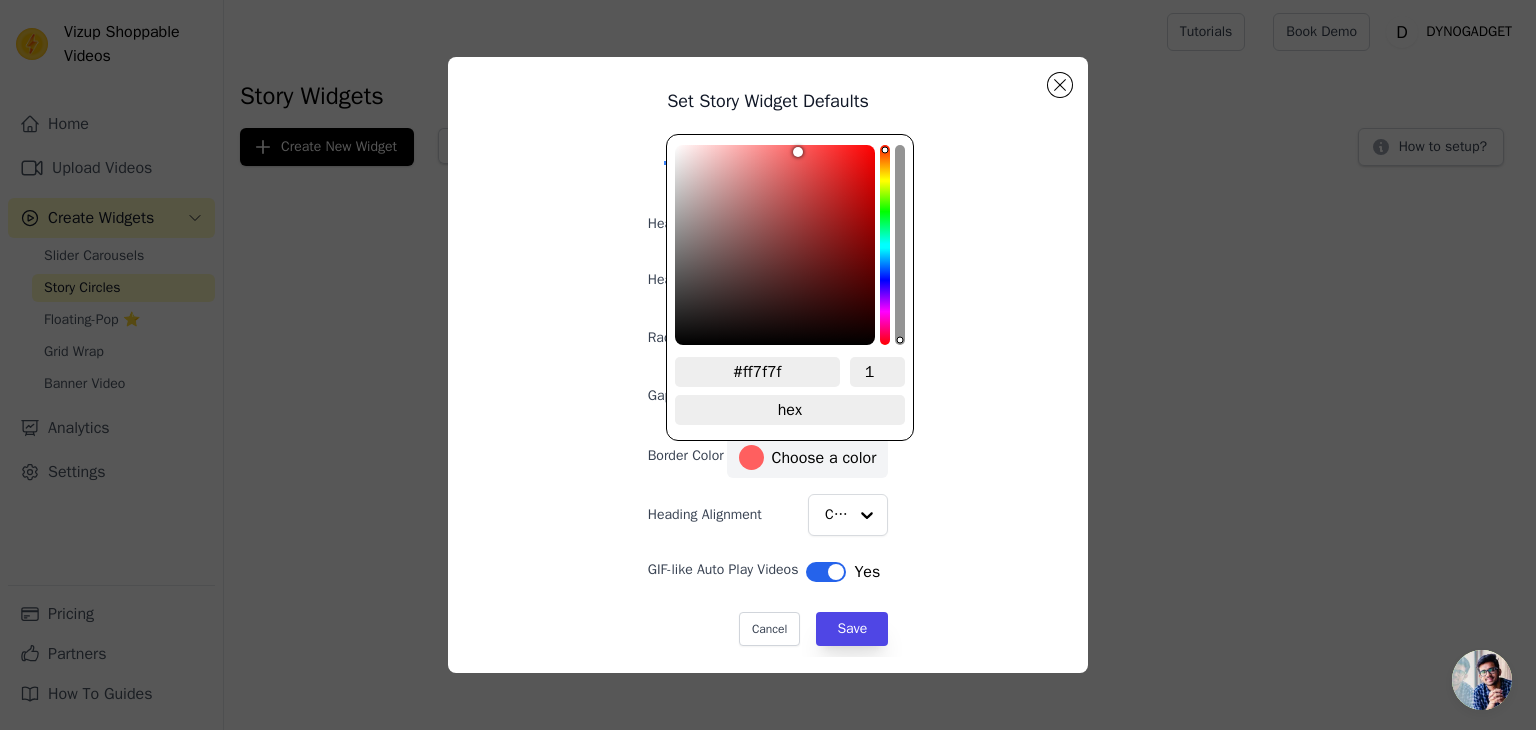type on "#ff8181" 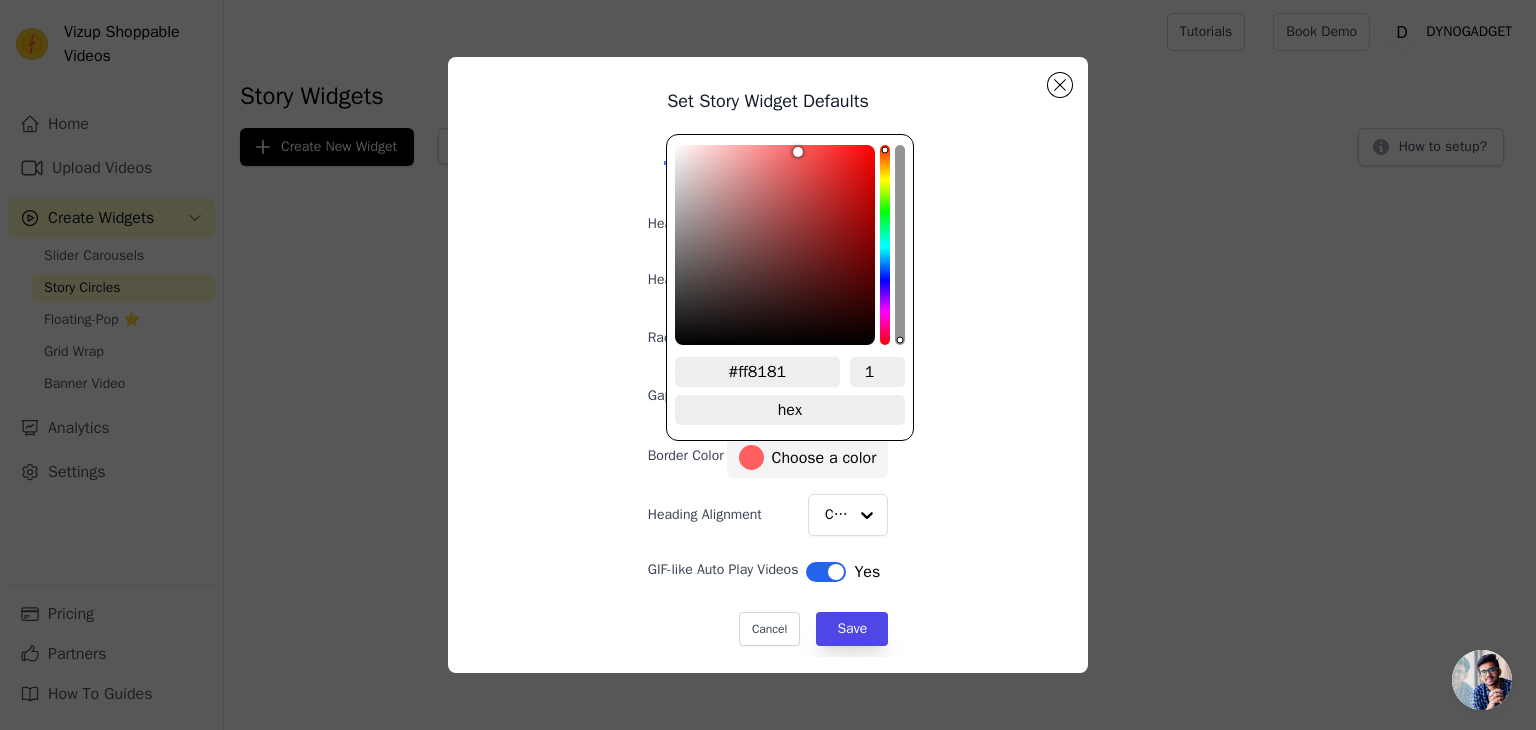 type on "#ff8383" 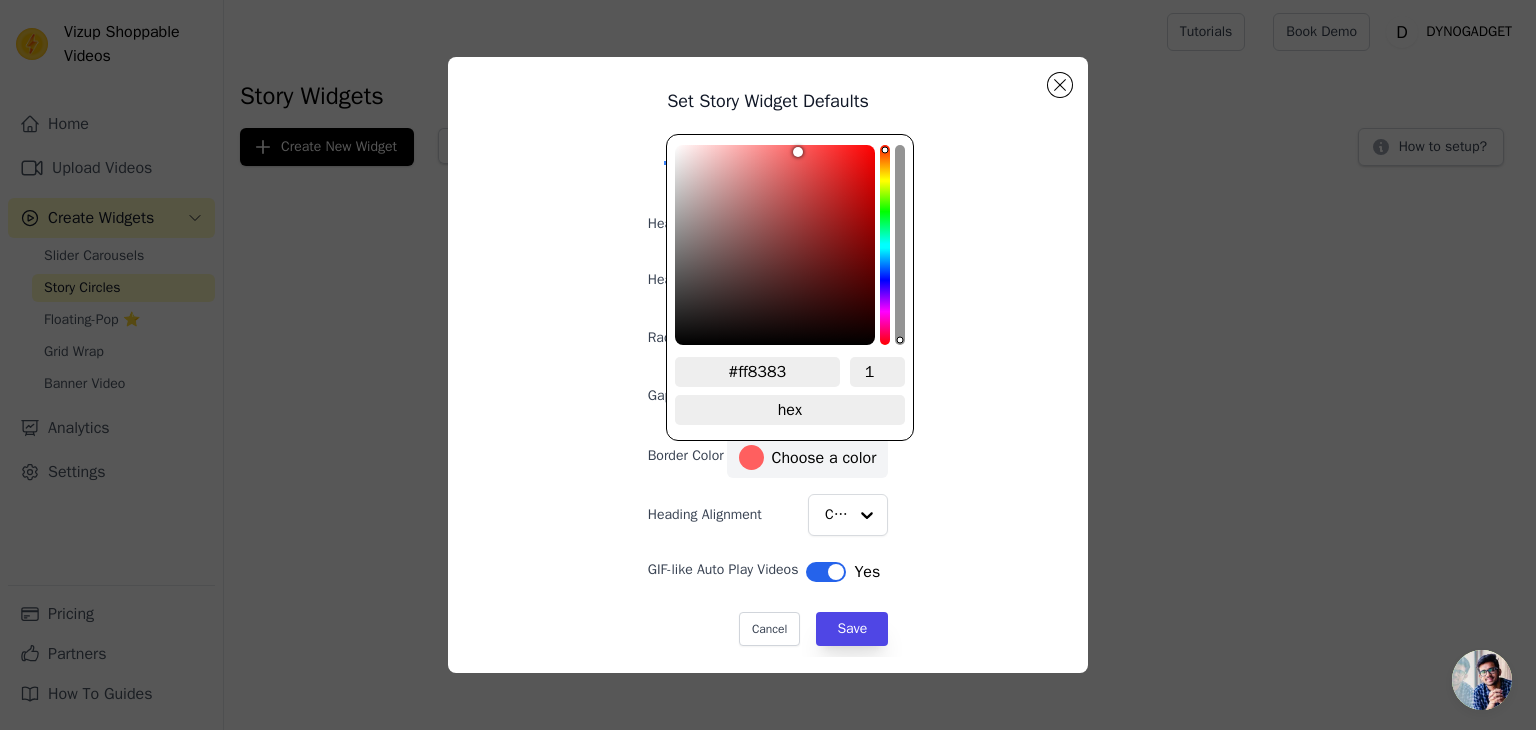 type on "#ff8484" 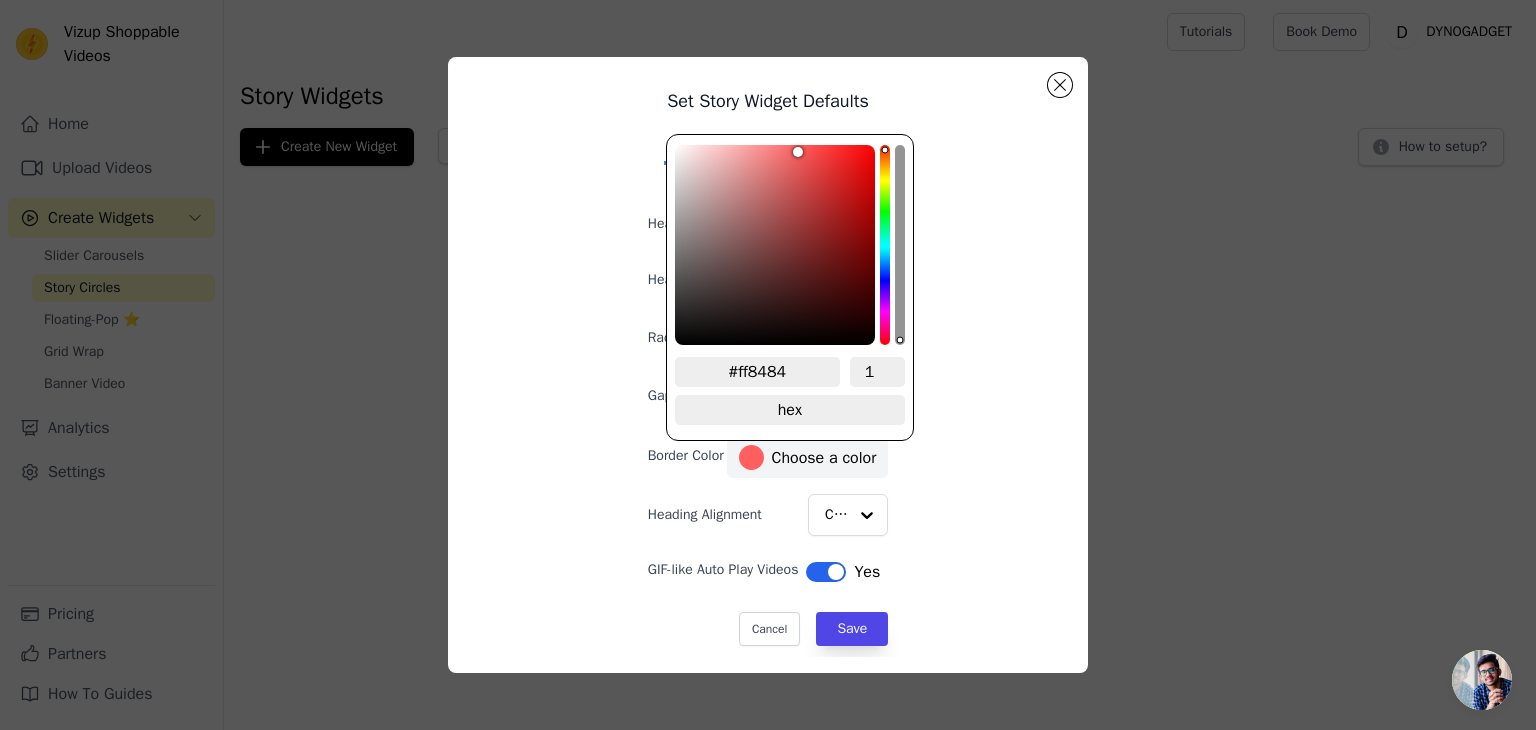 type on "#ff8787" 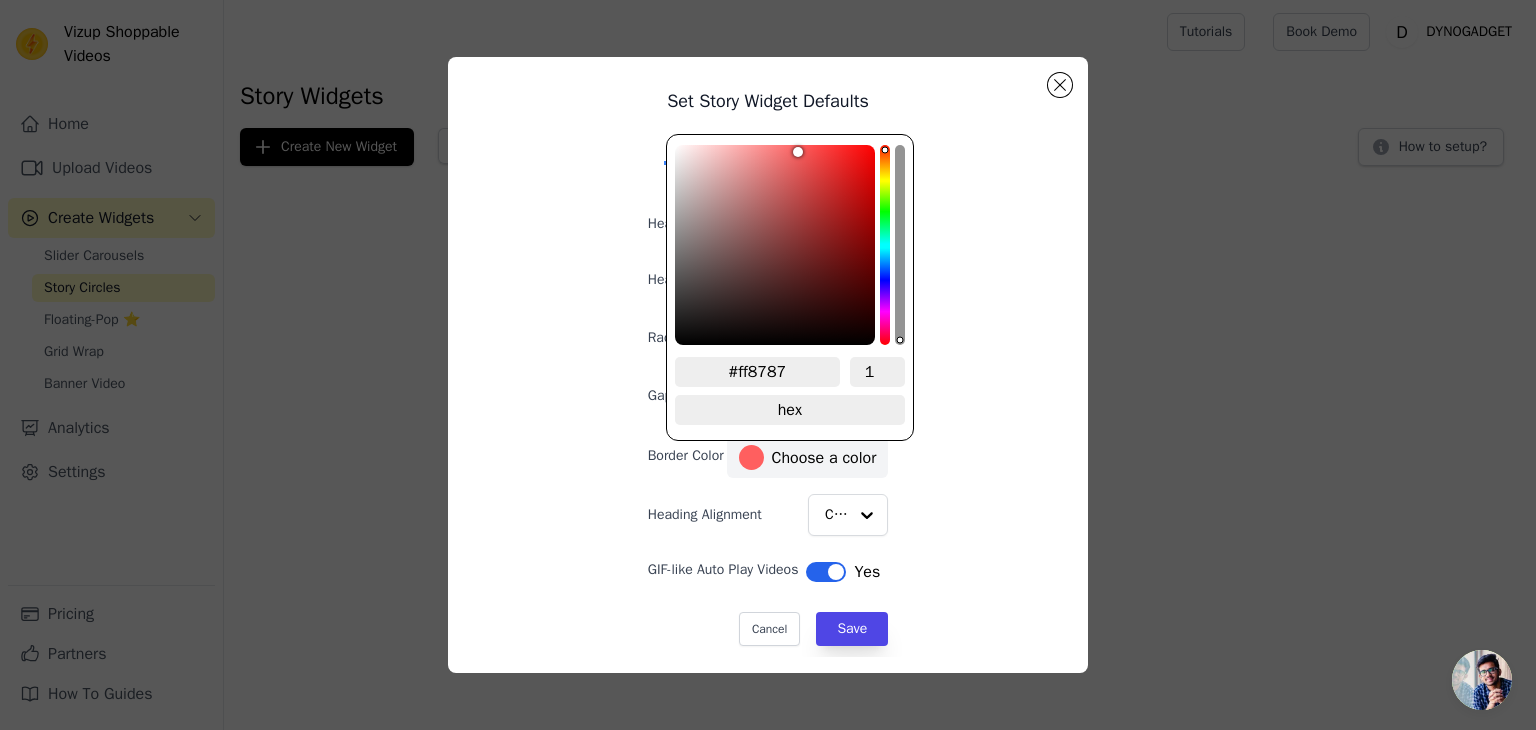 type on "#ff8989" 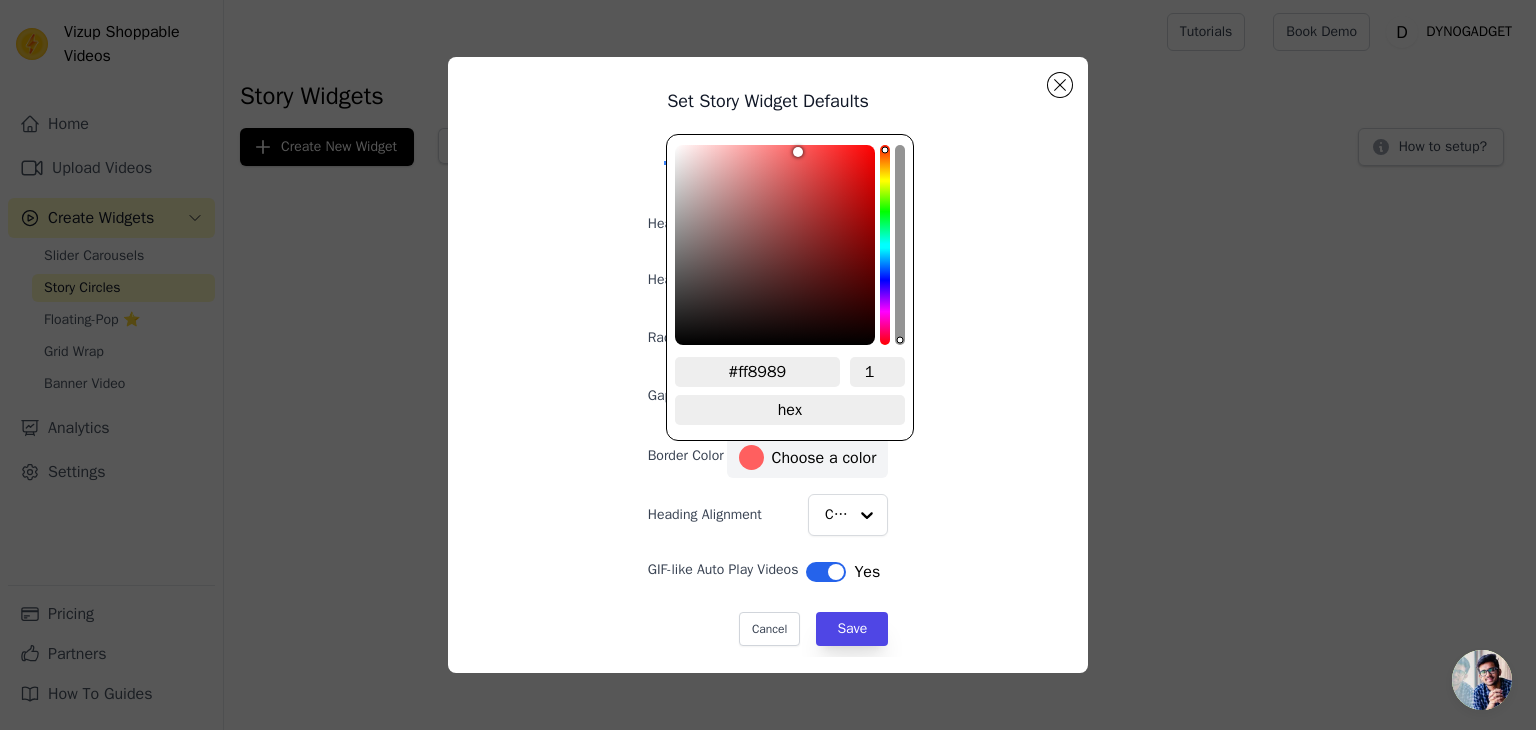 type on "#ff8c8c" 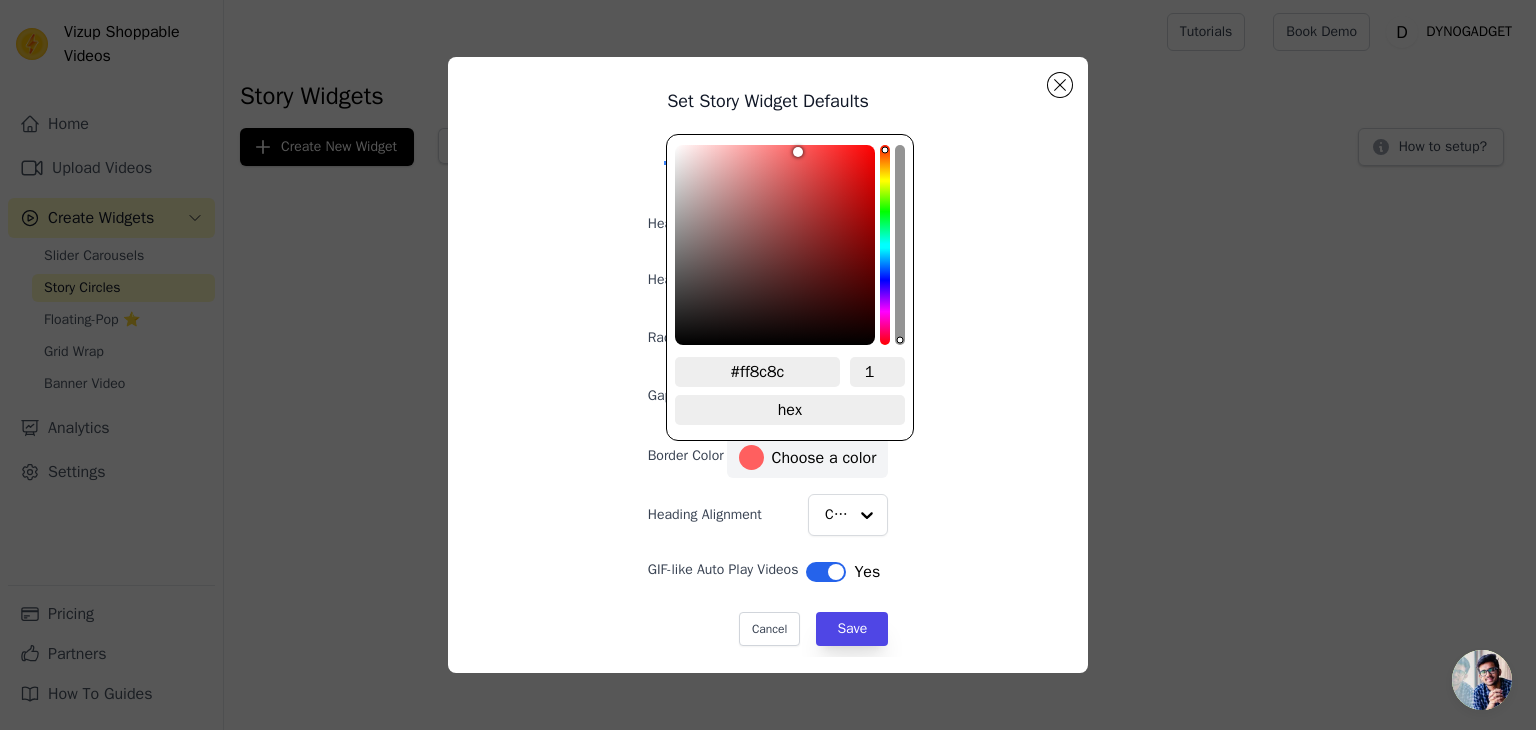 type on "#ff8f8f" 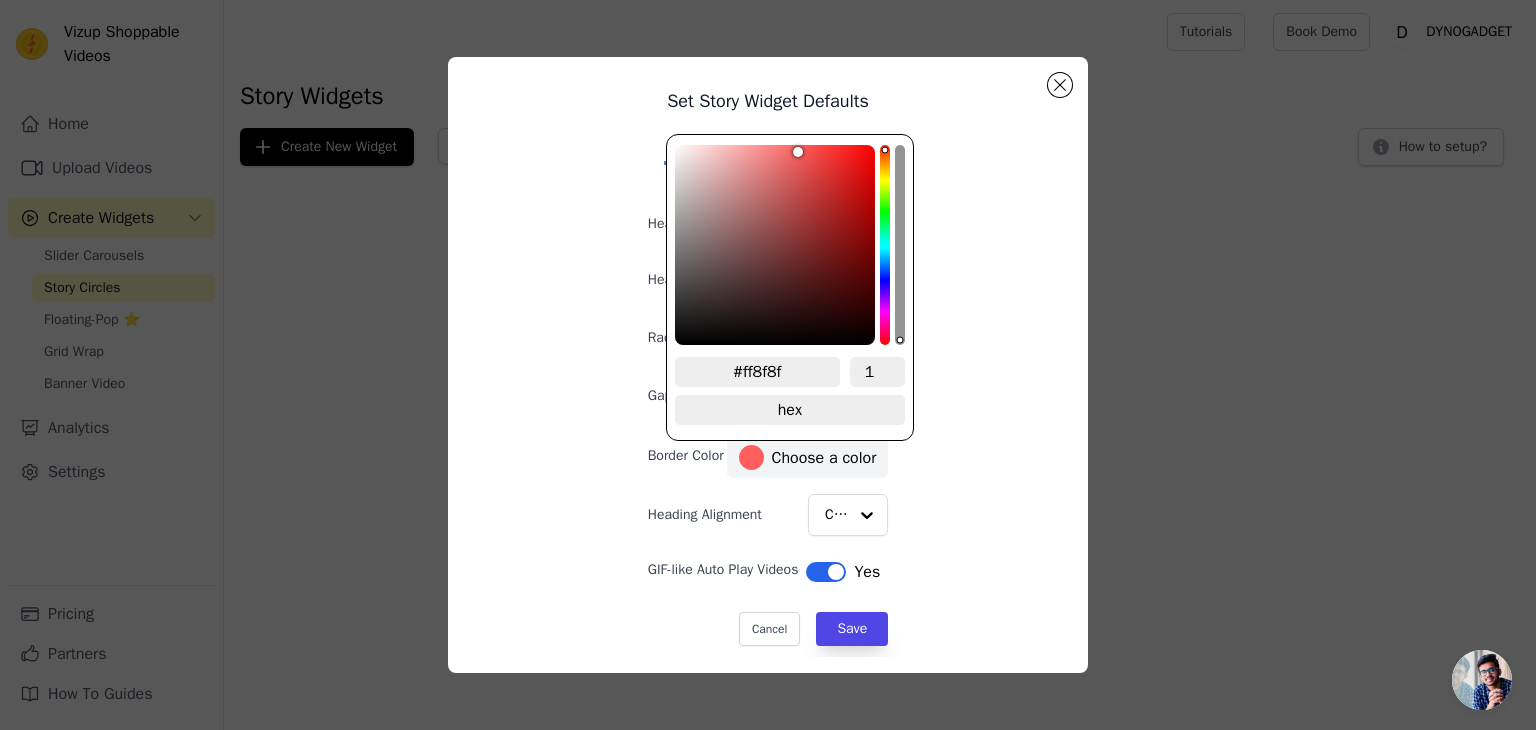 type on "#ff9292" 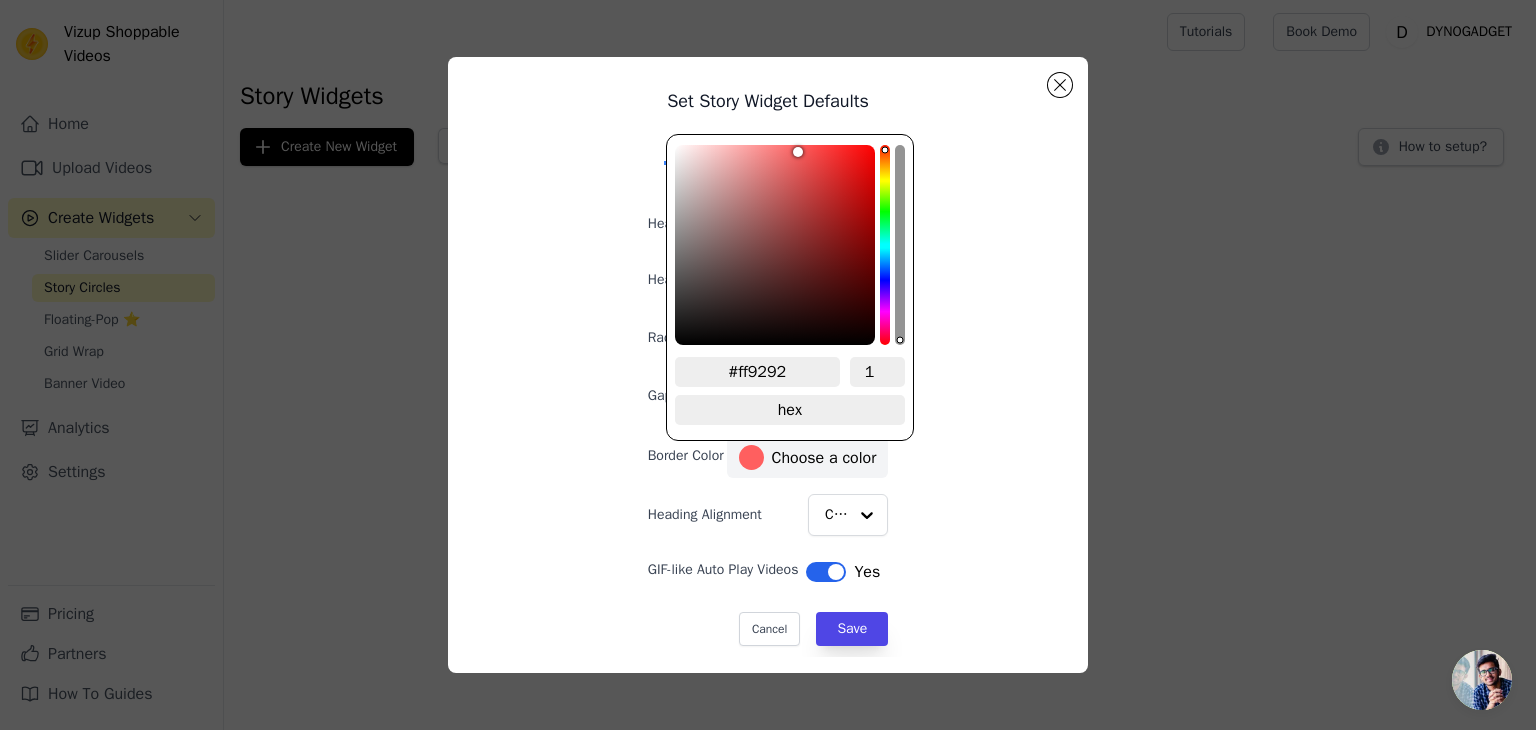 type on "#ff9494" 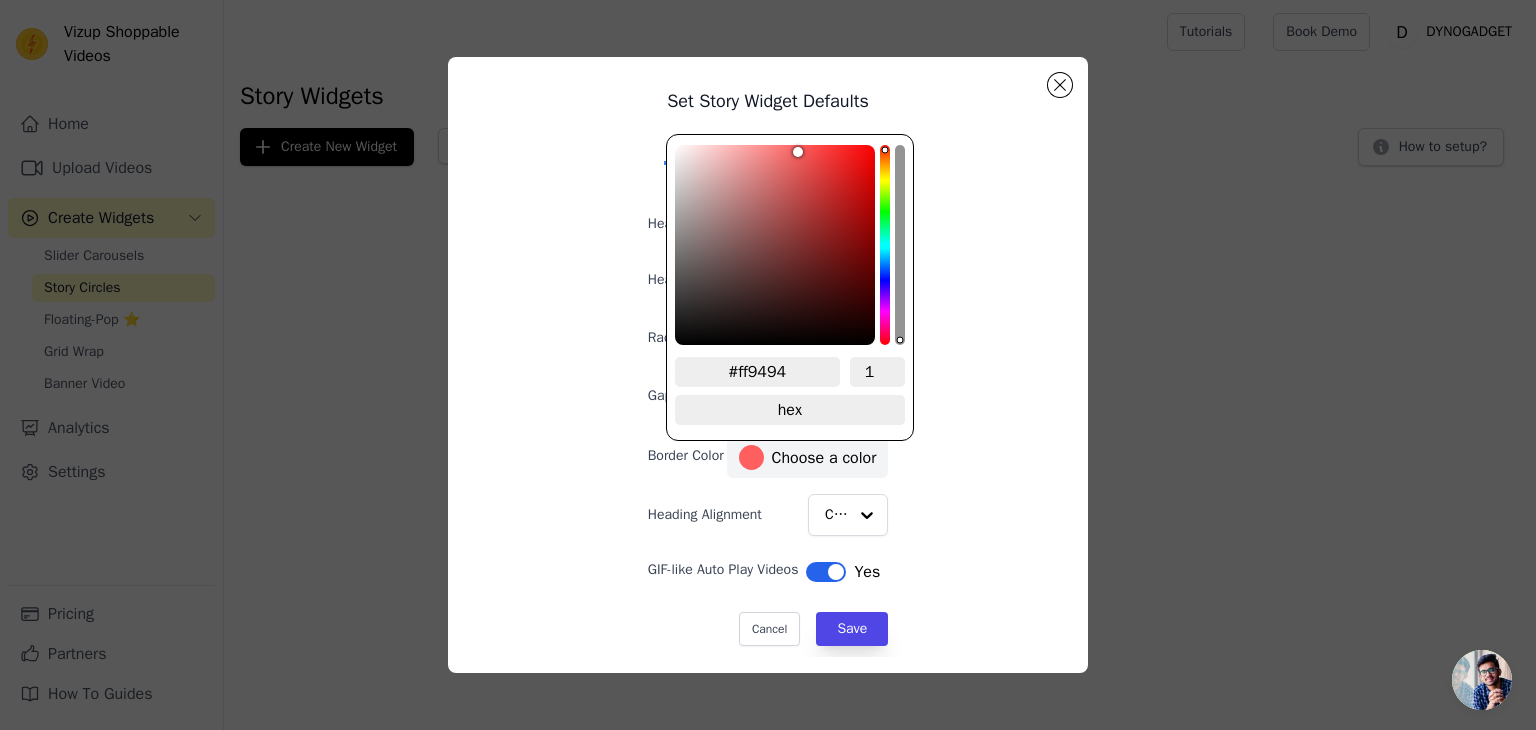 type on "#ff9696" 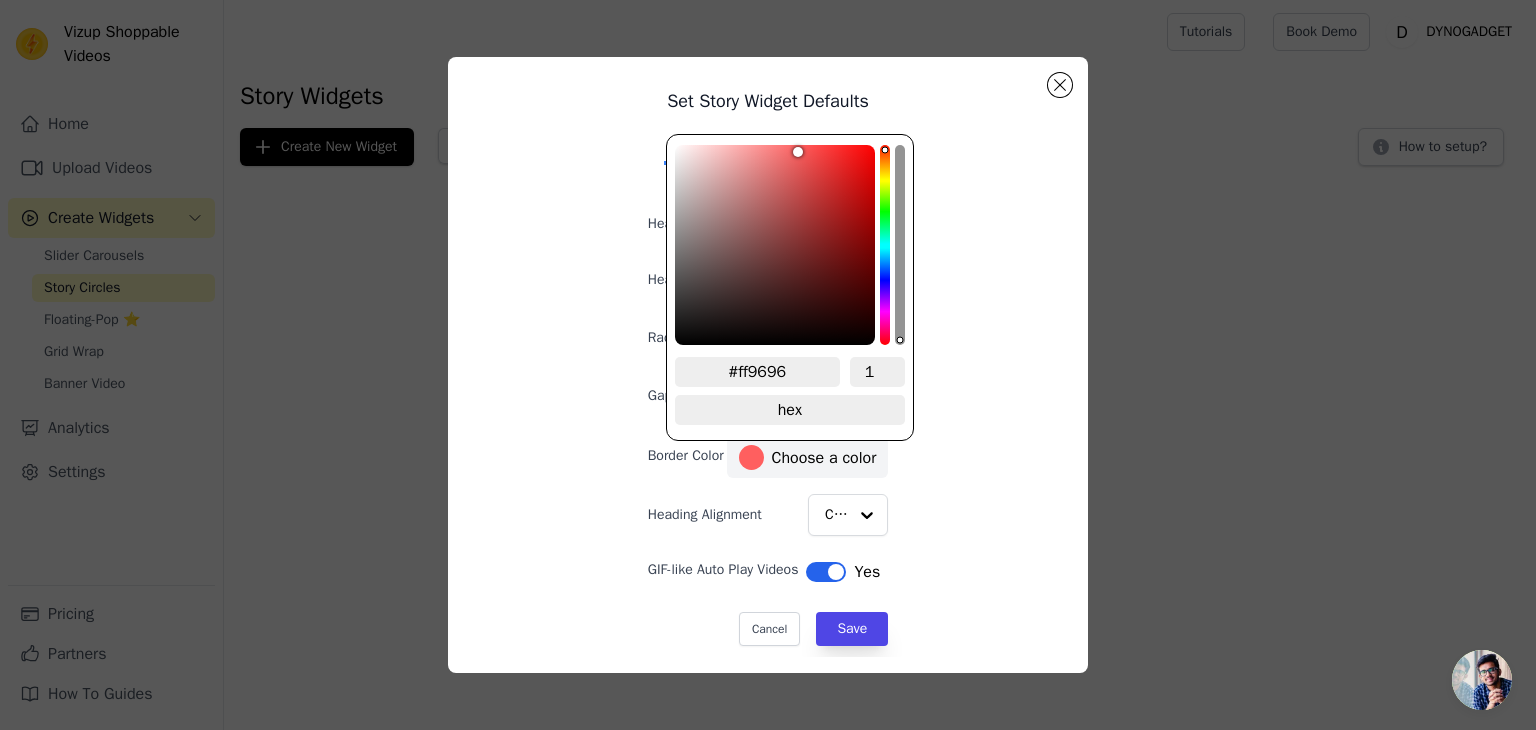type on "#ff9797" 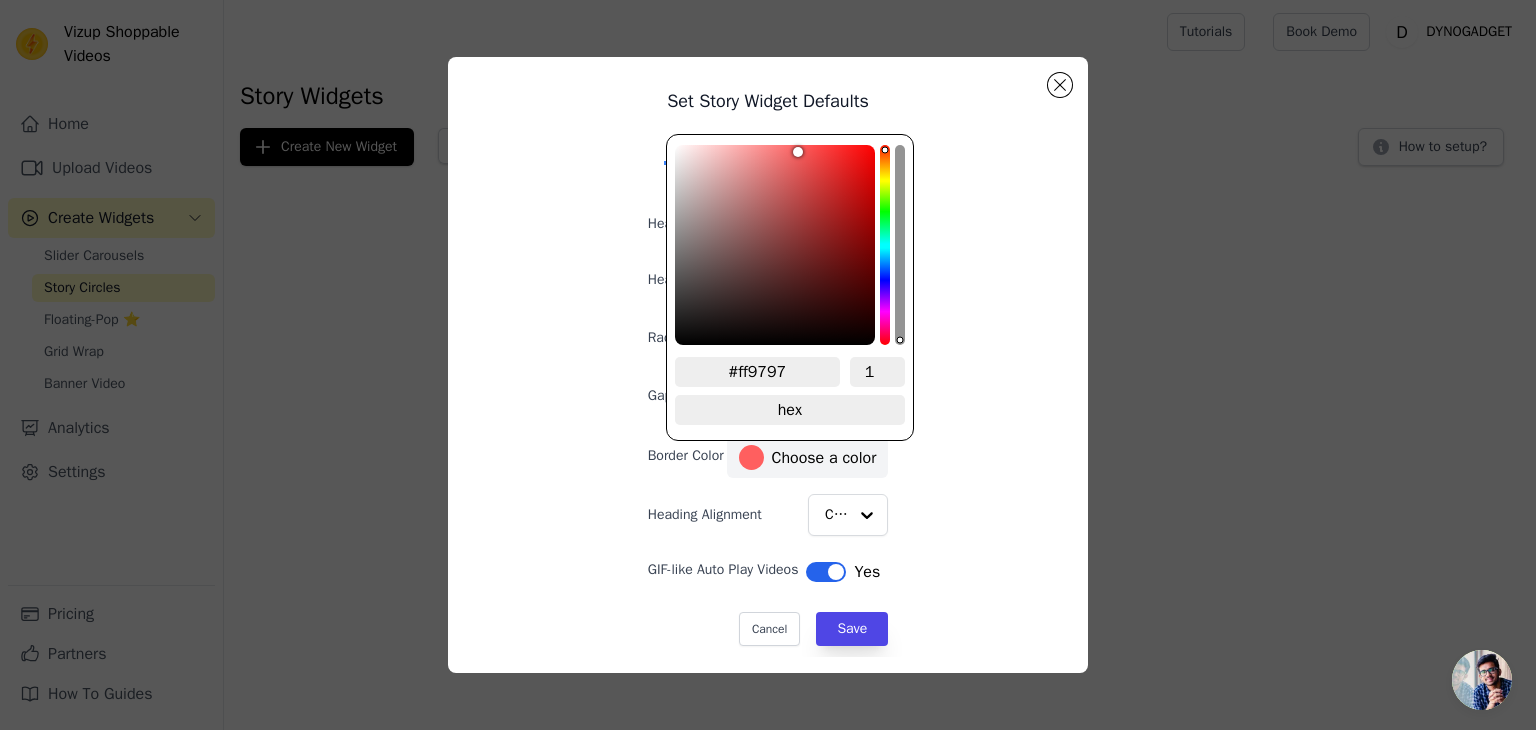 type on "#ff9999" 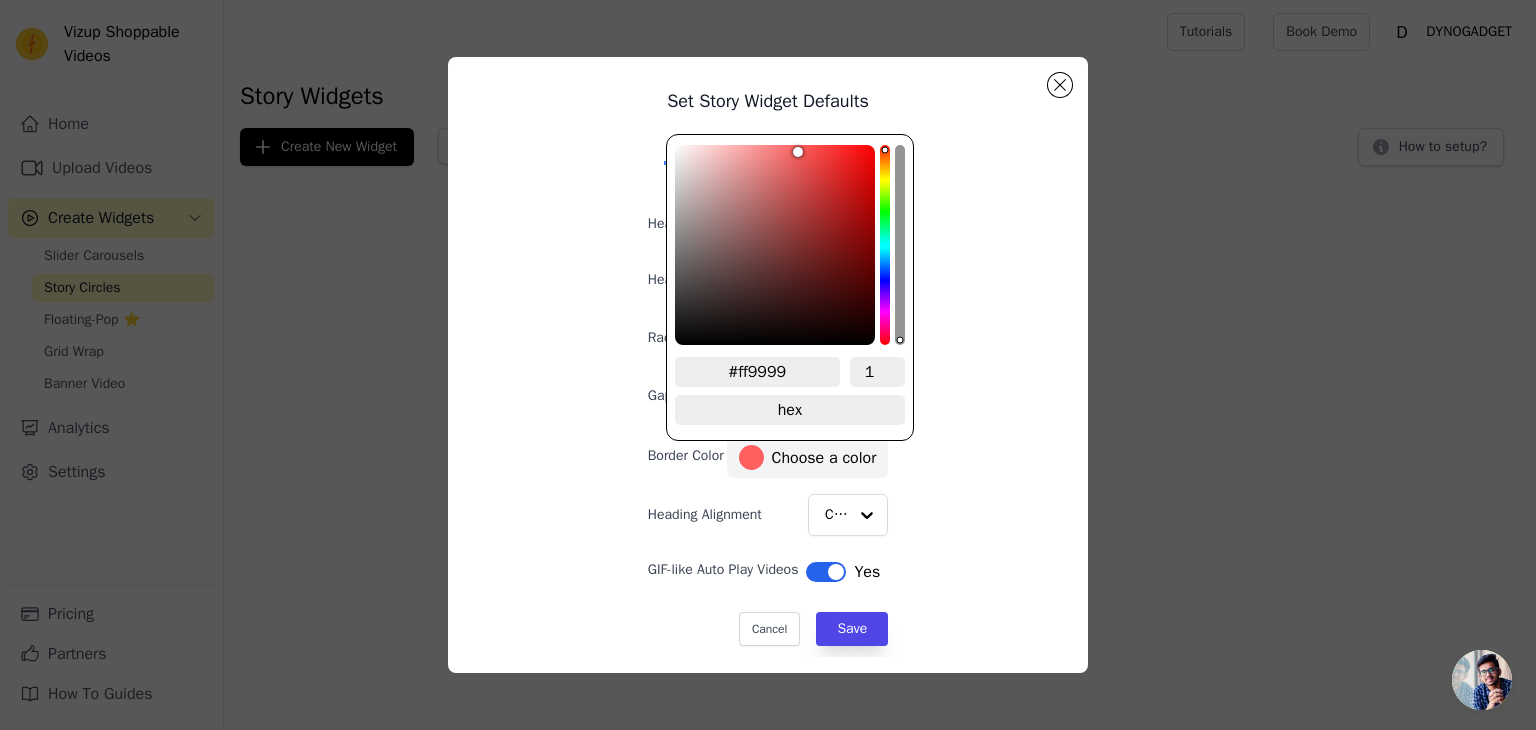 type on "#ff9a9a" 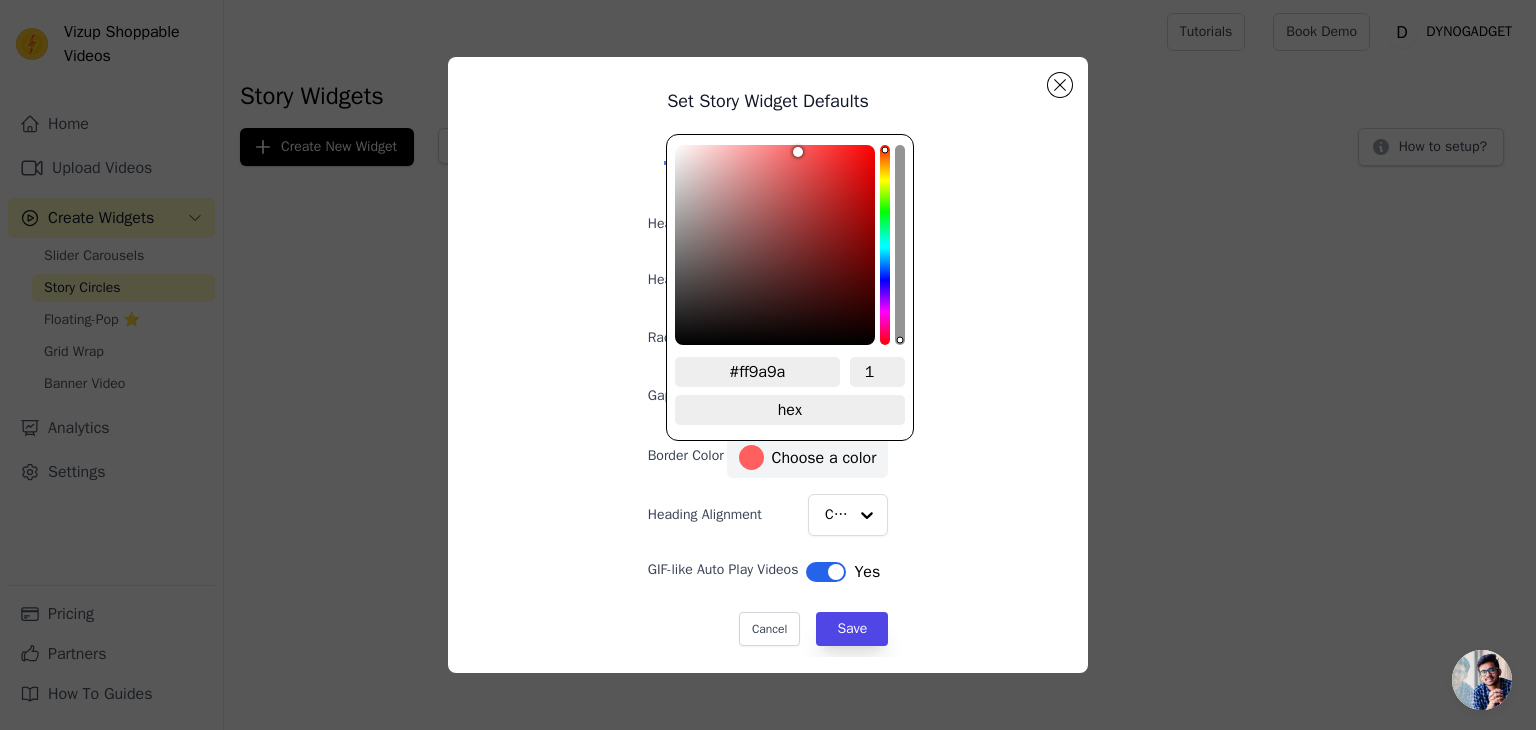type on "#ff9d9d" 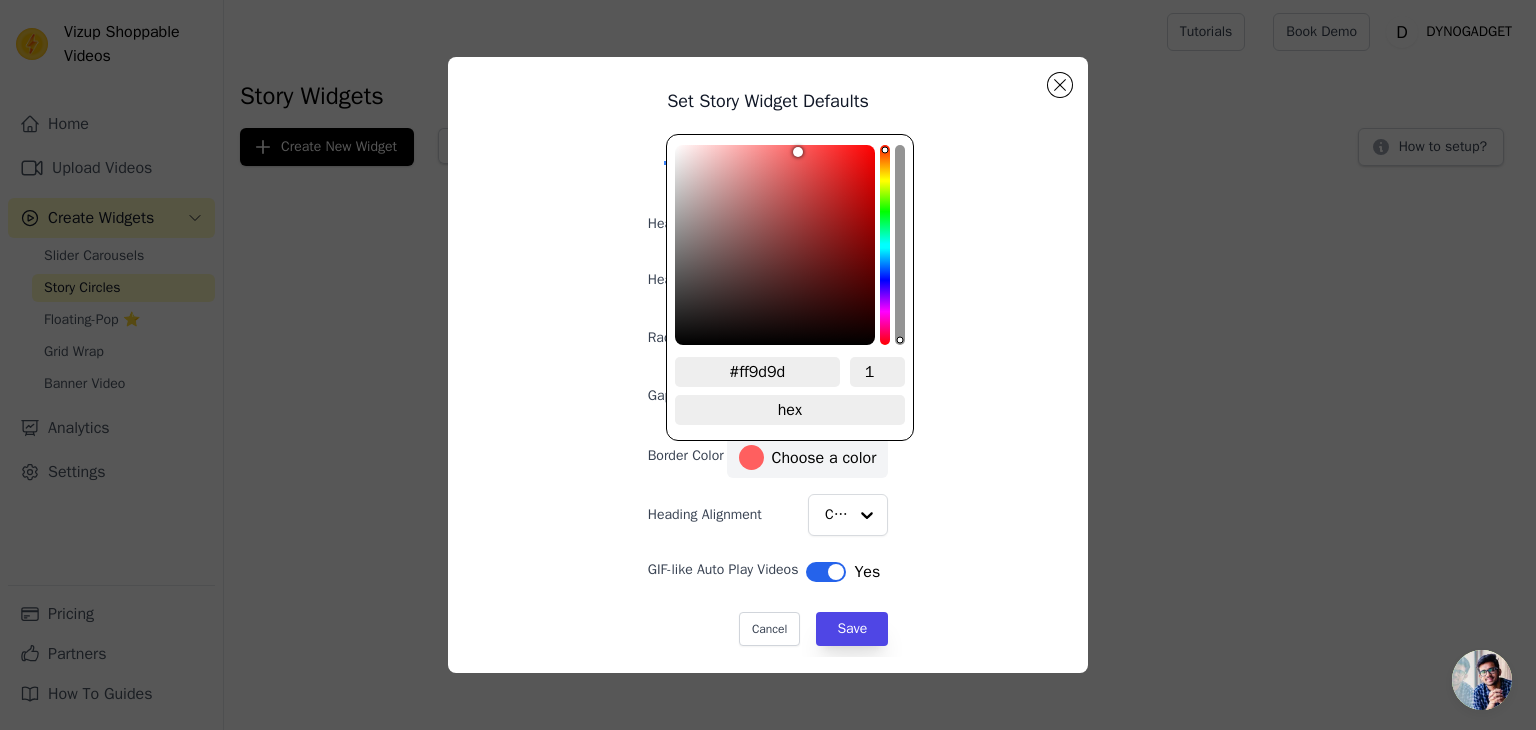 type on "#ff9e9e" 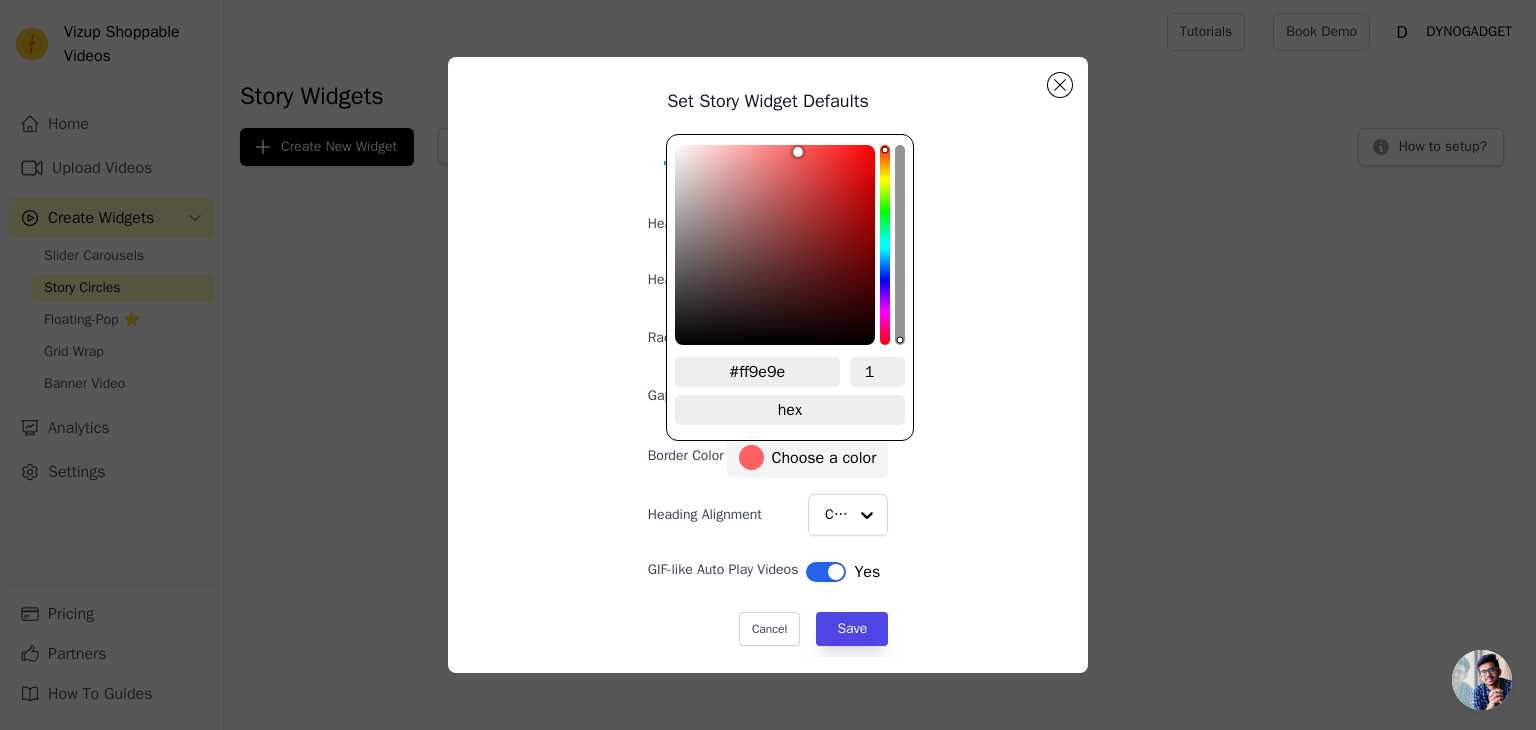 type on "#ffa0a0" 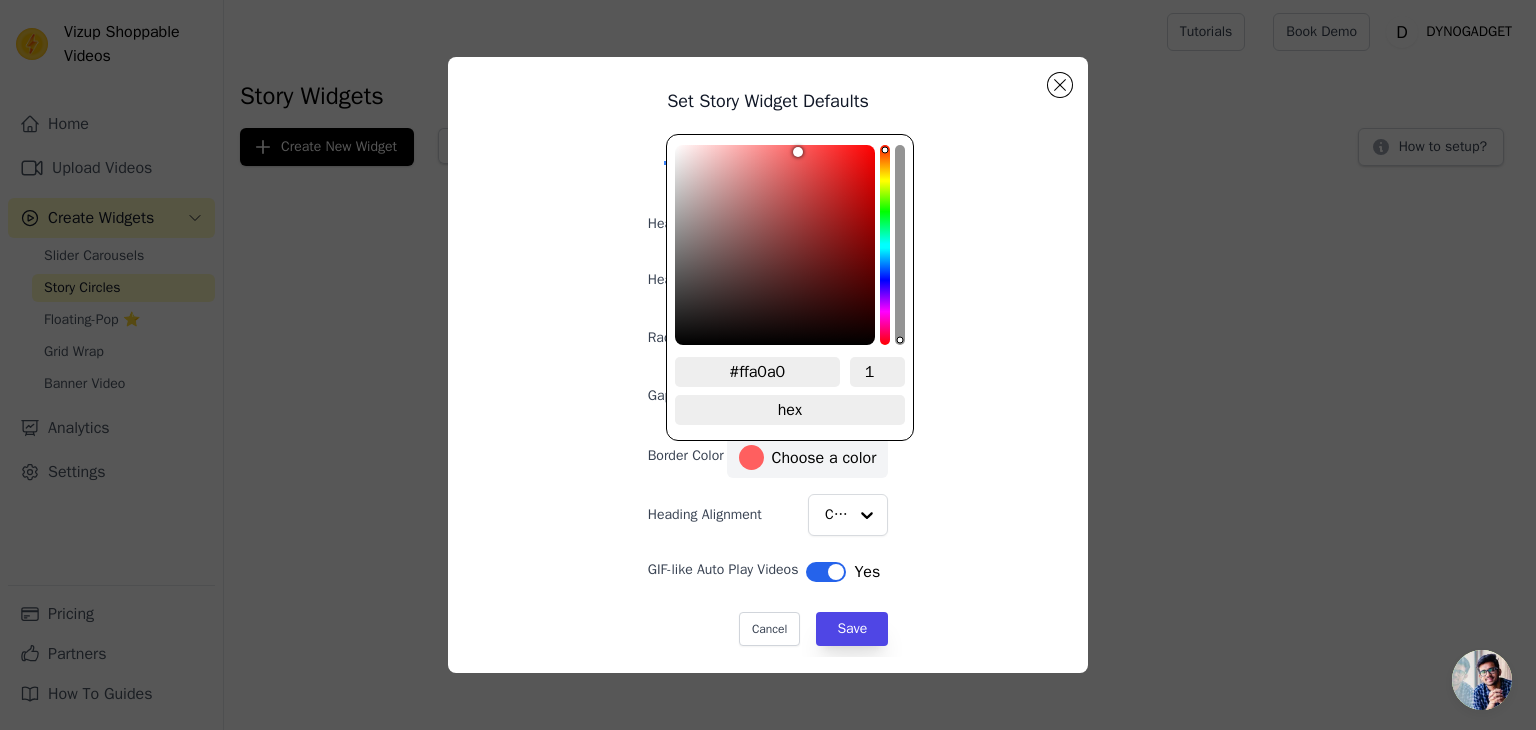 type on "#ffa3a3" 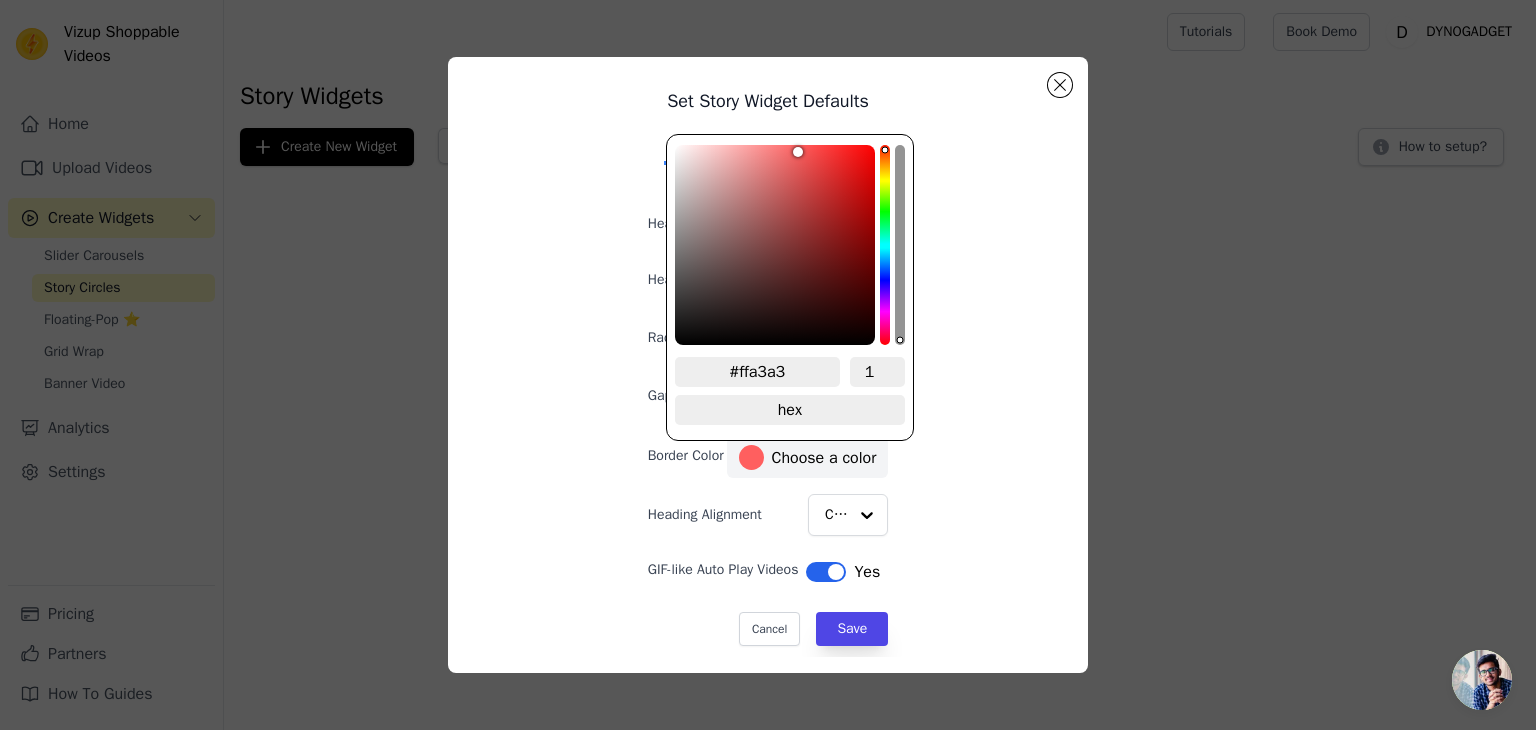 type on "#ffa7a7" 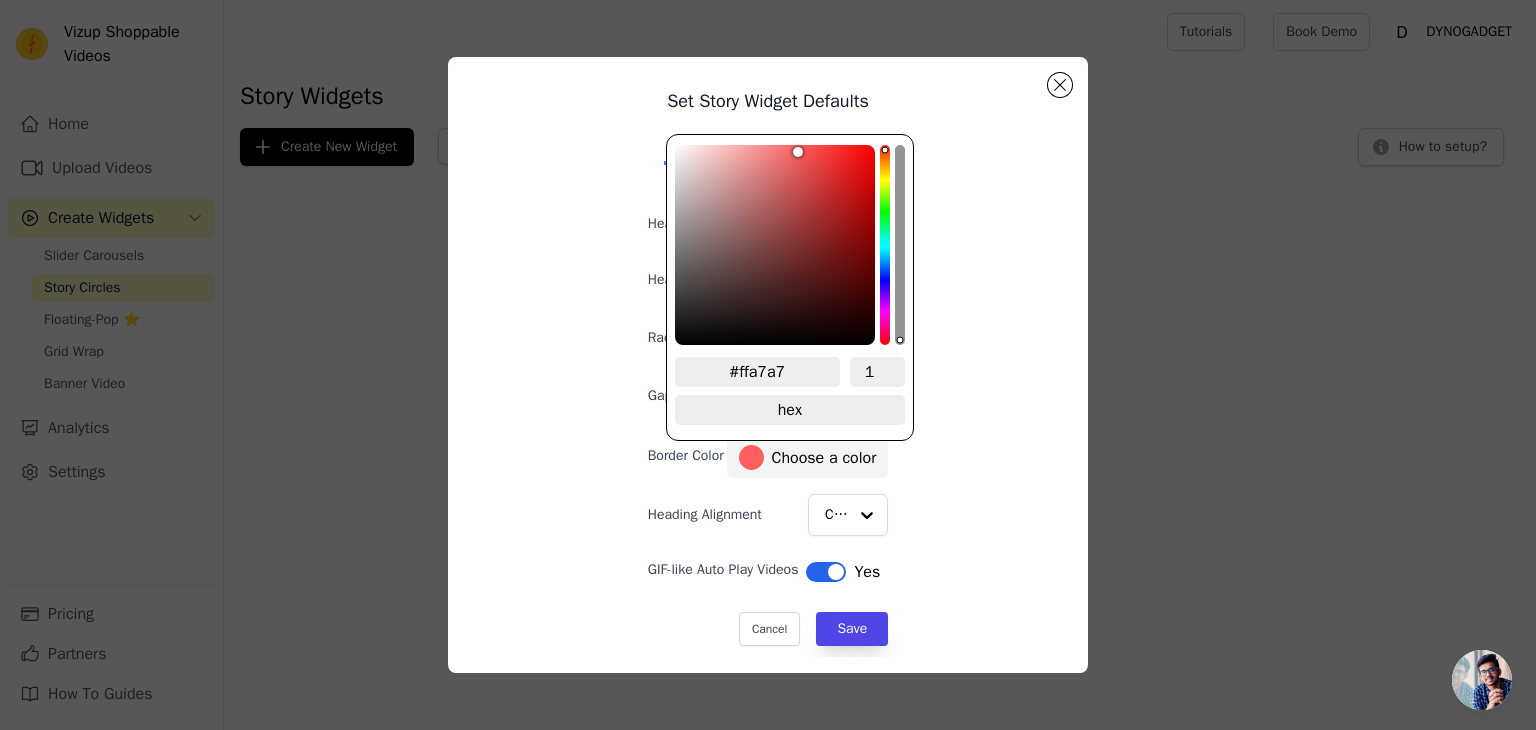 type on "#ffa9a9" 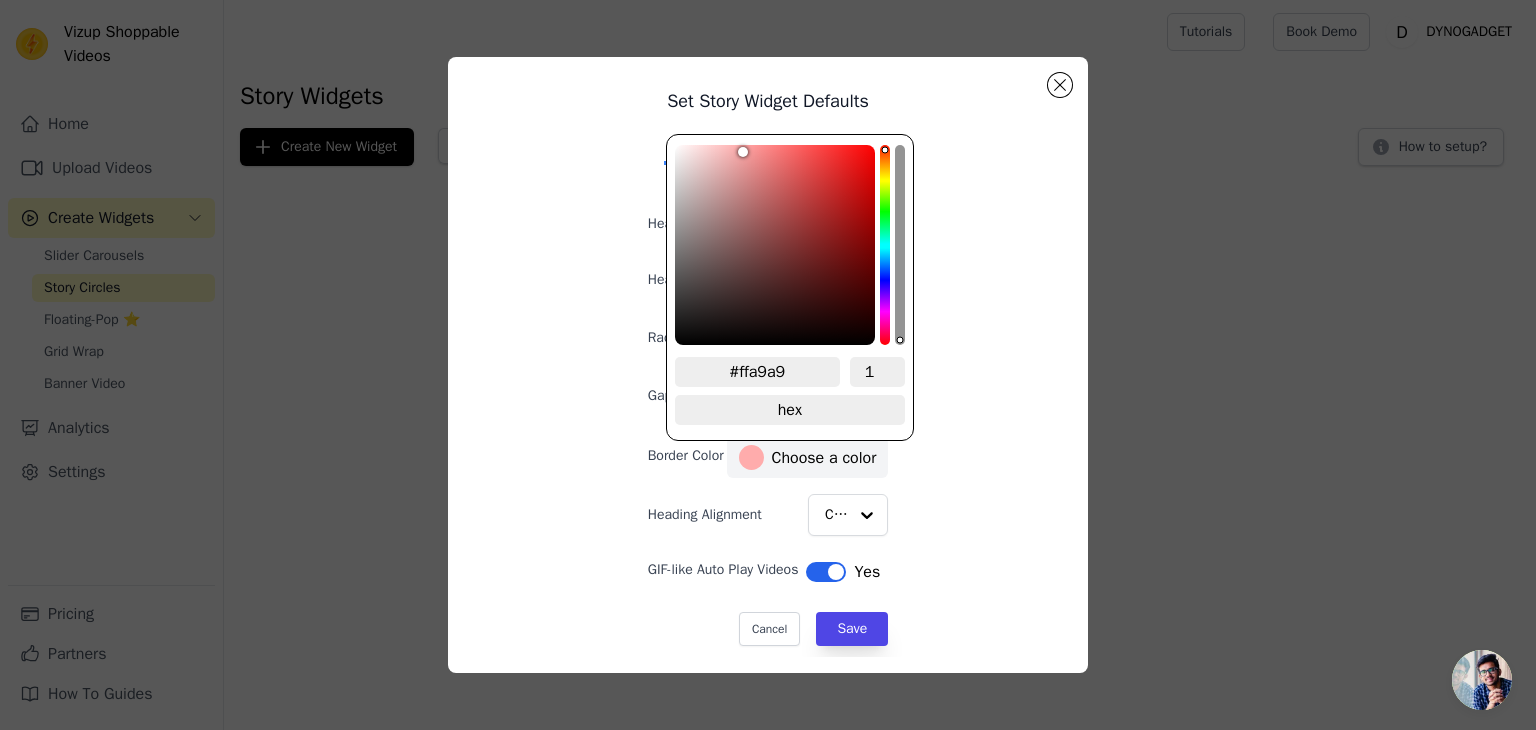 type on "#ffacac" 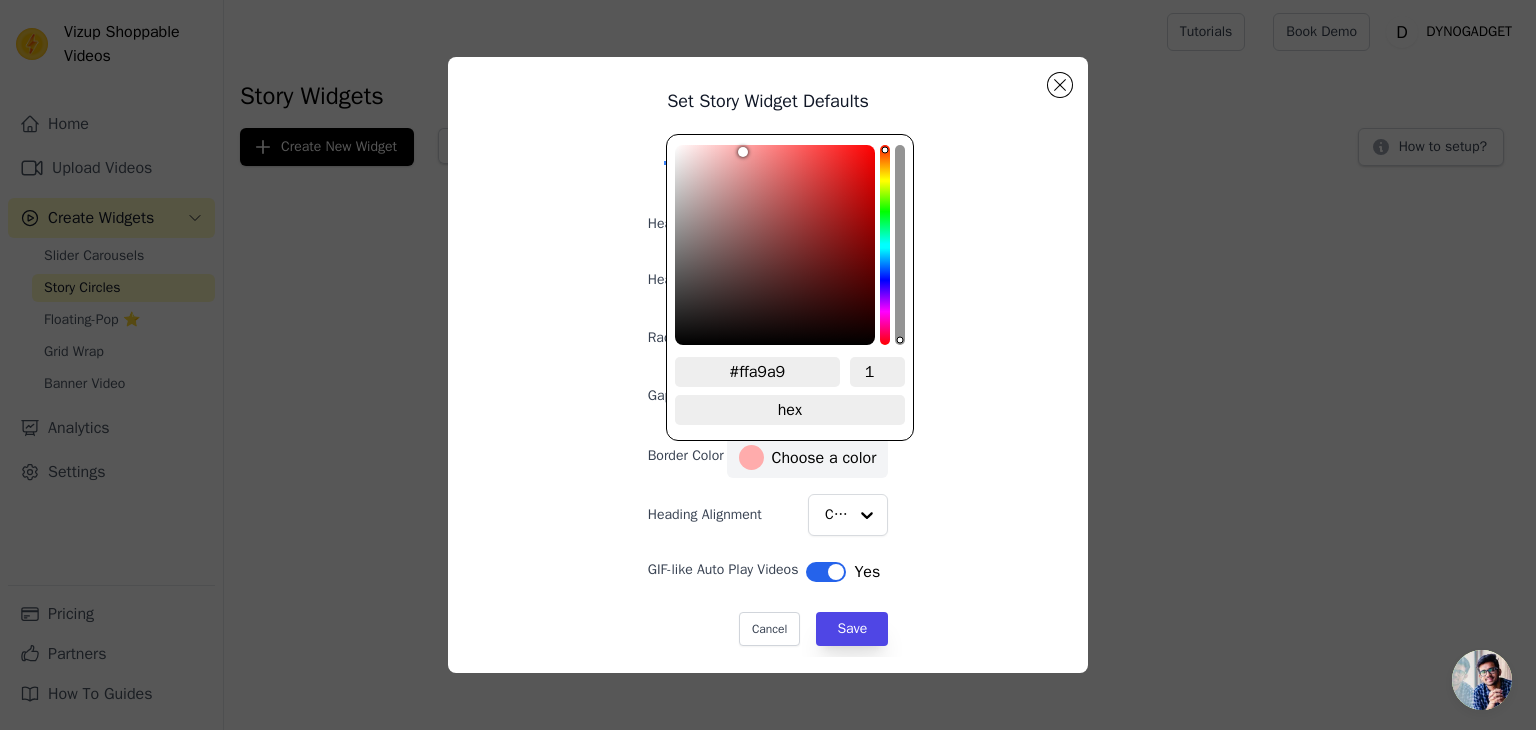 type on "#ffacac" 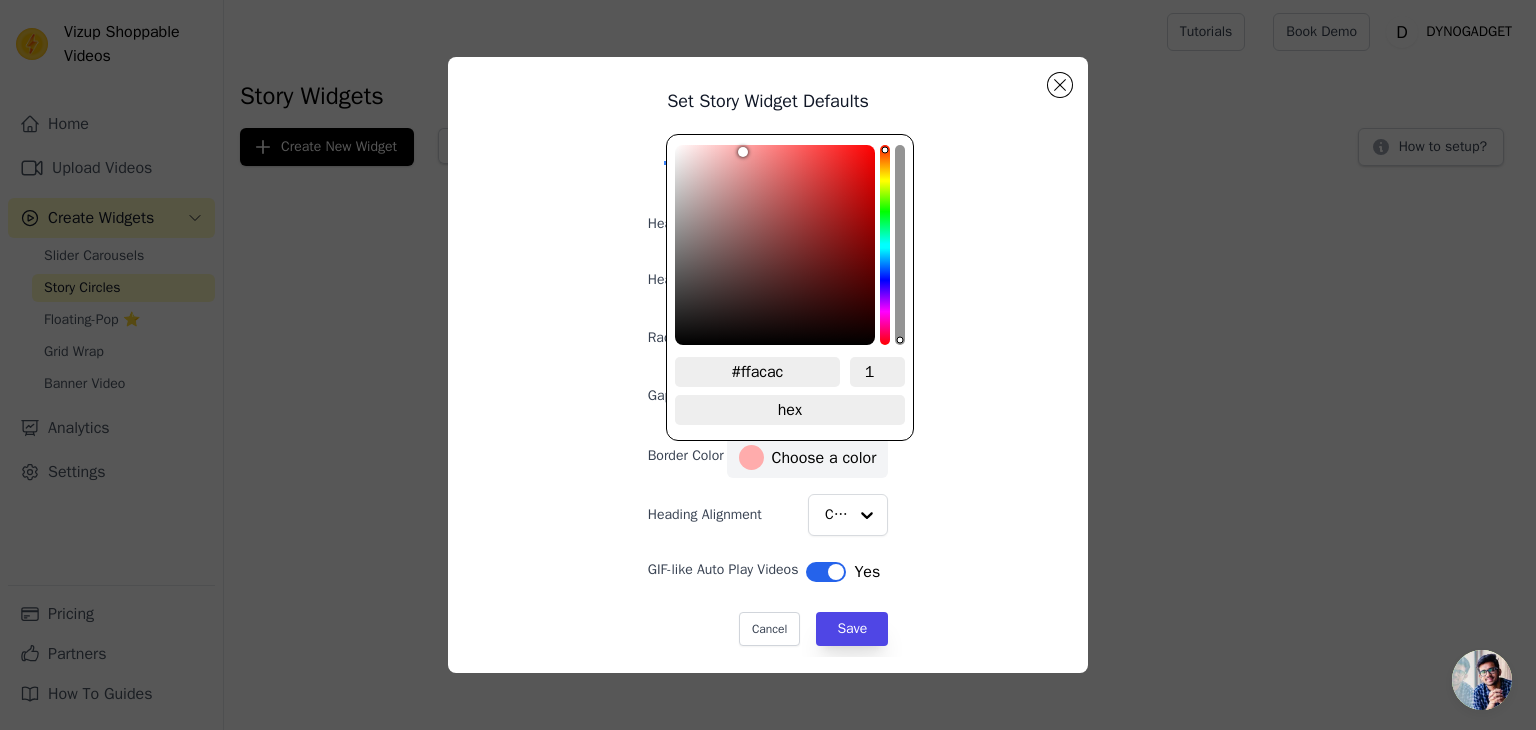 type on "#ffb0b0" 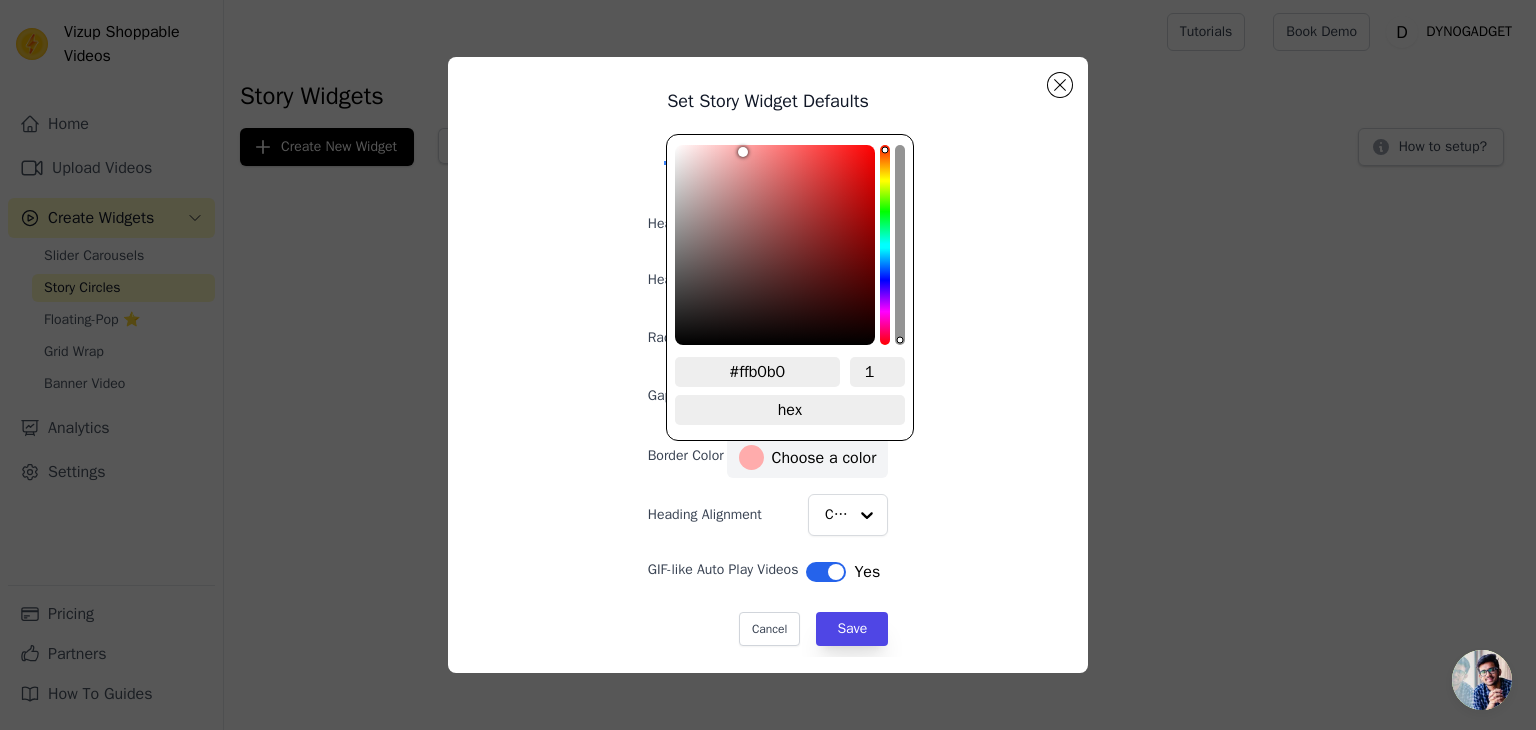 type on "#ffb1b1" 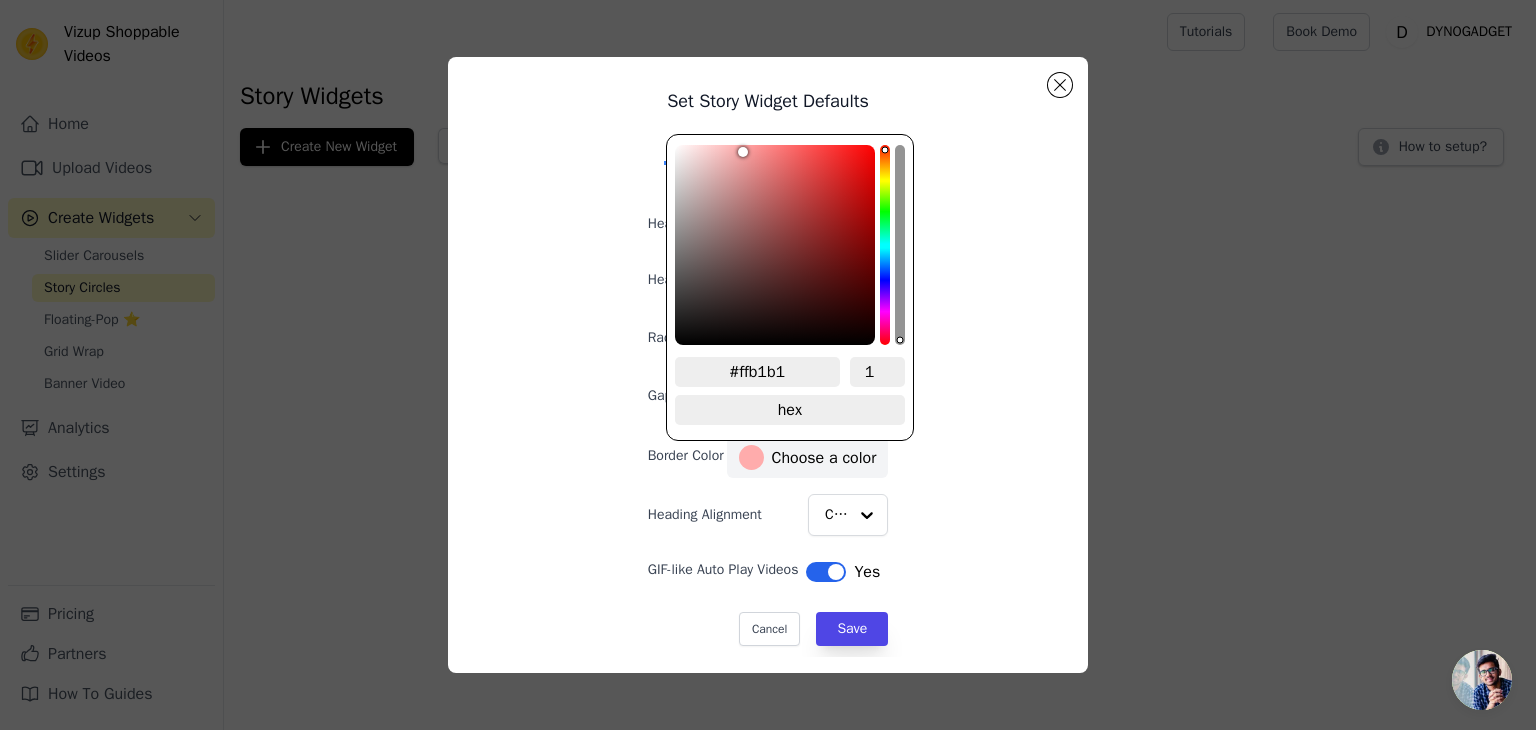 type on "#ffb4b4" 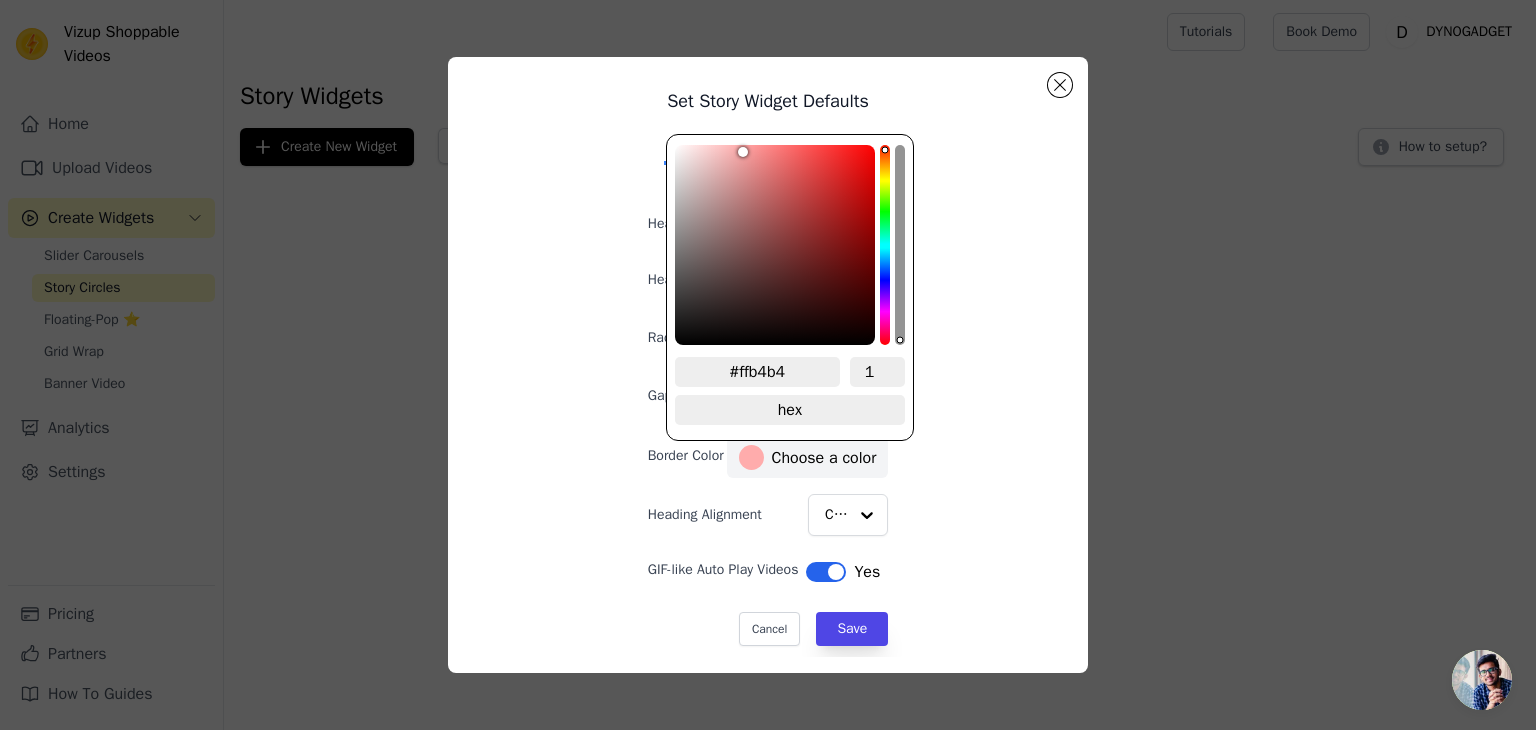 type on "#ffb6b6" 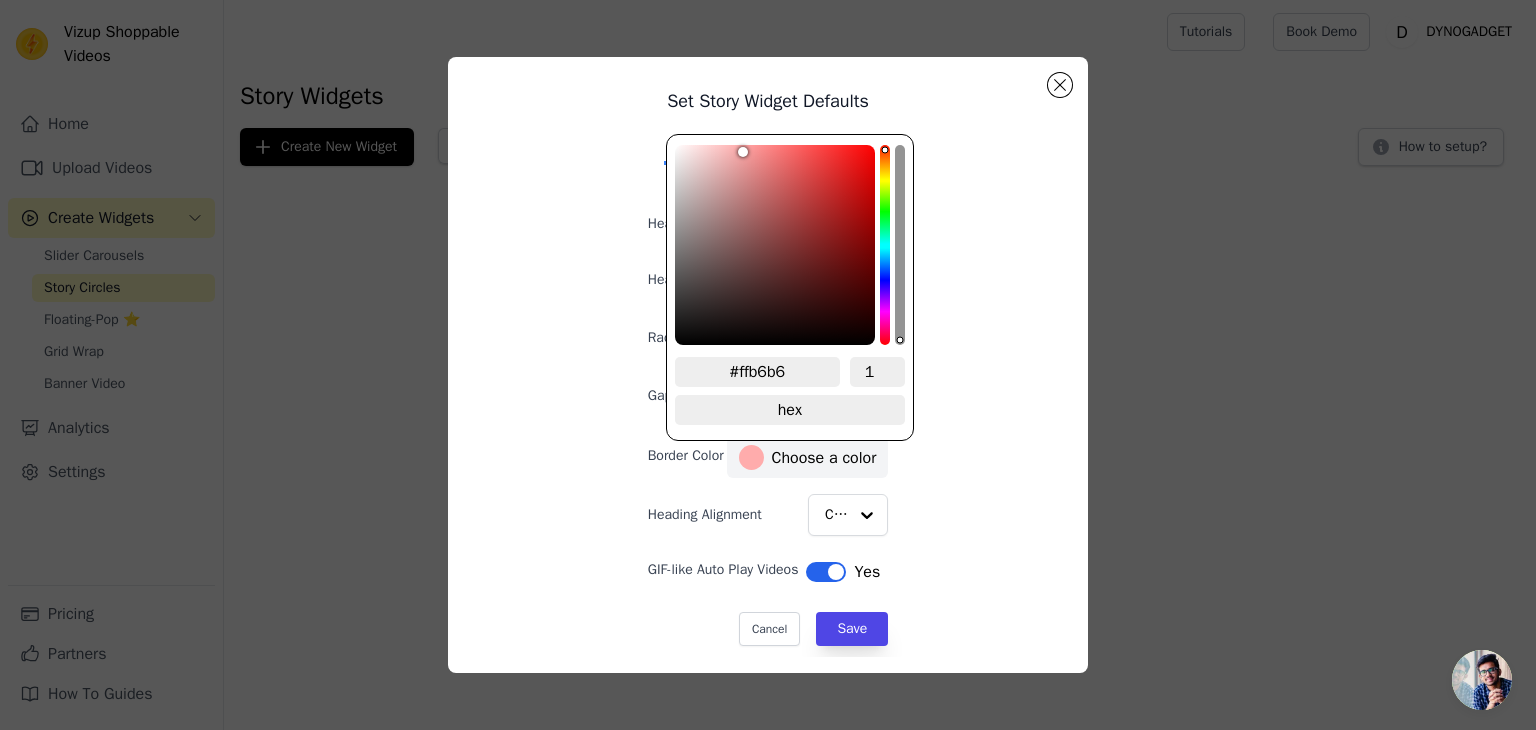 type on "#ffb9b9" 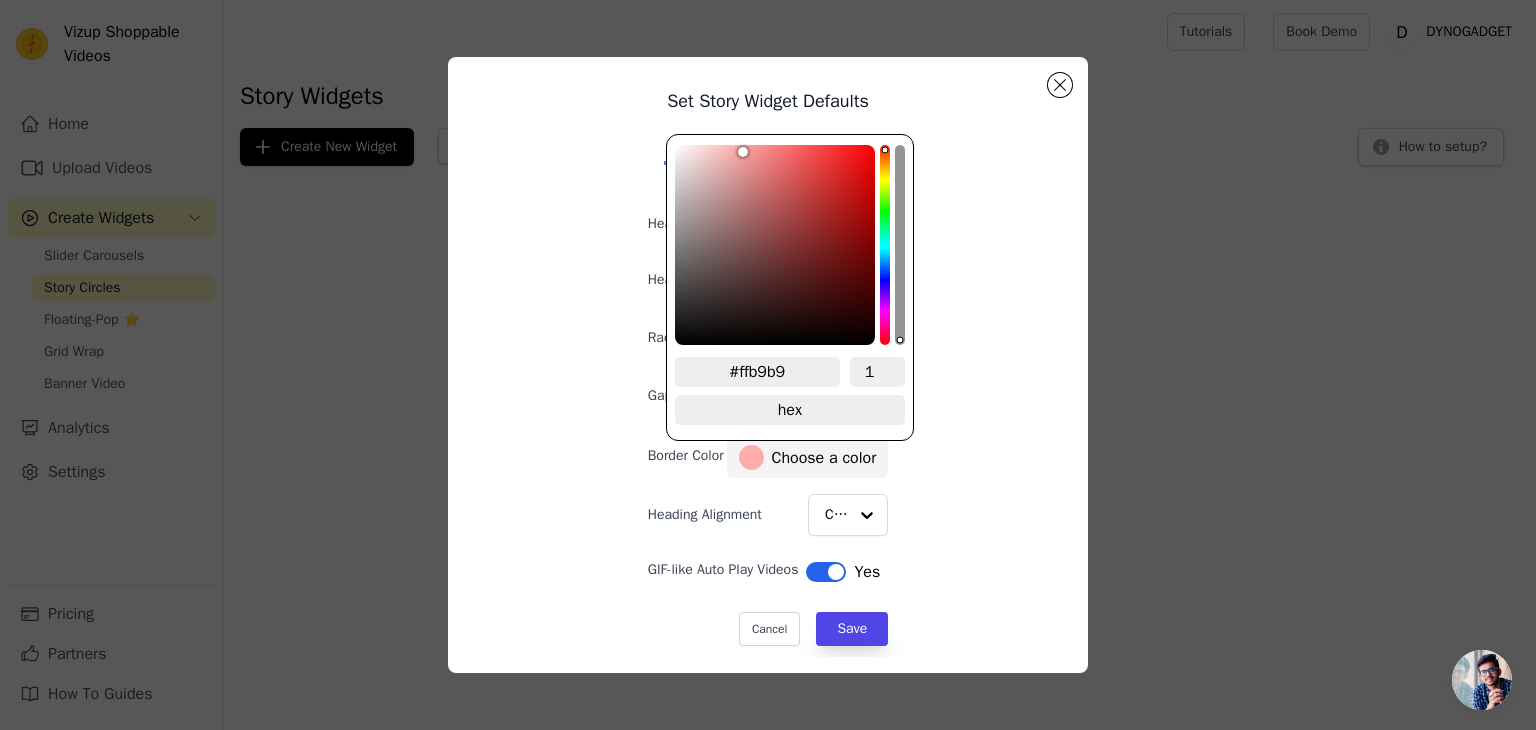 type on "#ffbbbb" 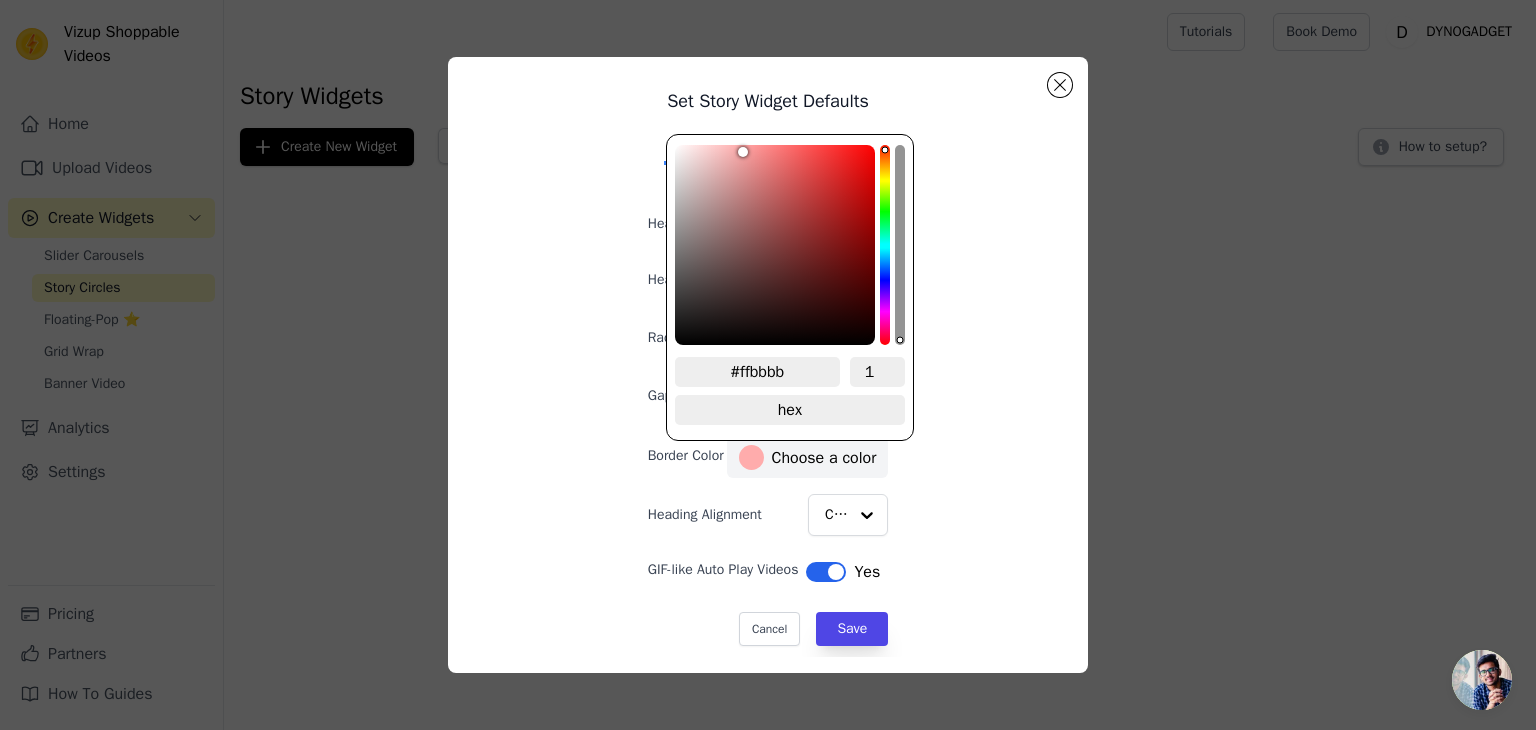type on "#ffbcbc" 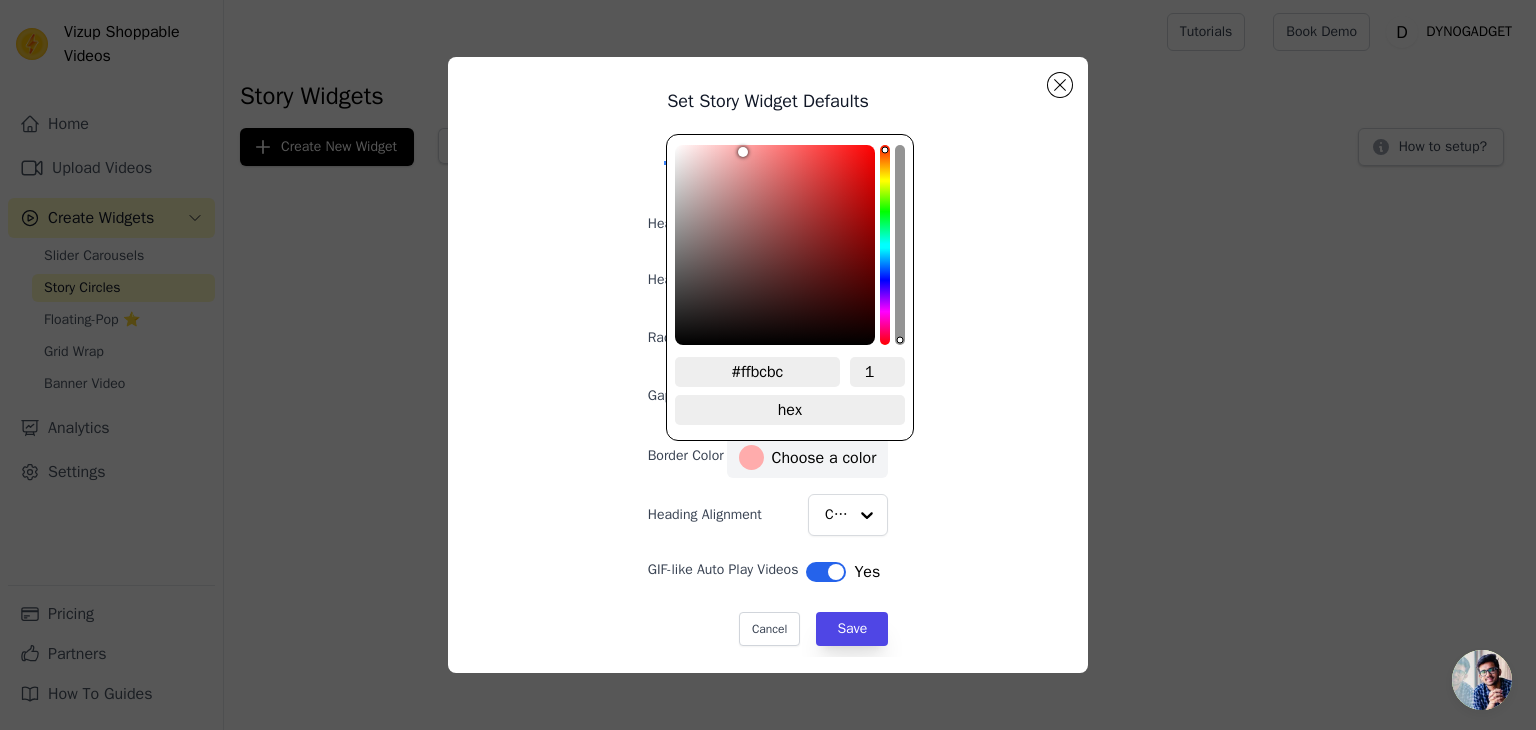 type on "#ffbebe" 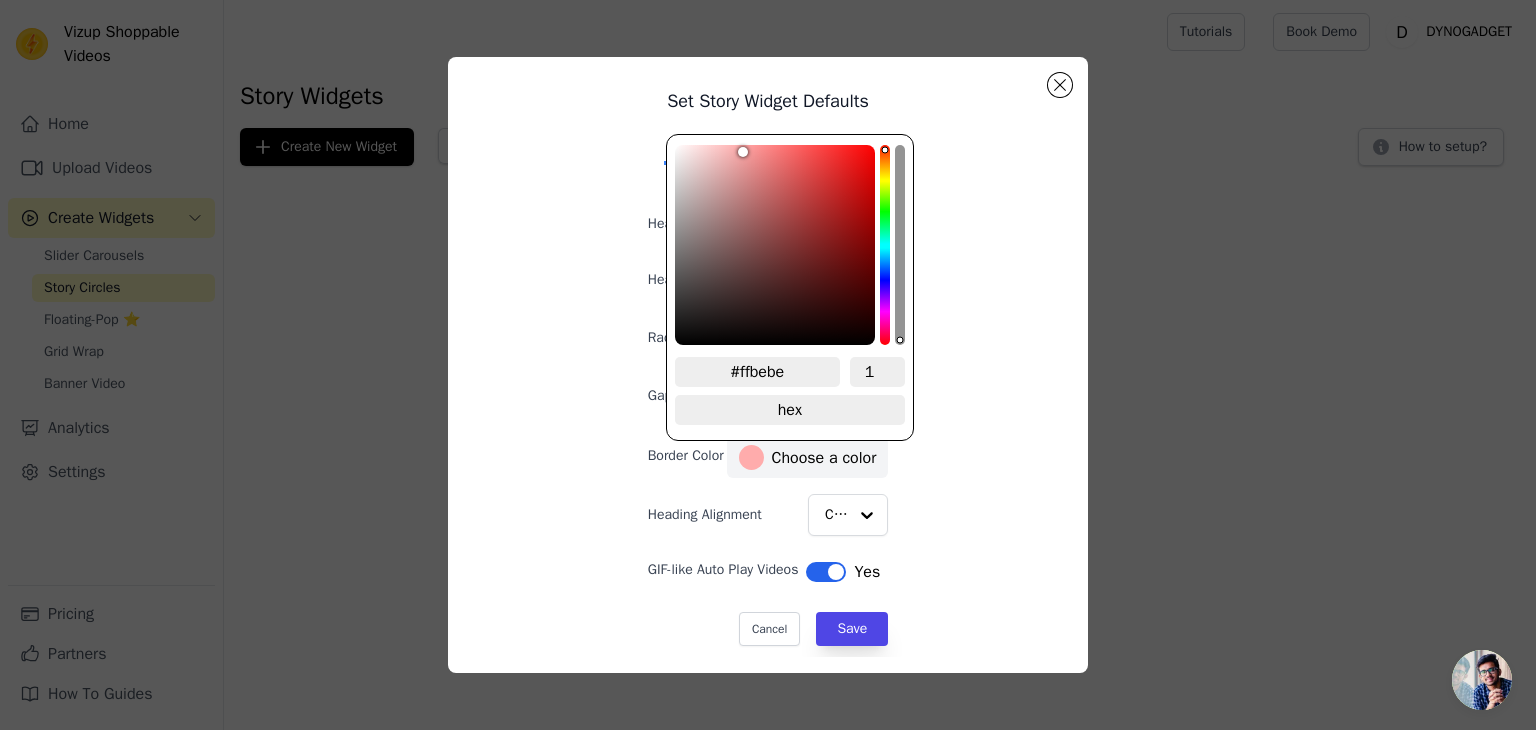type on "#ffc0c0" 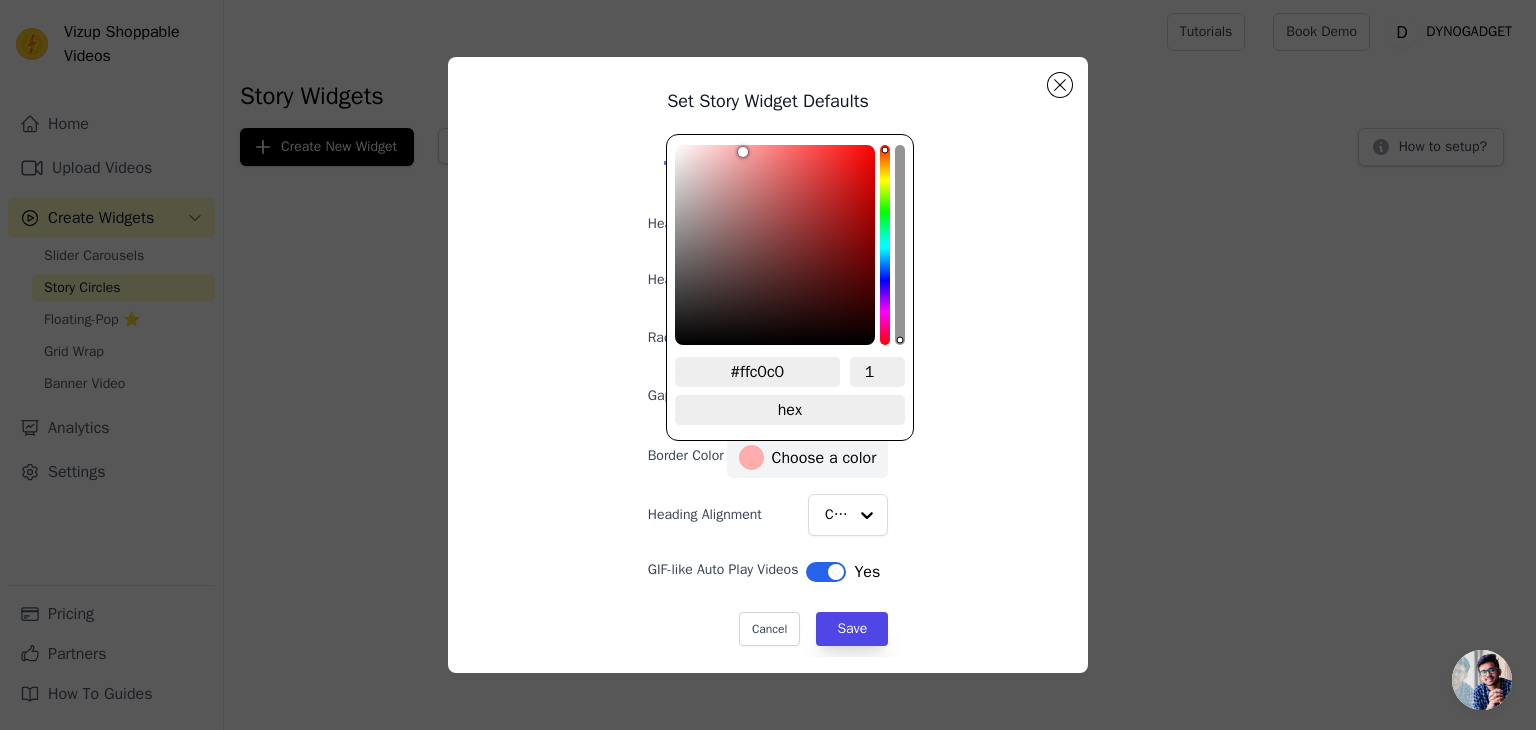 type on "#ffc3c3" 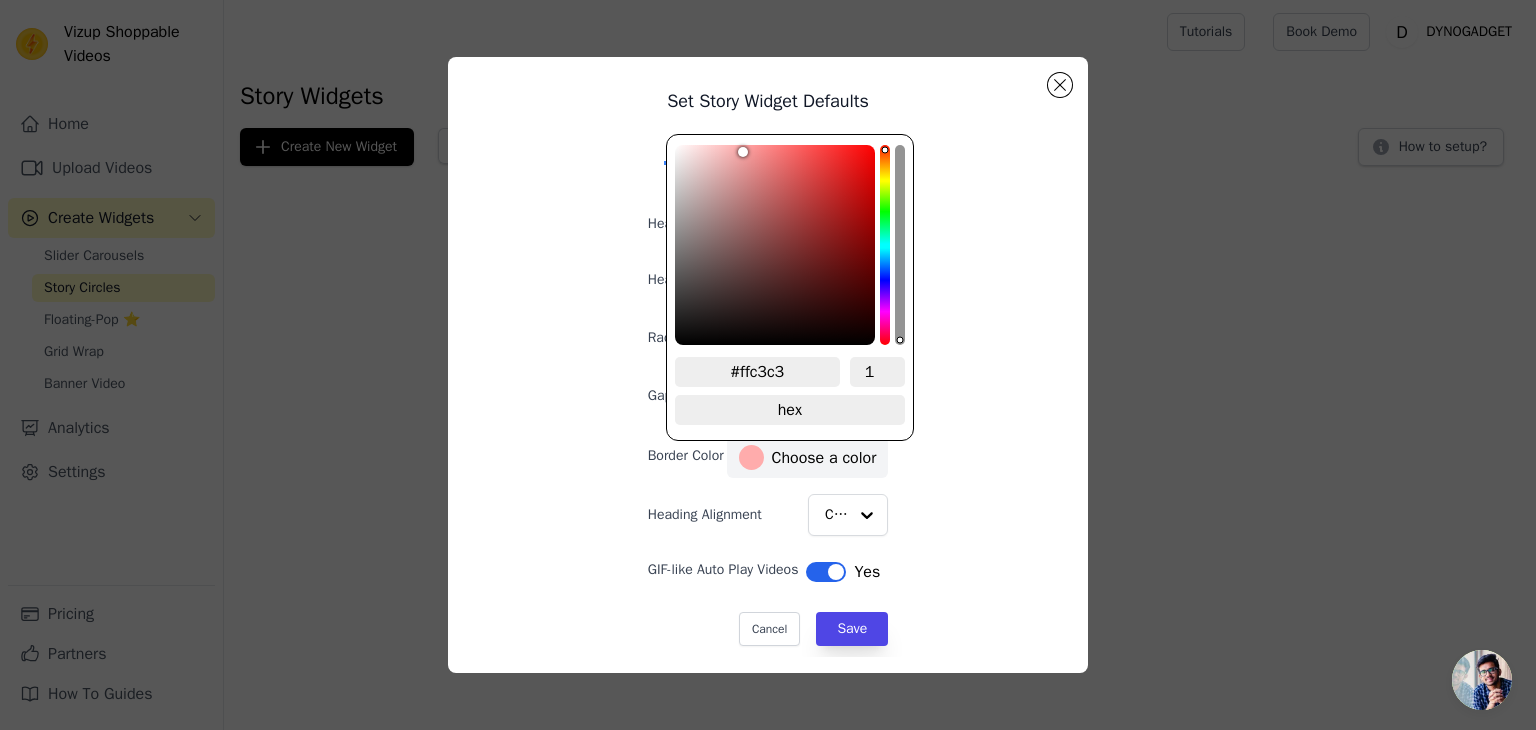 type on "#ffc5c5" 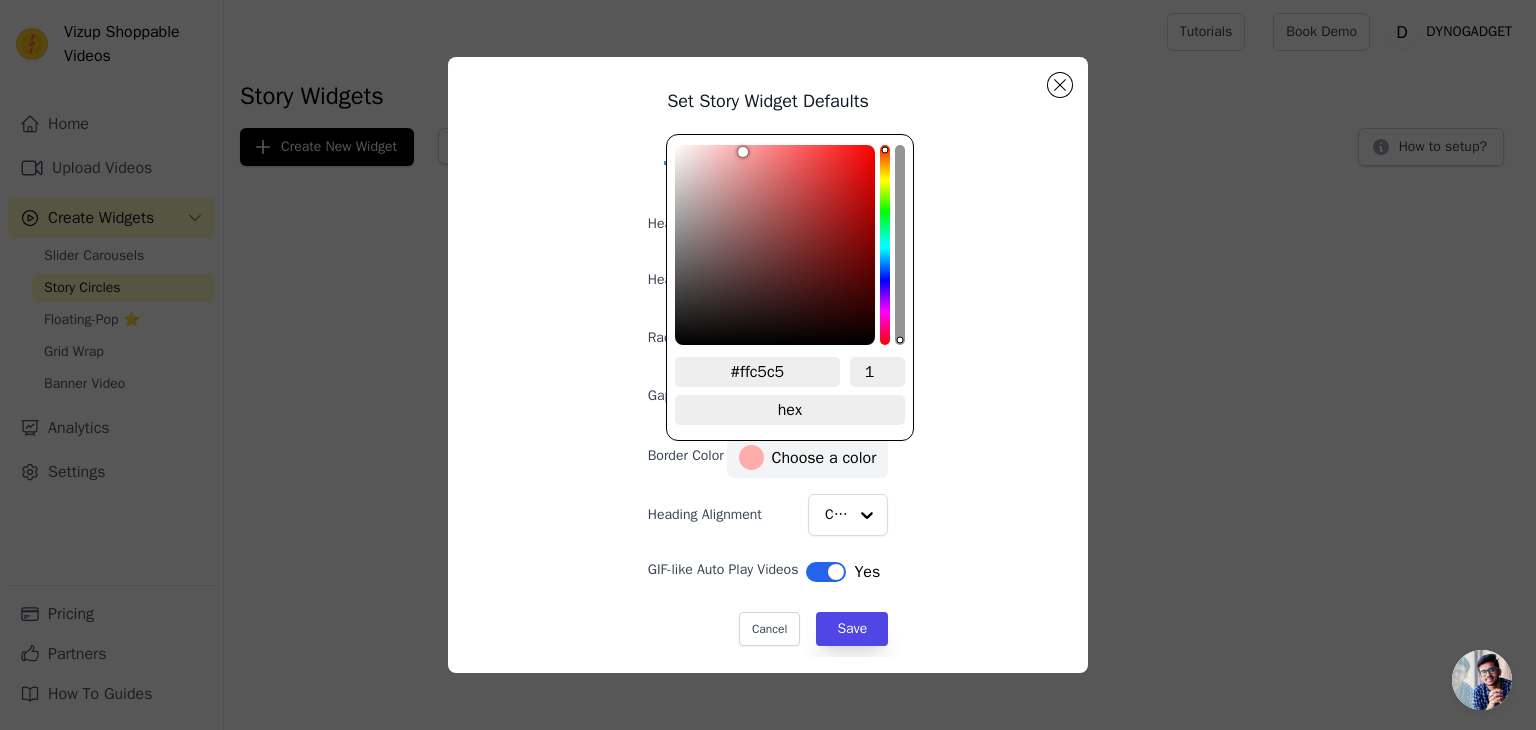 type on "#ffc7c7" 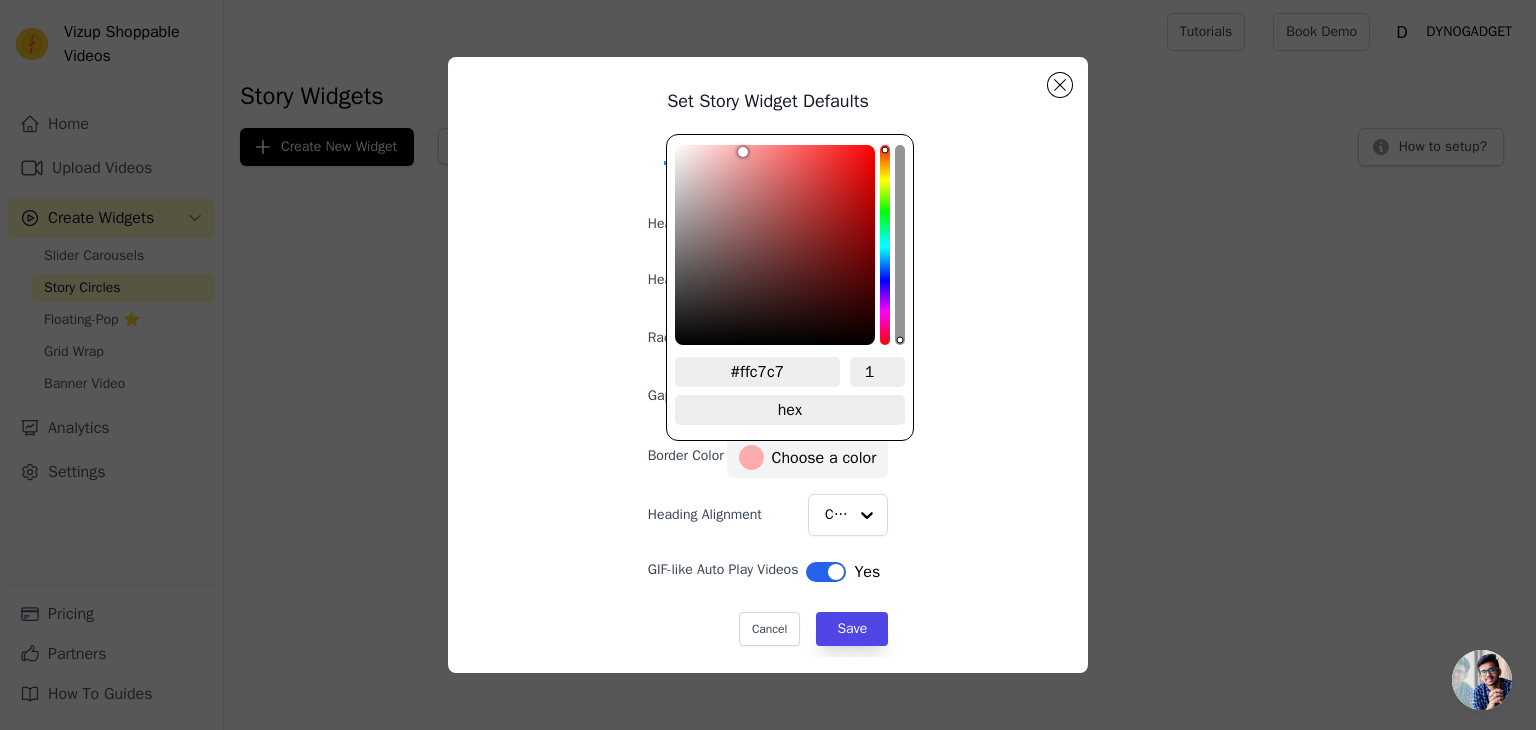 type on "#ffc8c8" 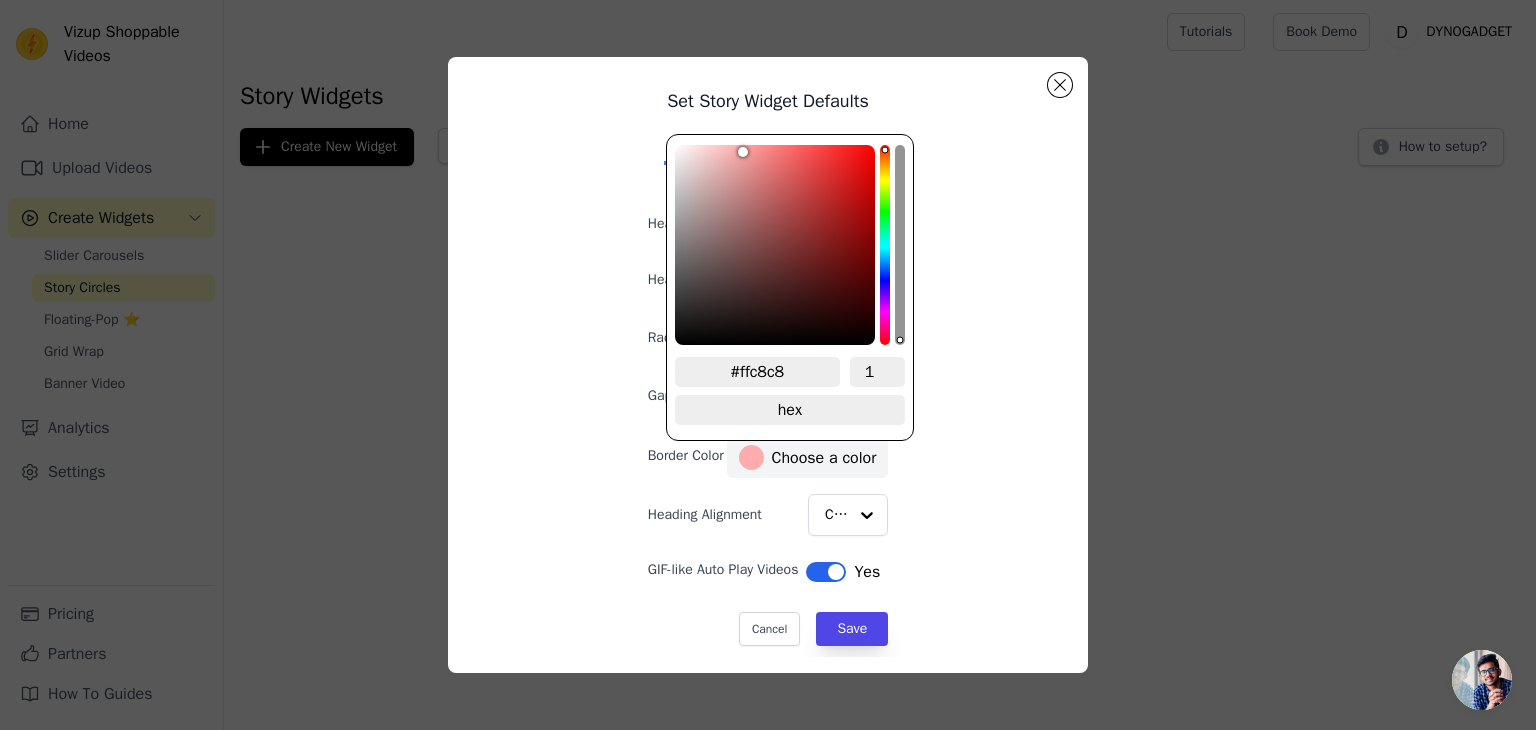 type on "#ffc9c9" 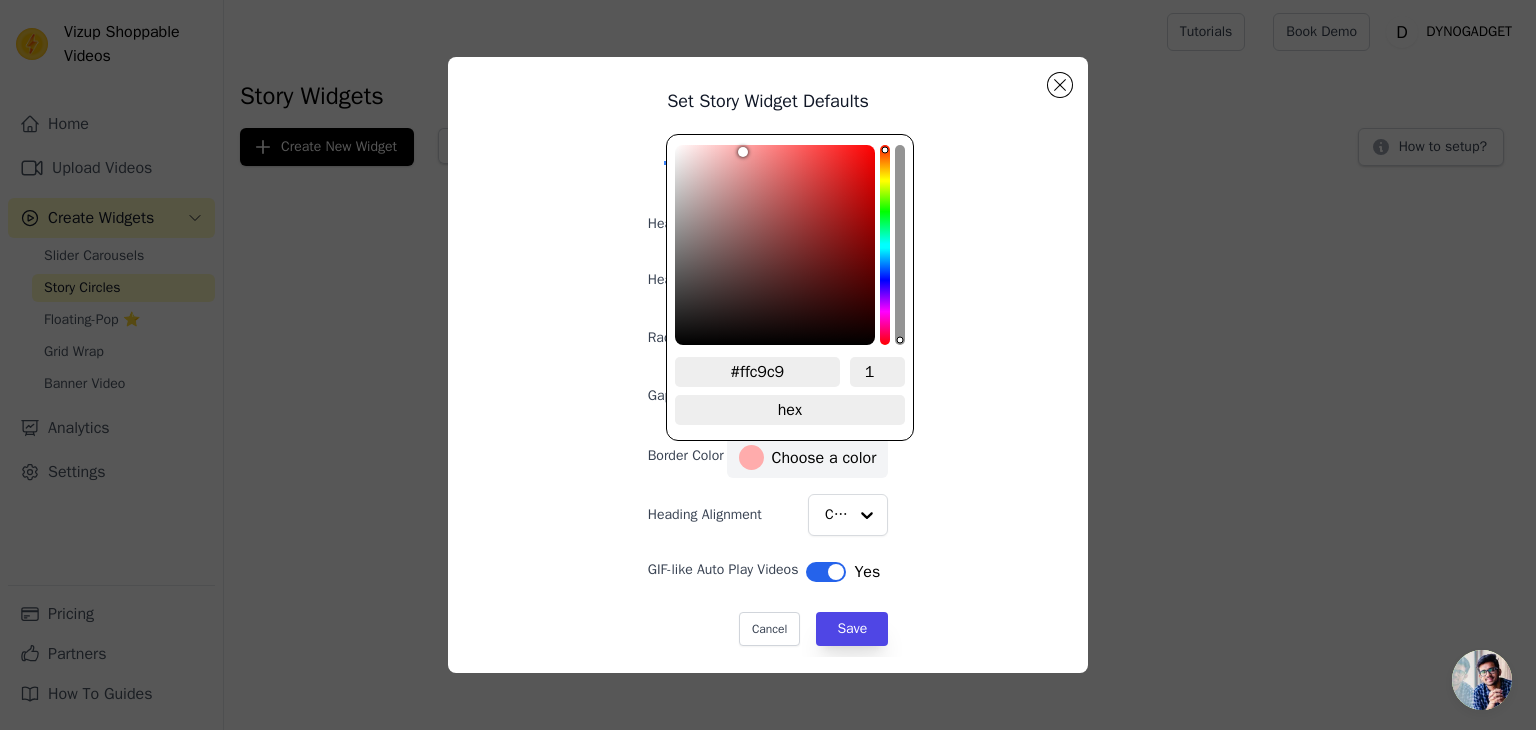 type on "#ffcaca" 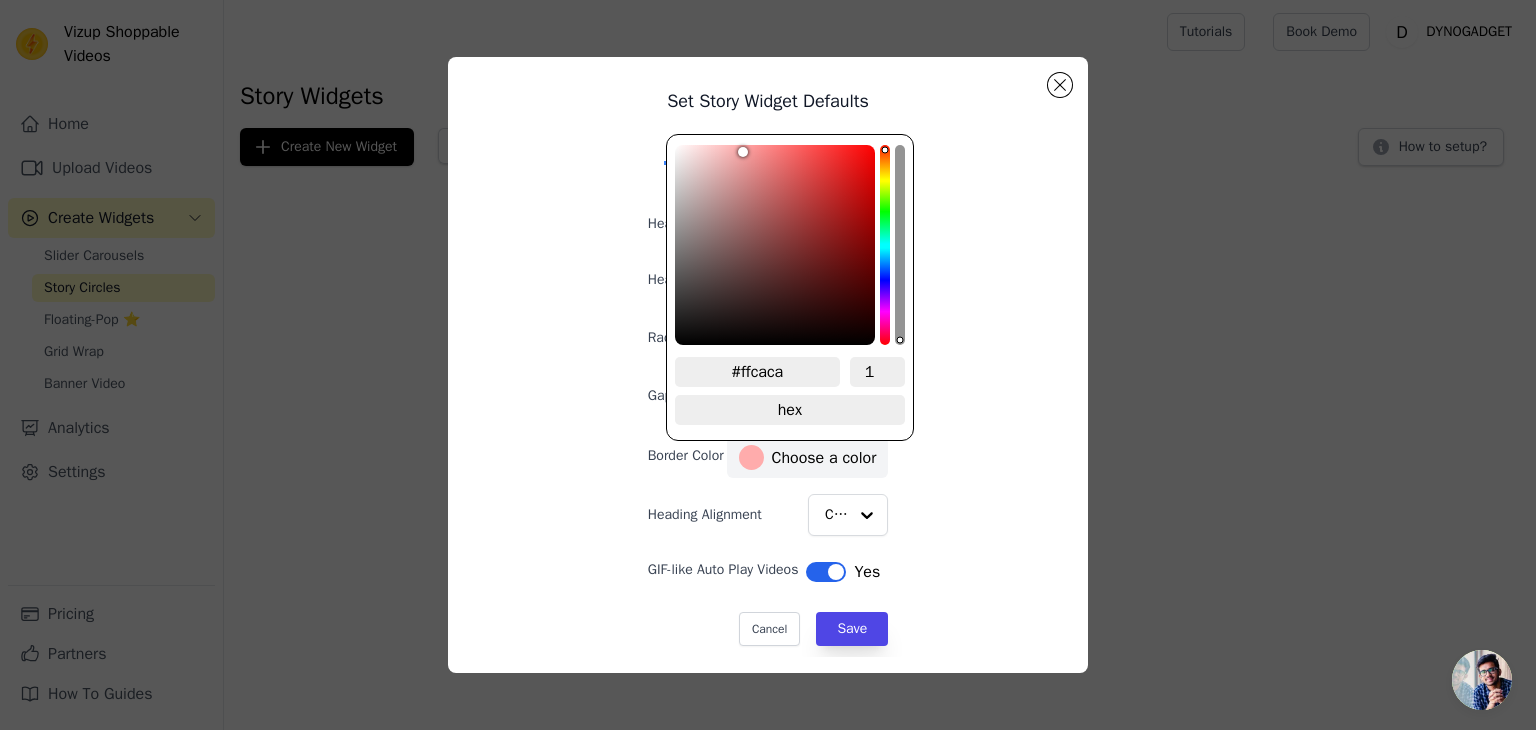 type on "#ffcdcd" 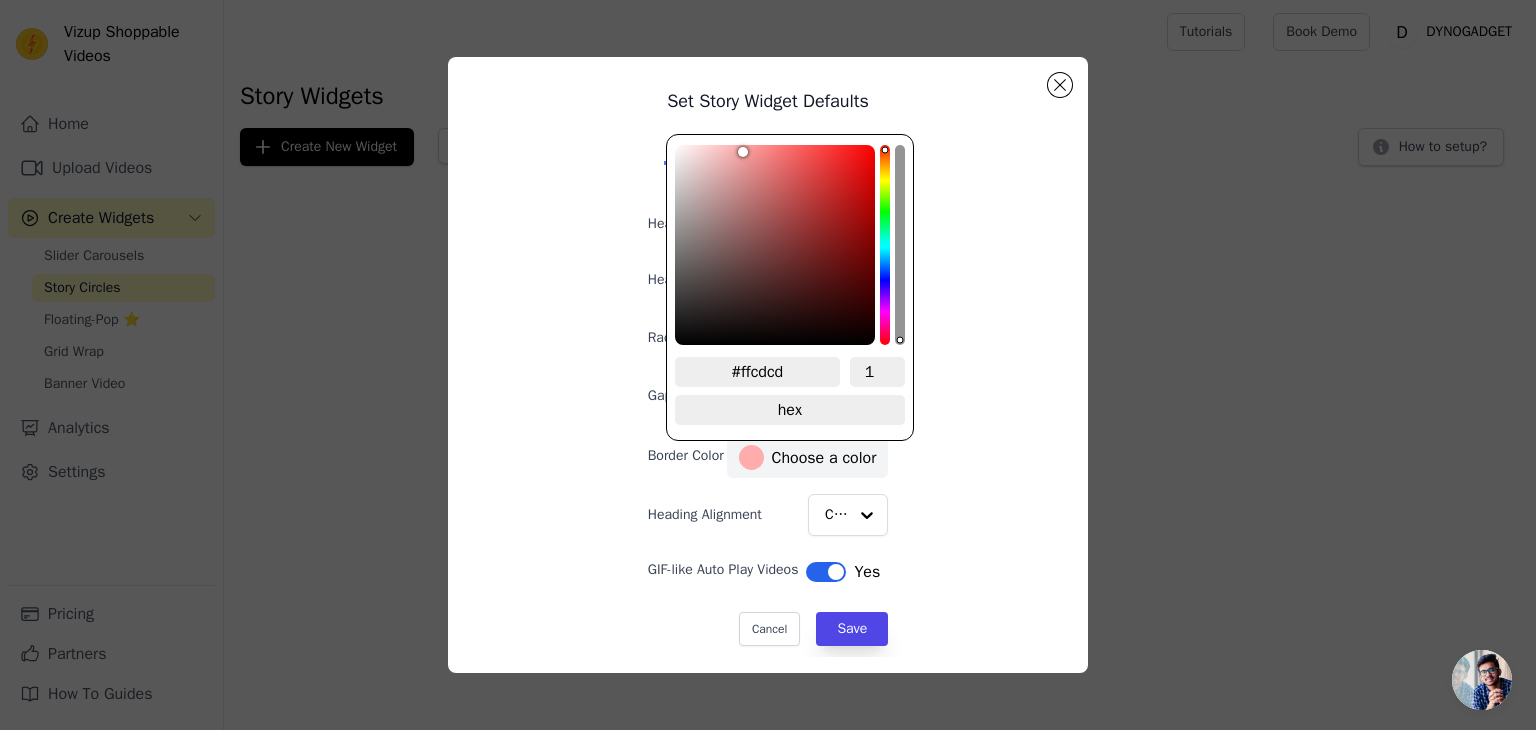type on "#ffcece" 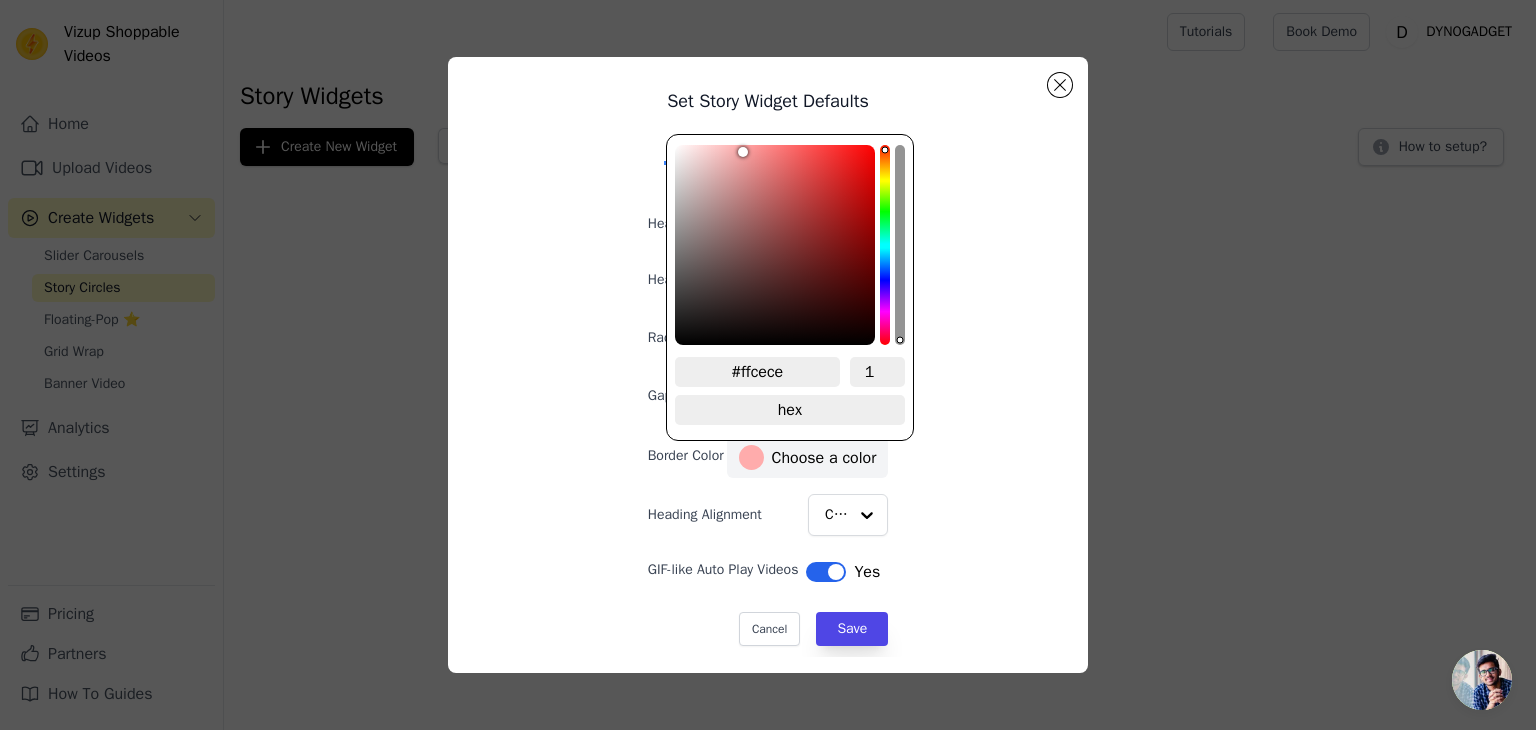 type on "#ffd0d0" 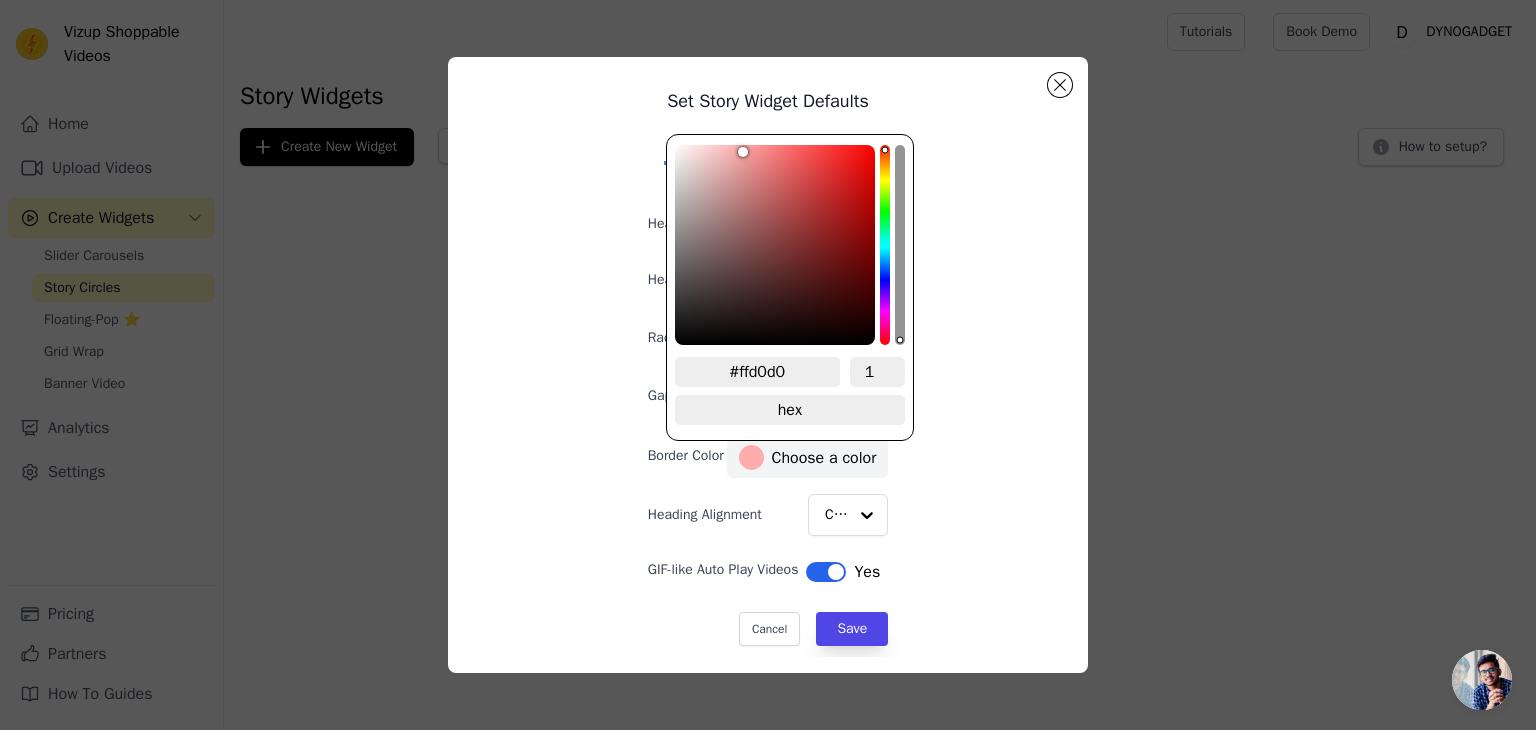type on "#ffd1d1" 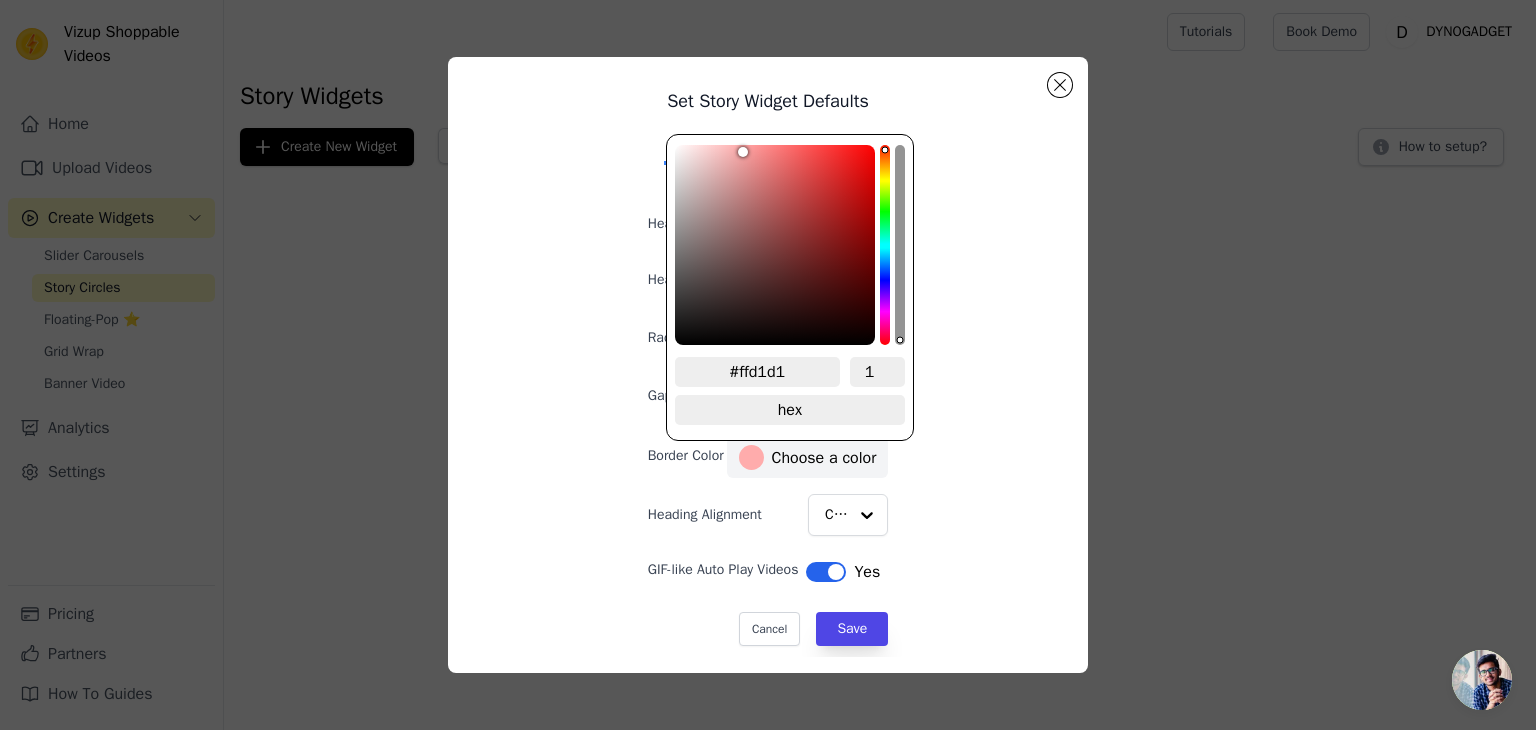 type on "#ffd2d2" 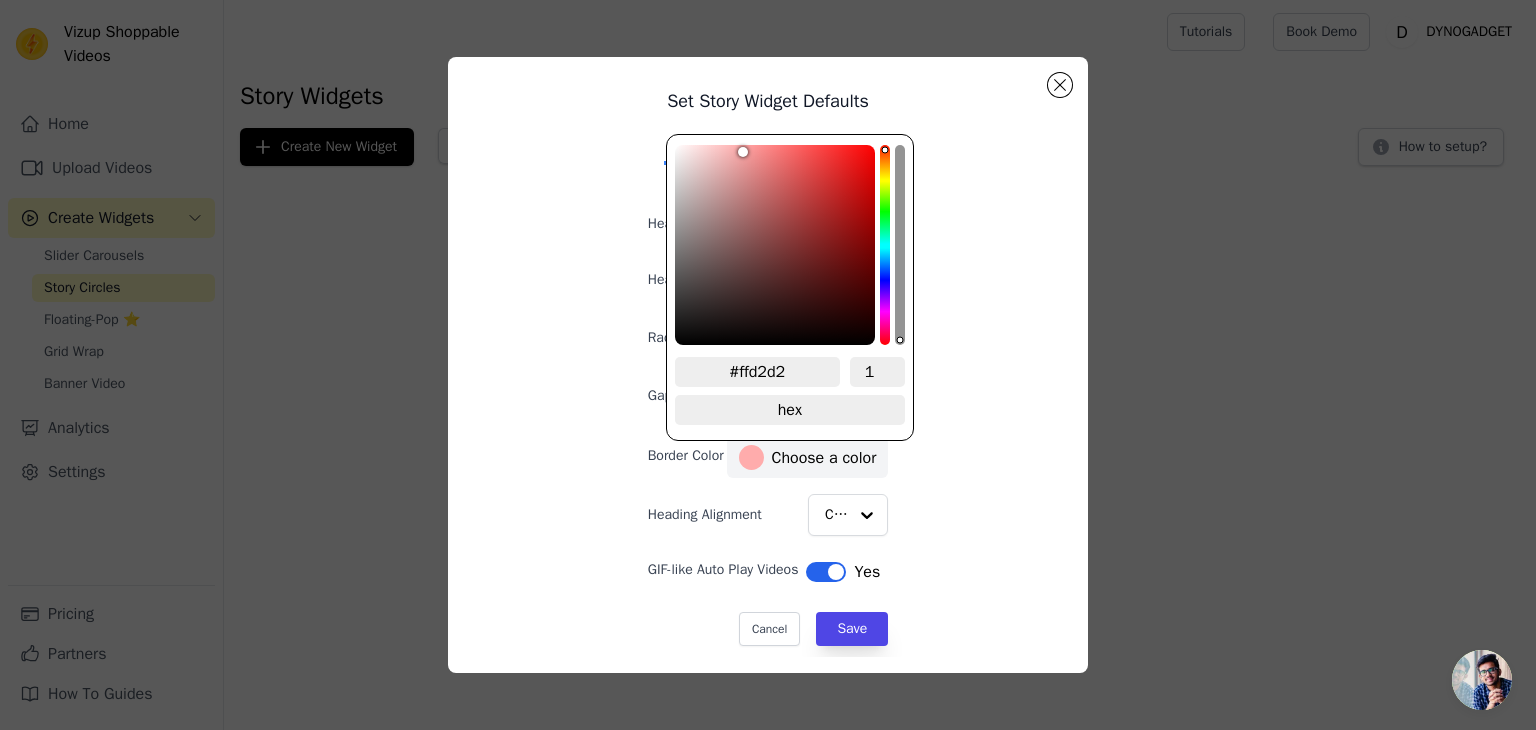 type on "#ffd5d5" 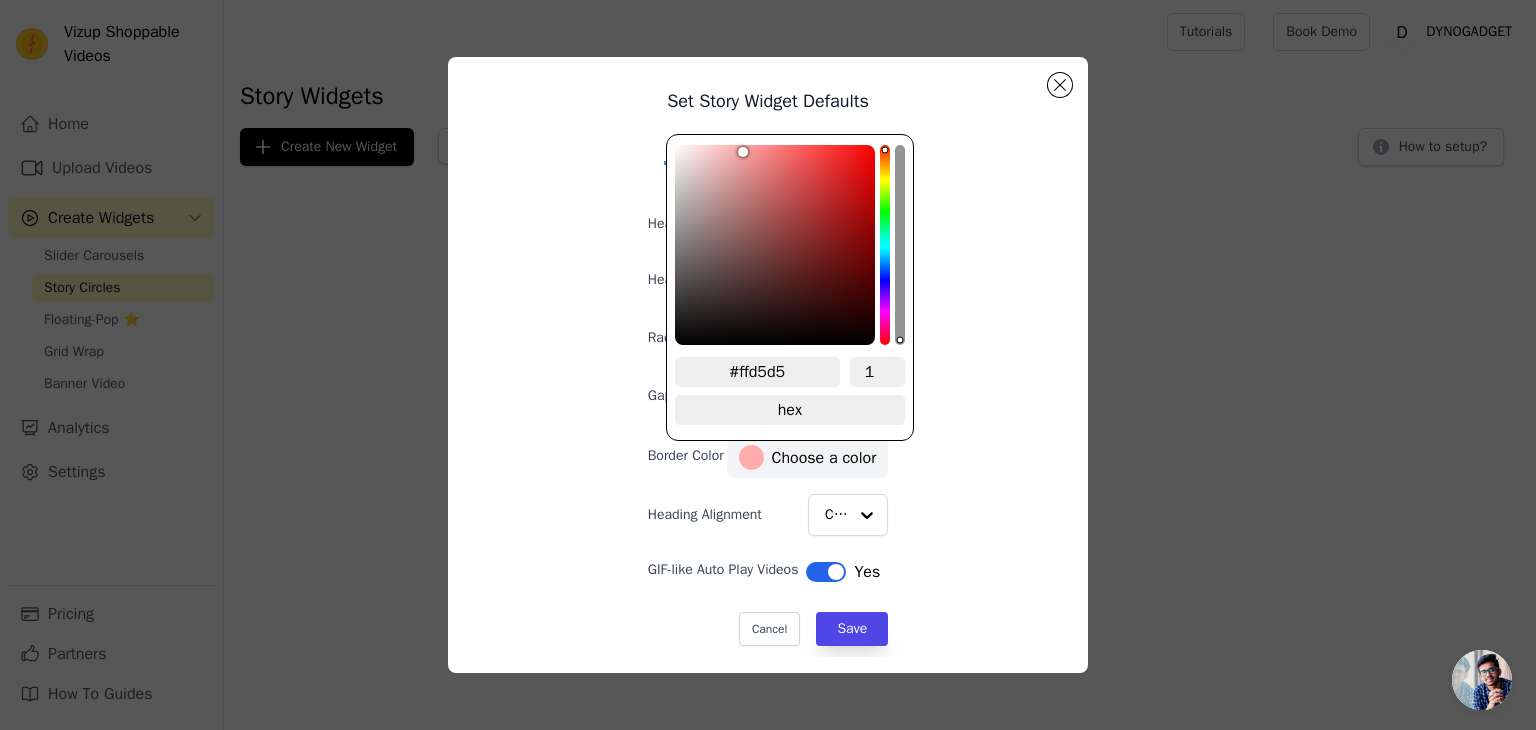 type on "#ffd6d6" 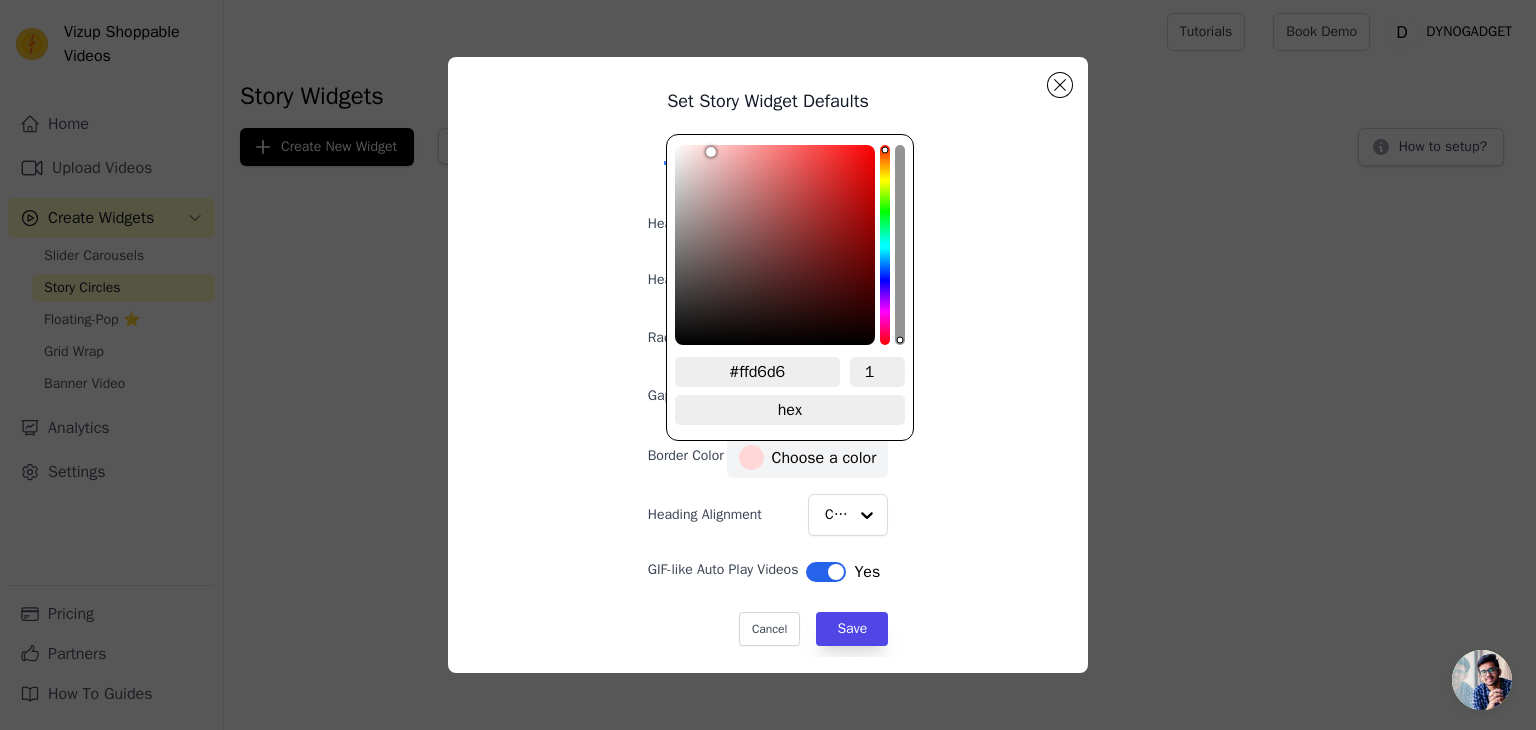 type on "#ffdada" 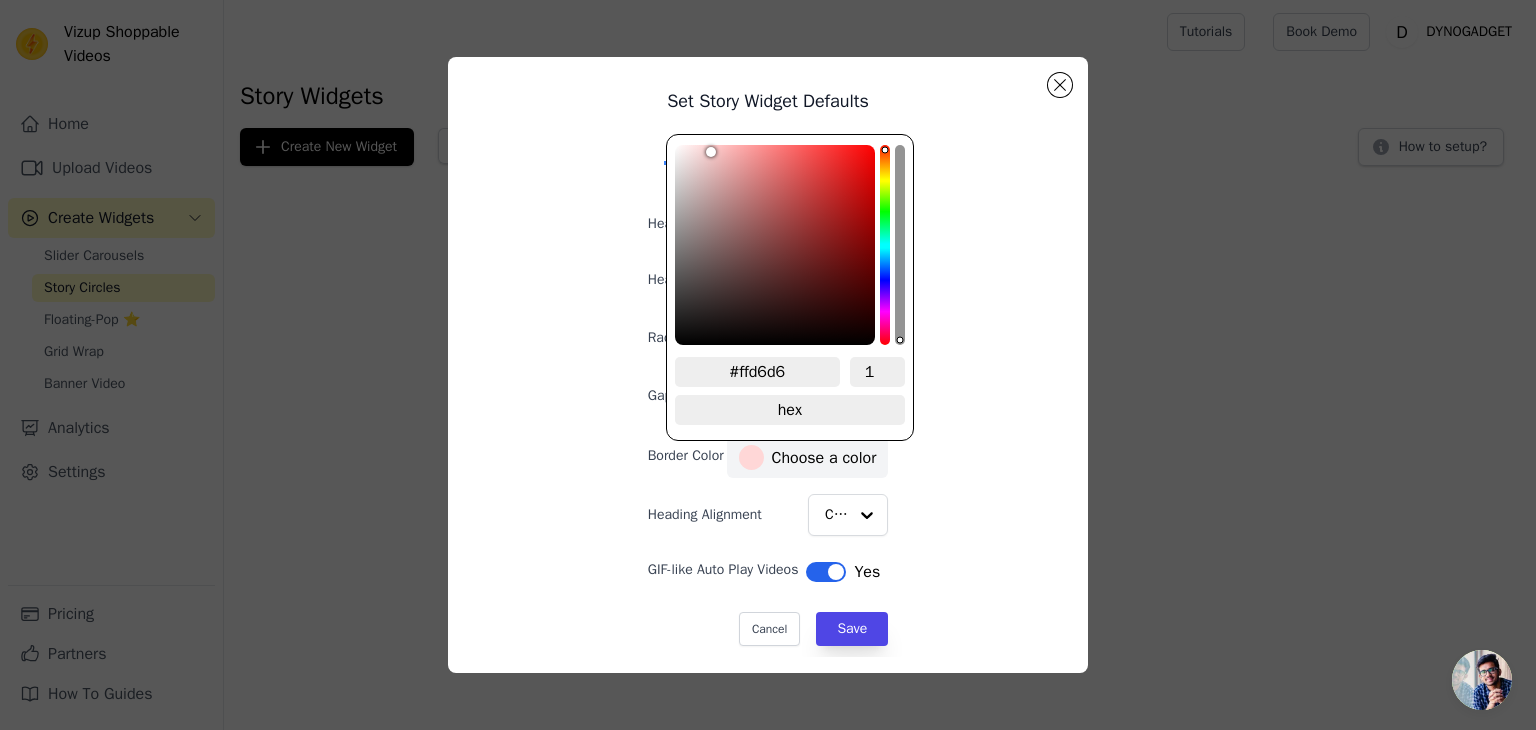 type on "#ffdada" 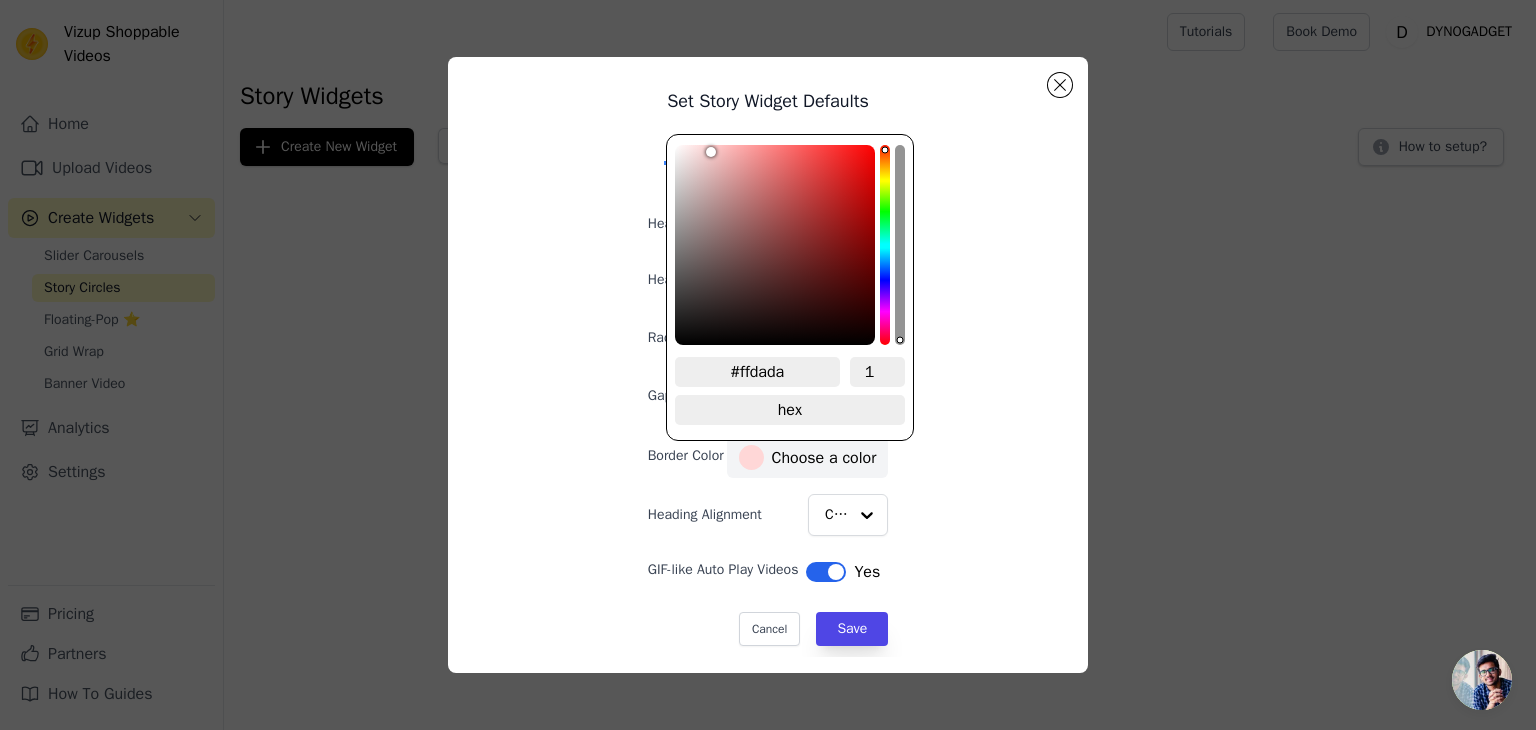 type on "#ffdcdc" 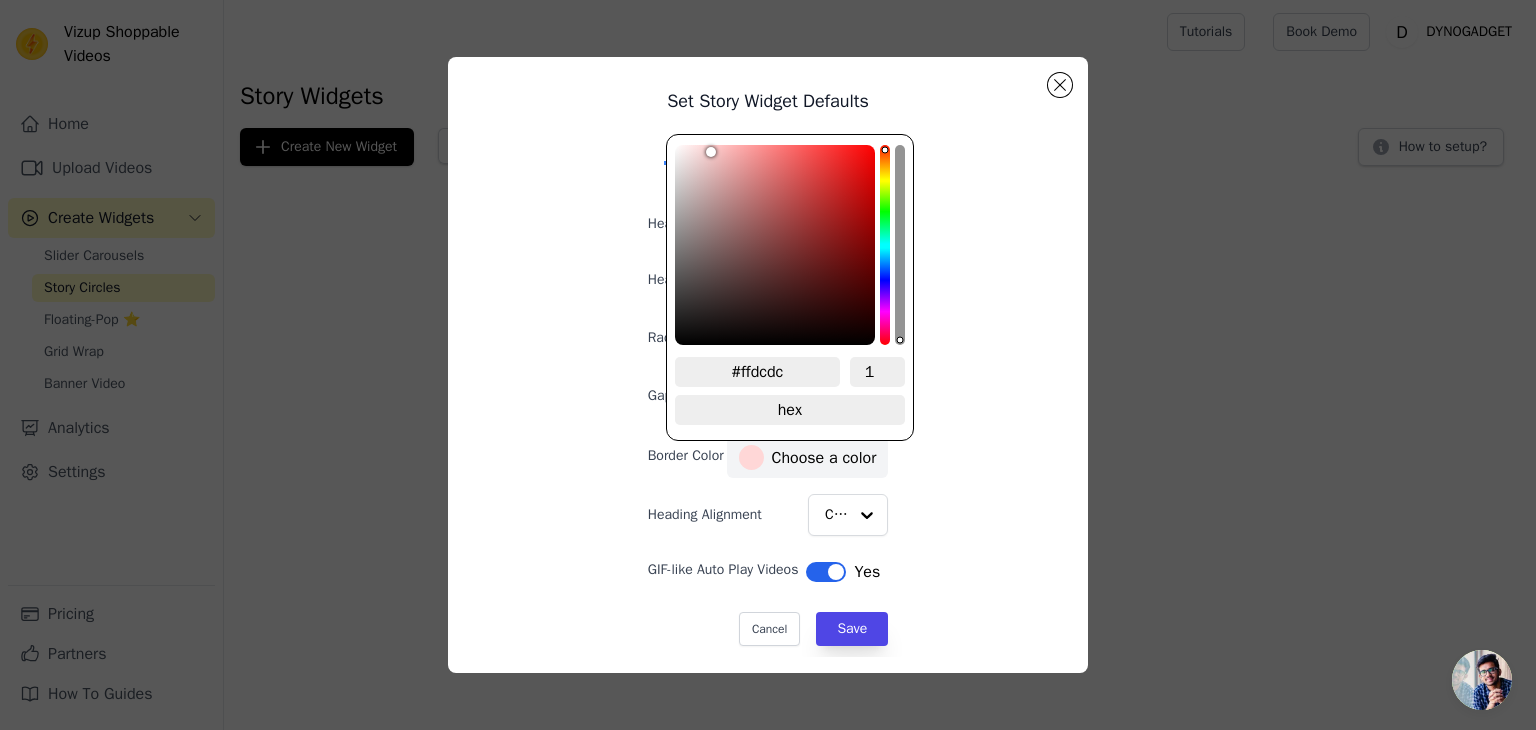 type on "#ffdede" 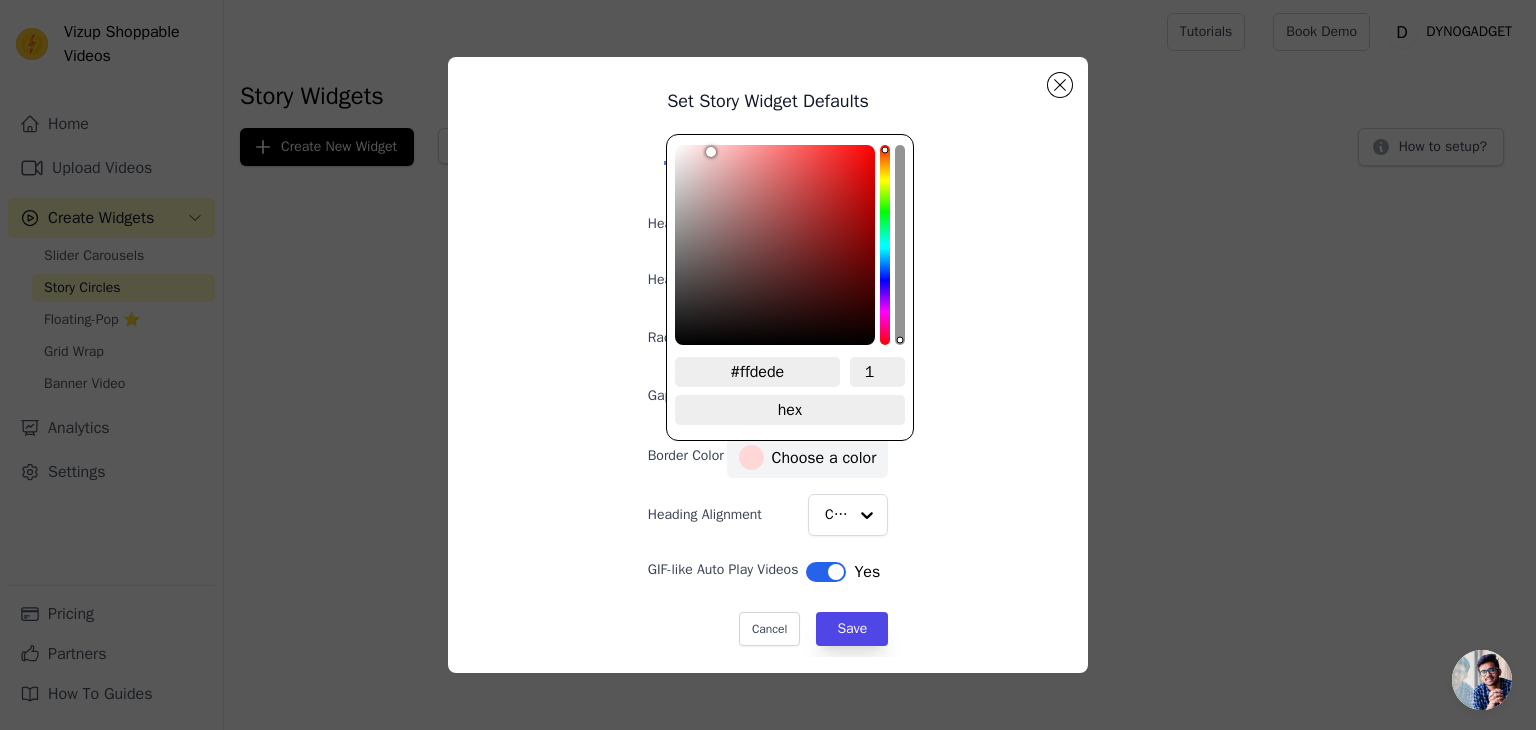 type on "#ffdfdf" 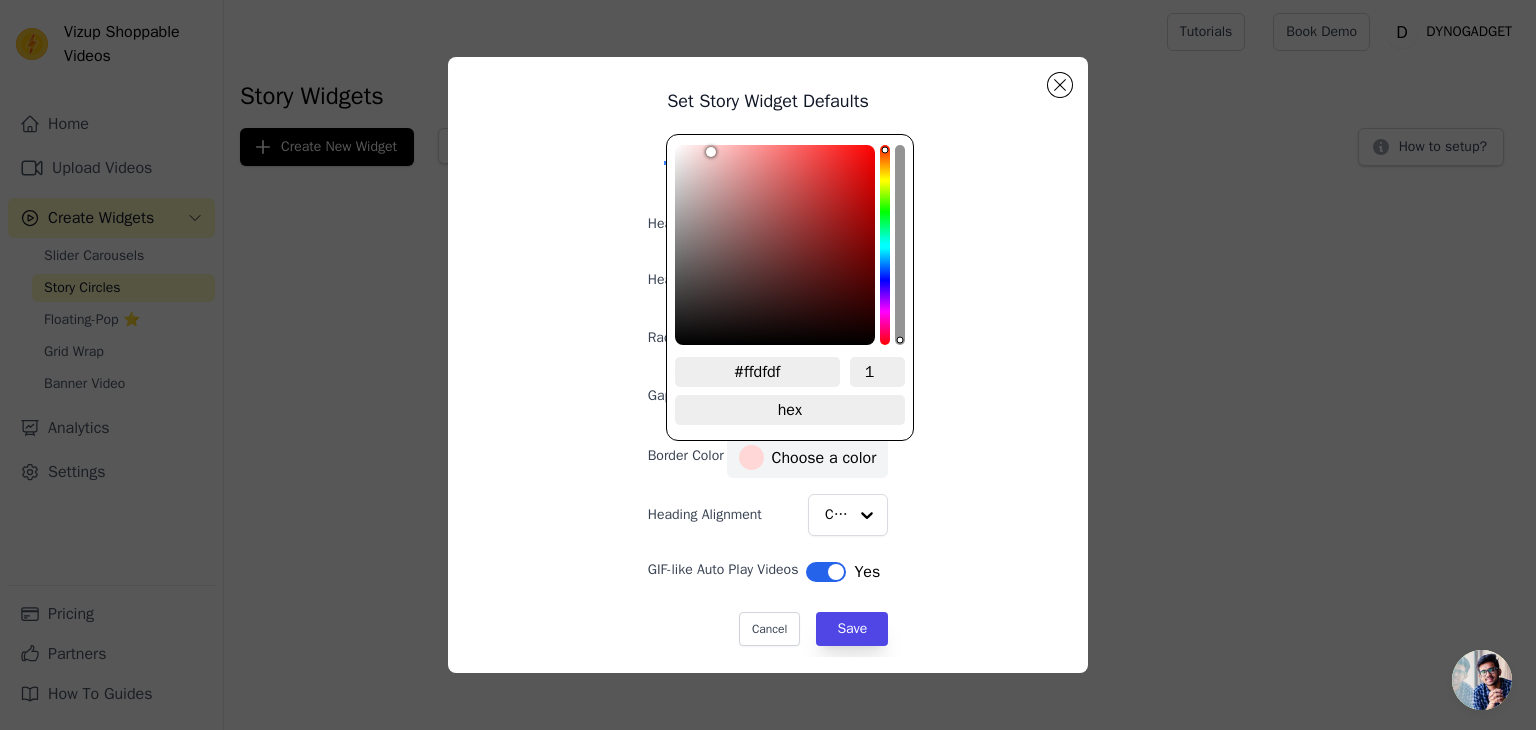 type on "#ffe0e0" 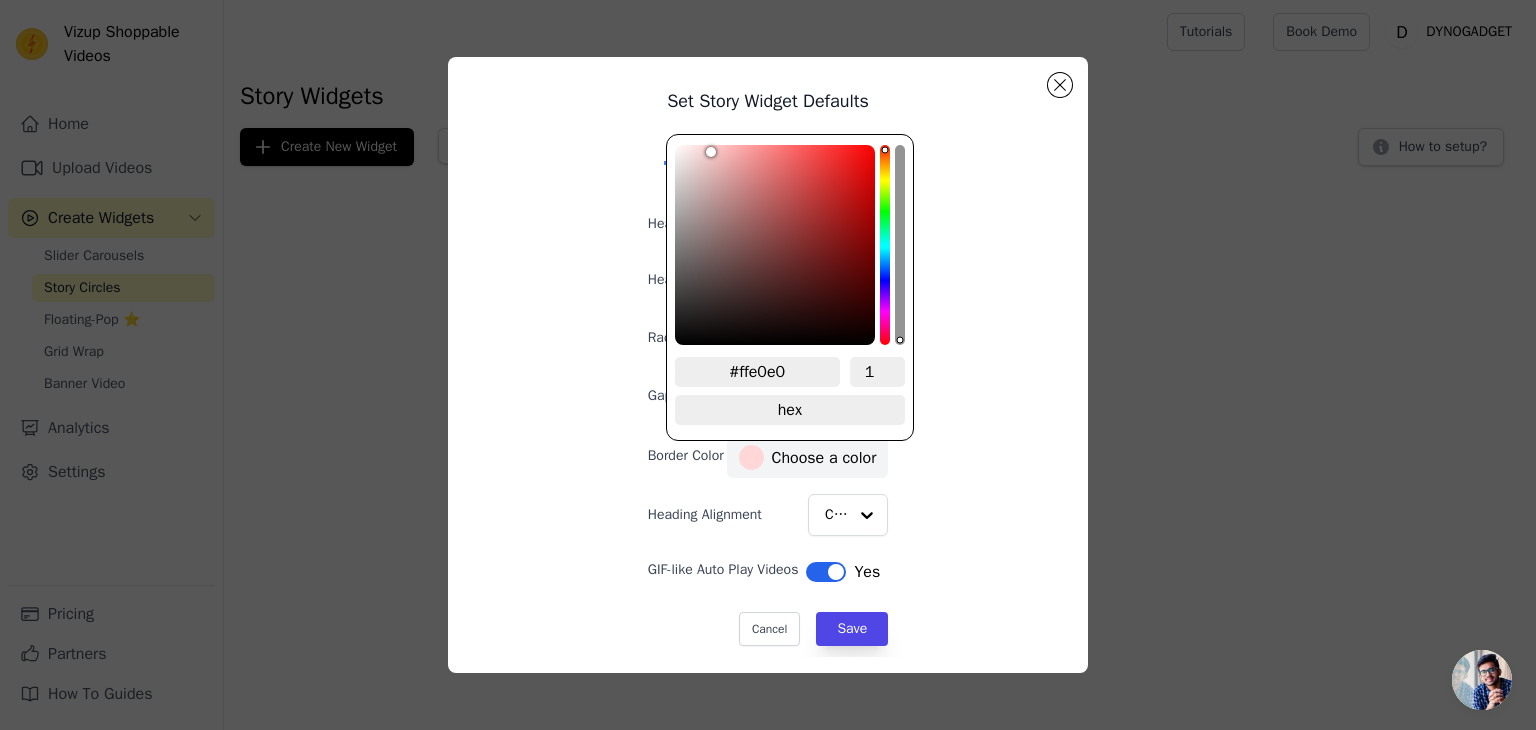 type on "#ffe1e1" 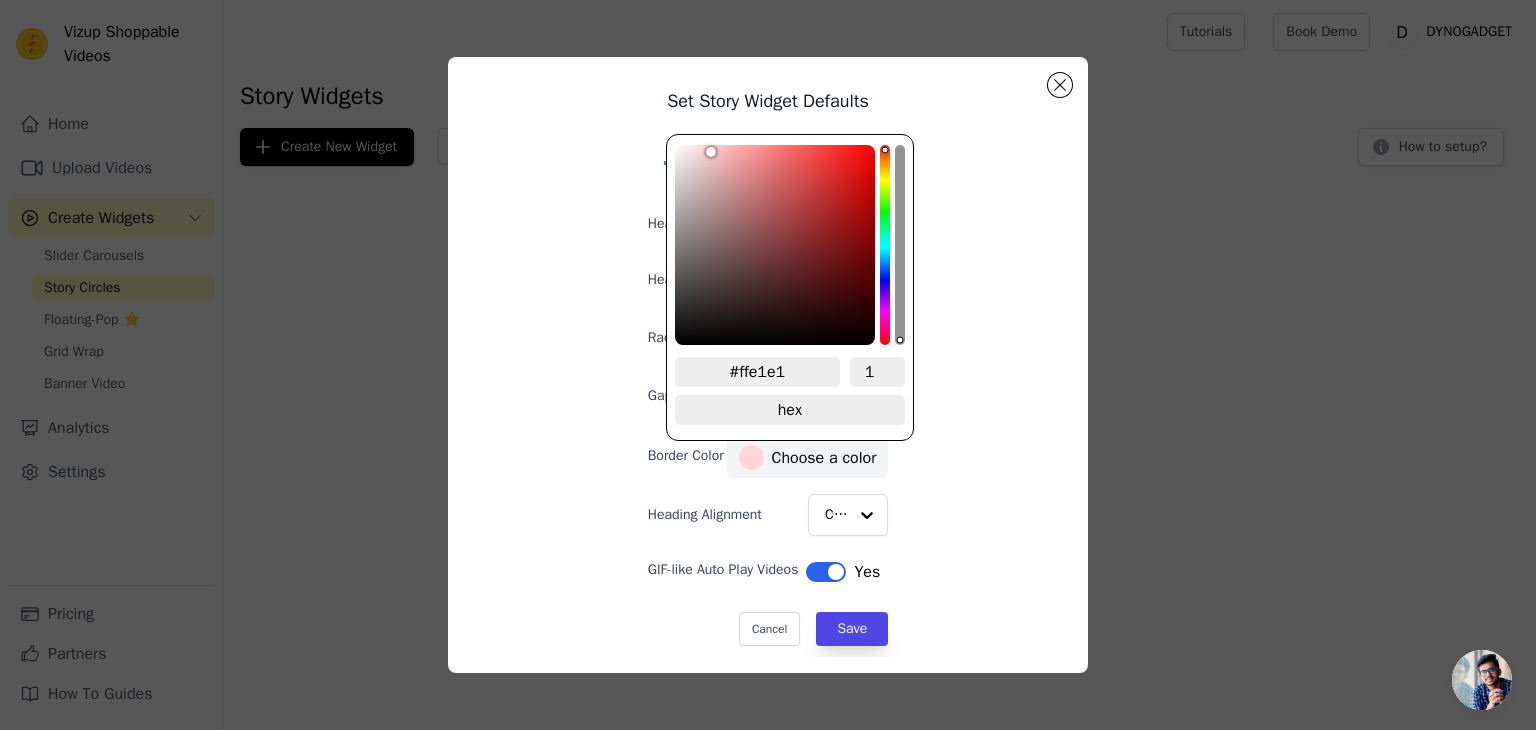 type on "#ffe3e3" 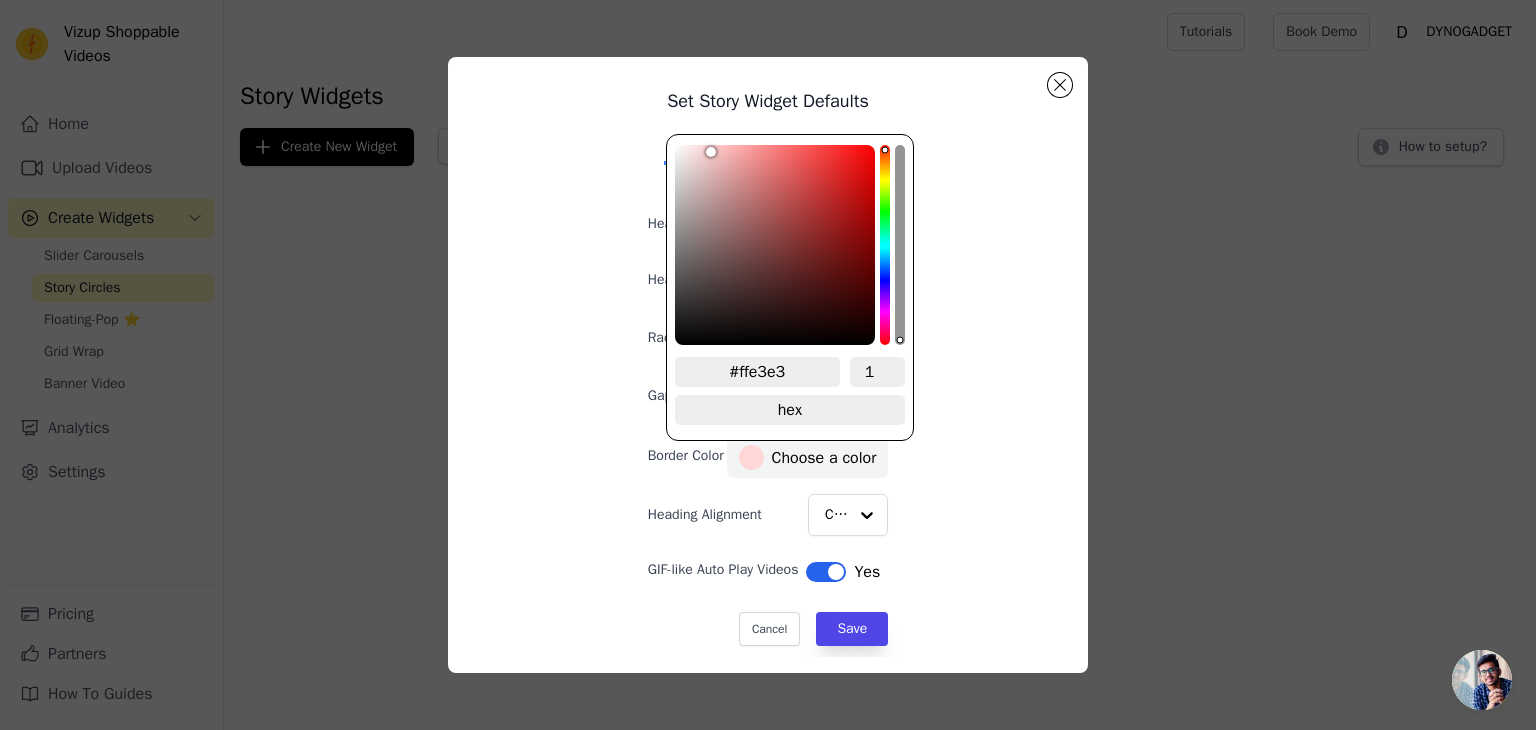 type on "#ffe4e4" 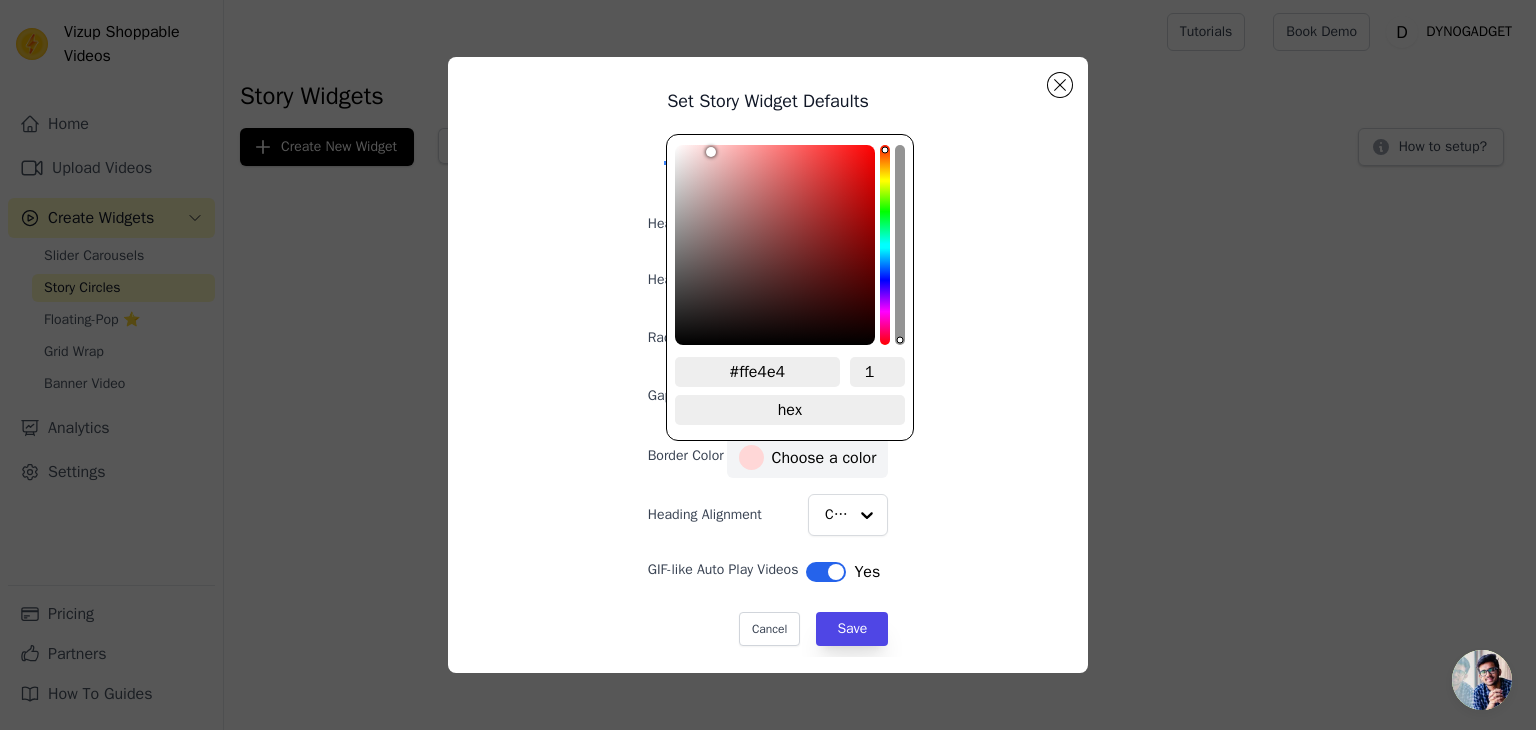 type on "#ffe5e5" 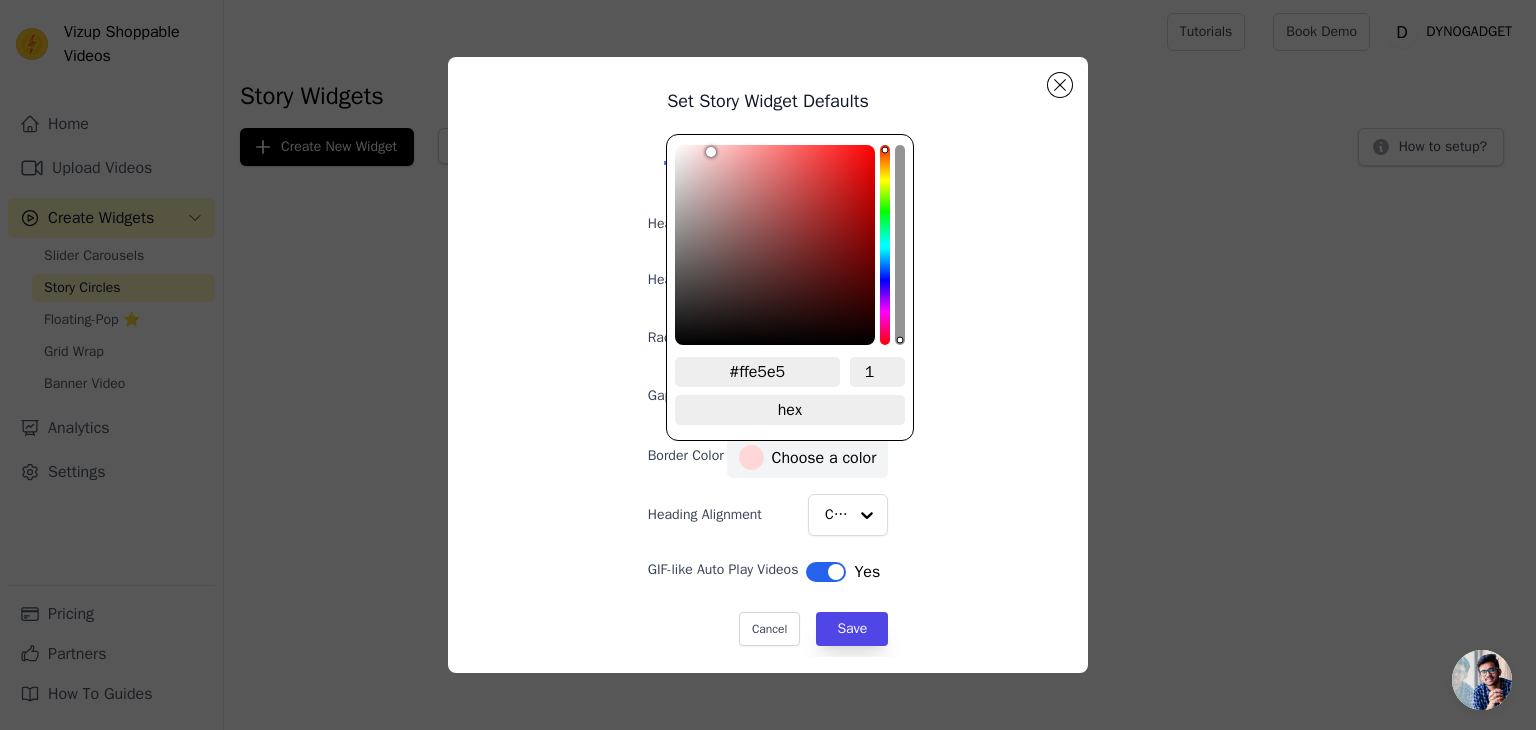 type on "#ffe7e7" 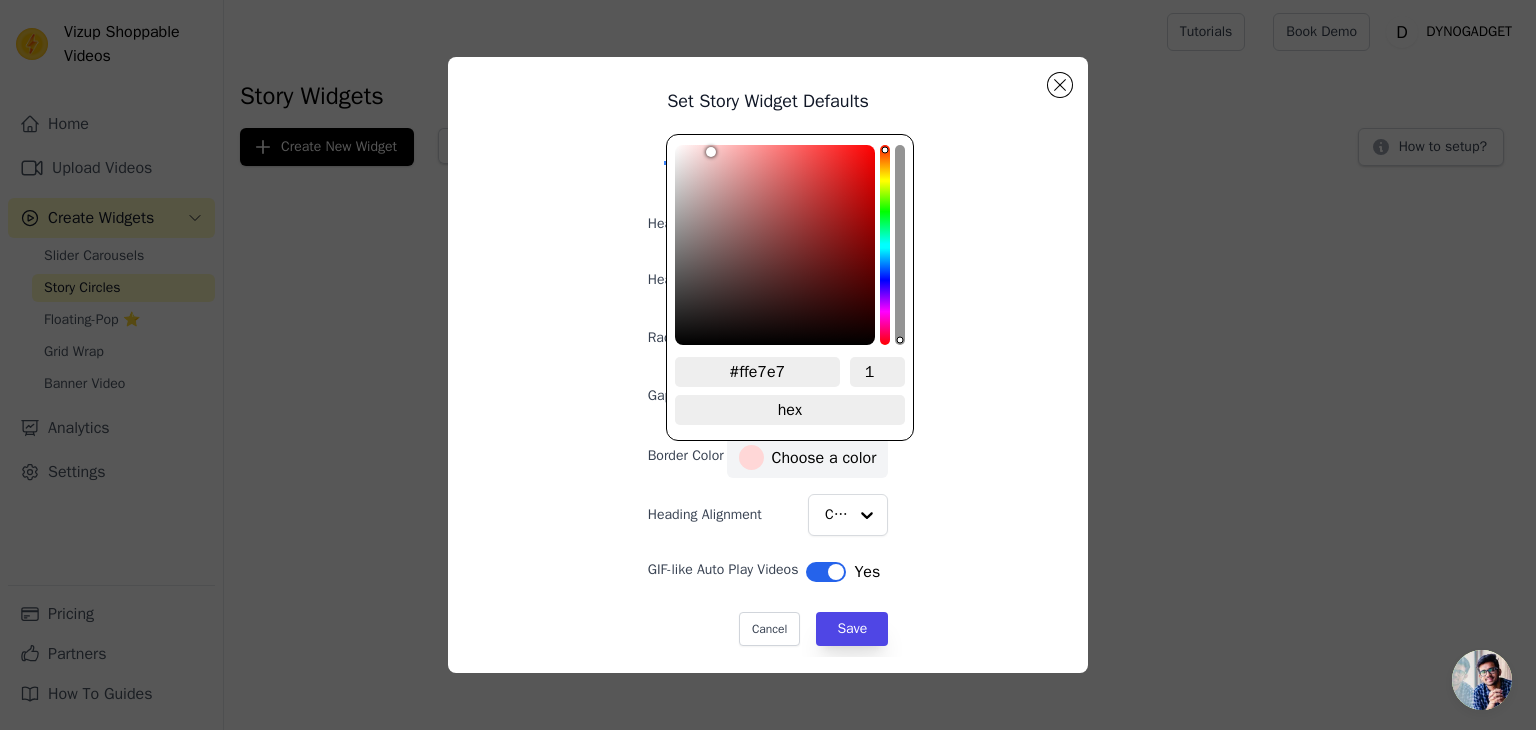 type on "#ffe9e9" 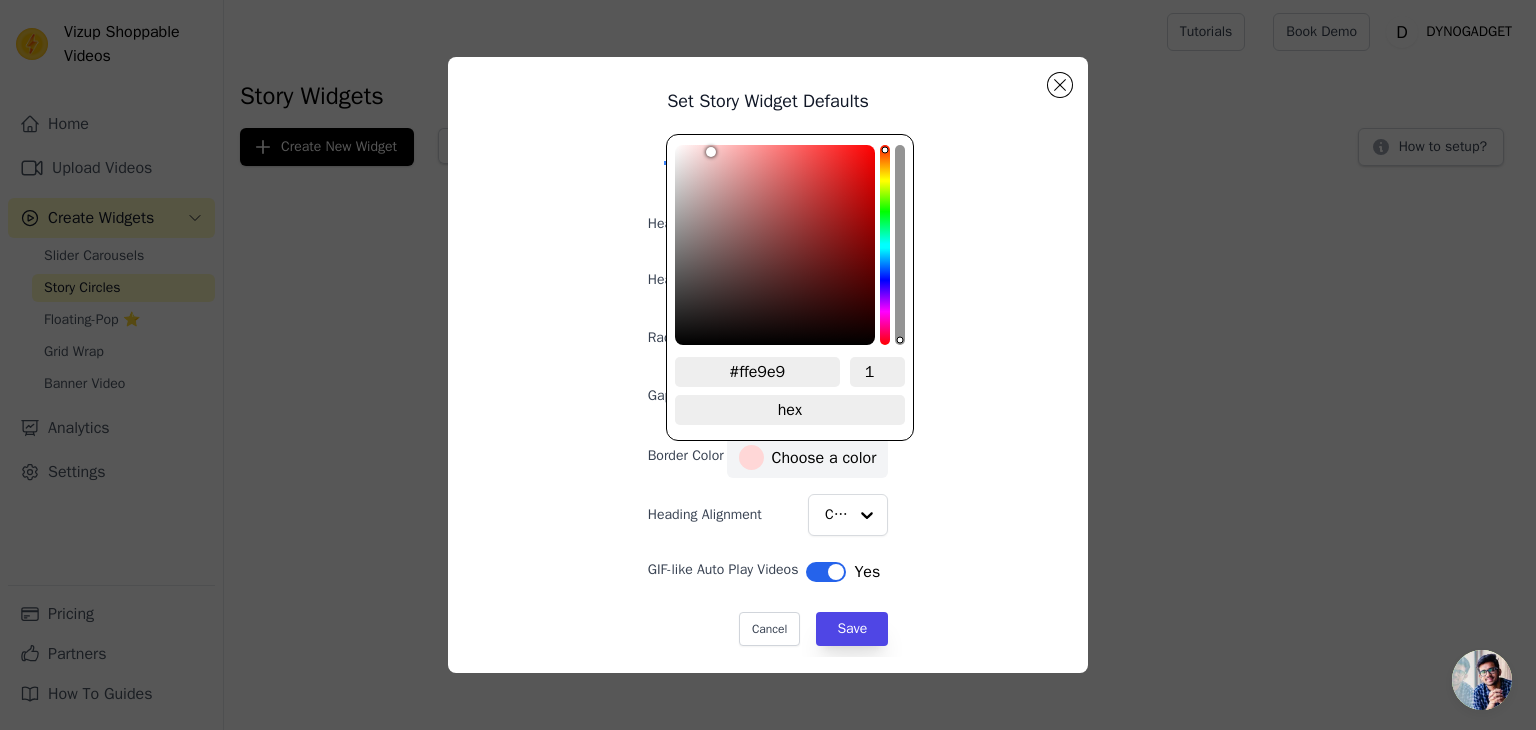 type on "#ffeaea" 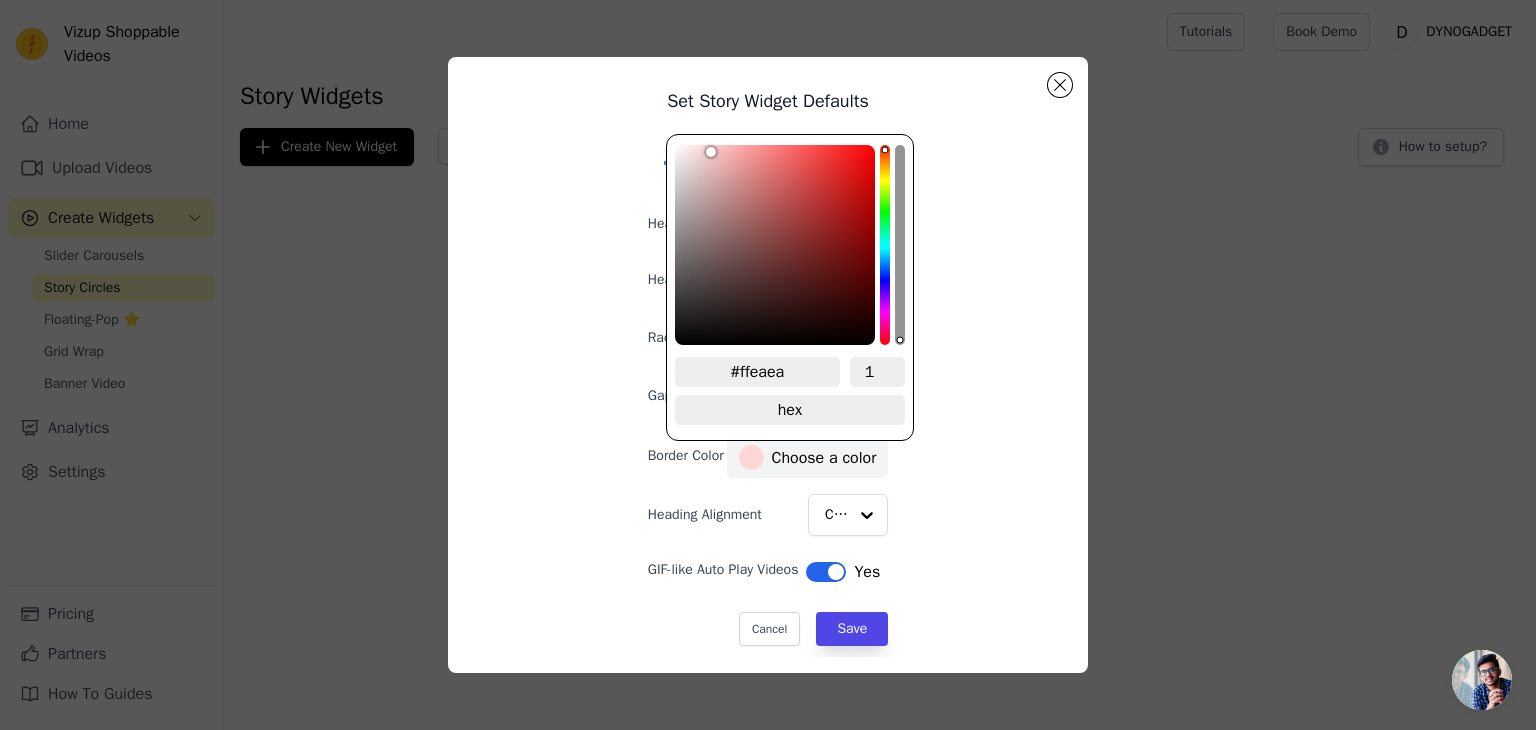 type on "#ffebeb" 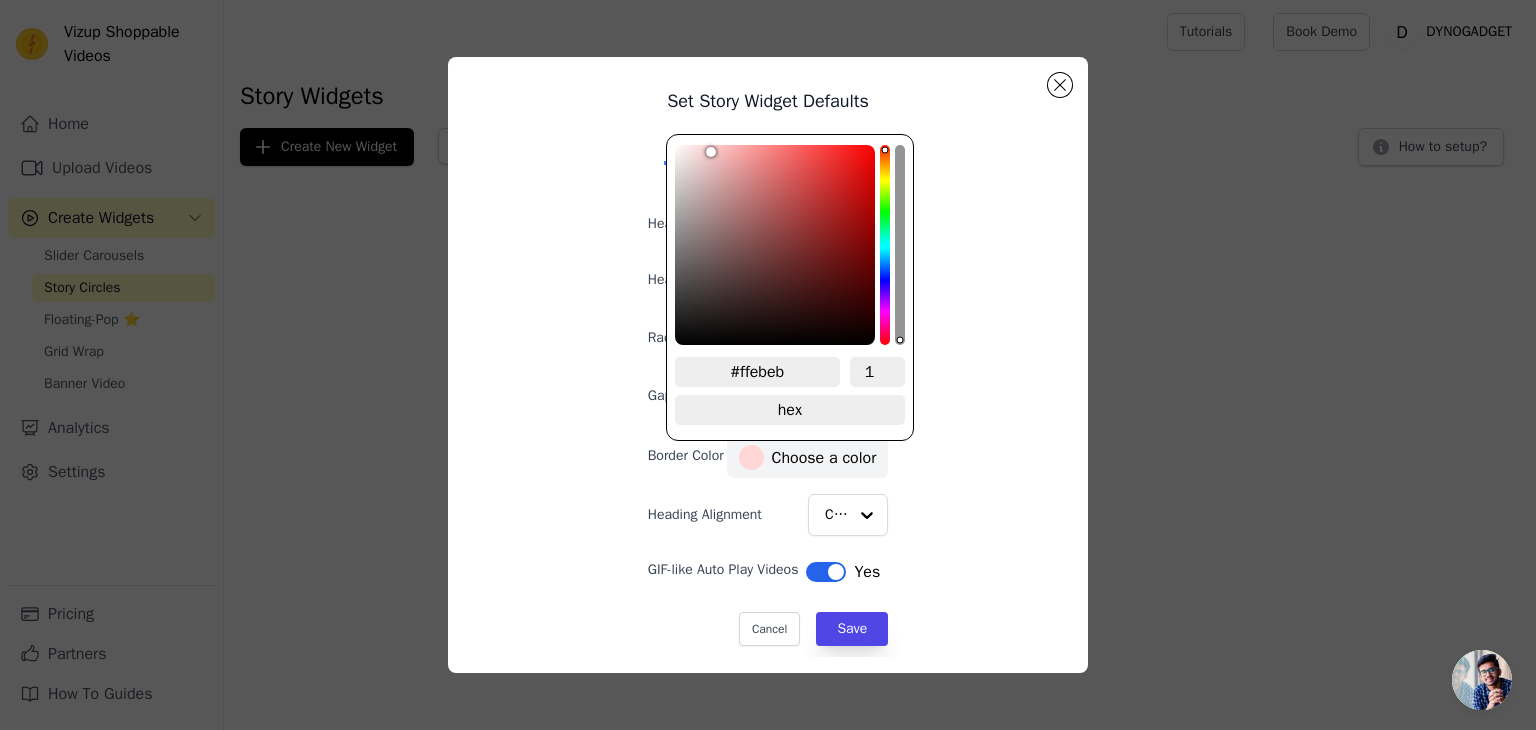 type on "#ffeded" 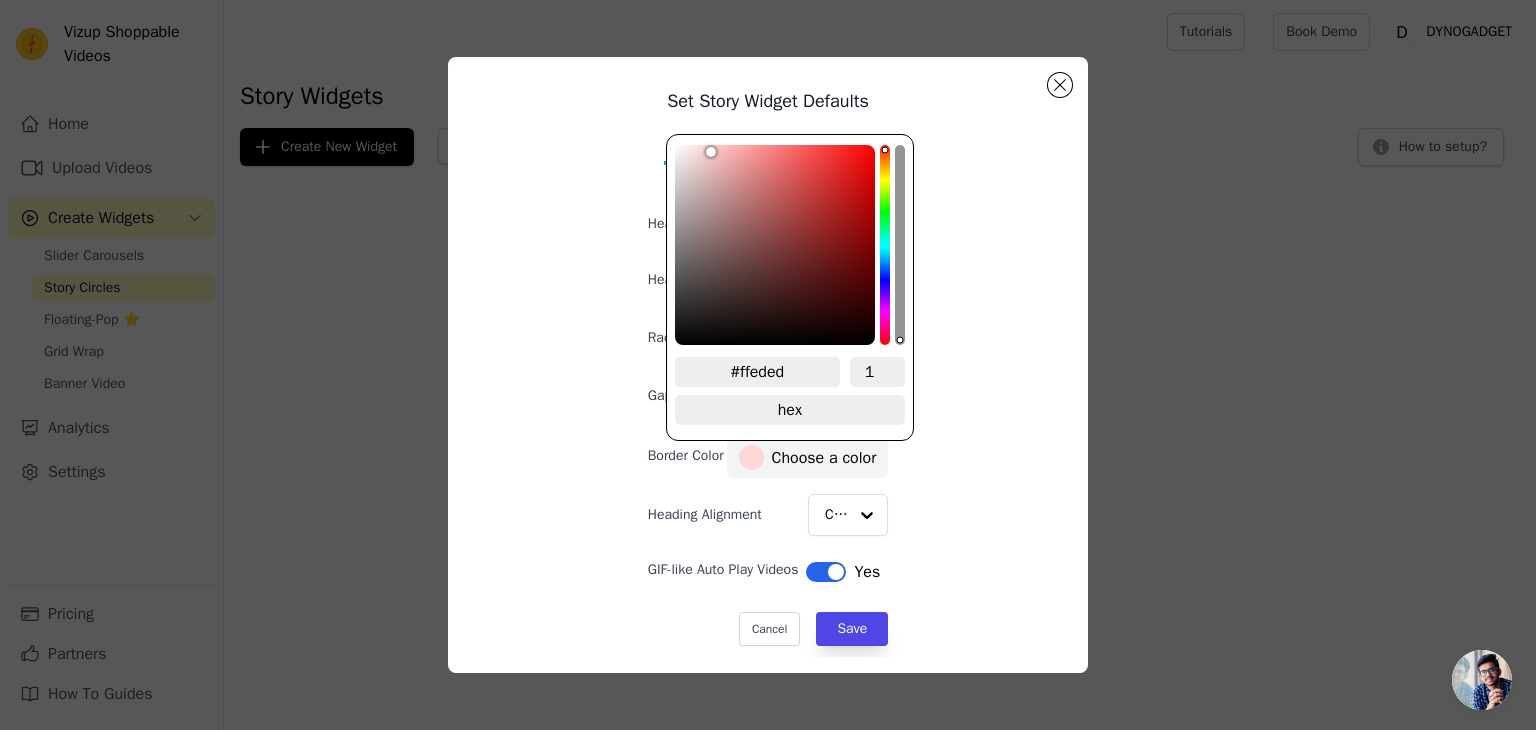 type on "#ffeeee" 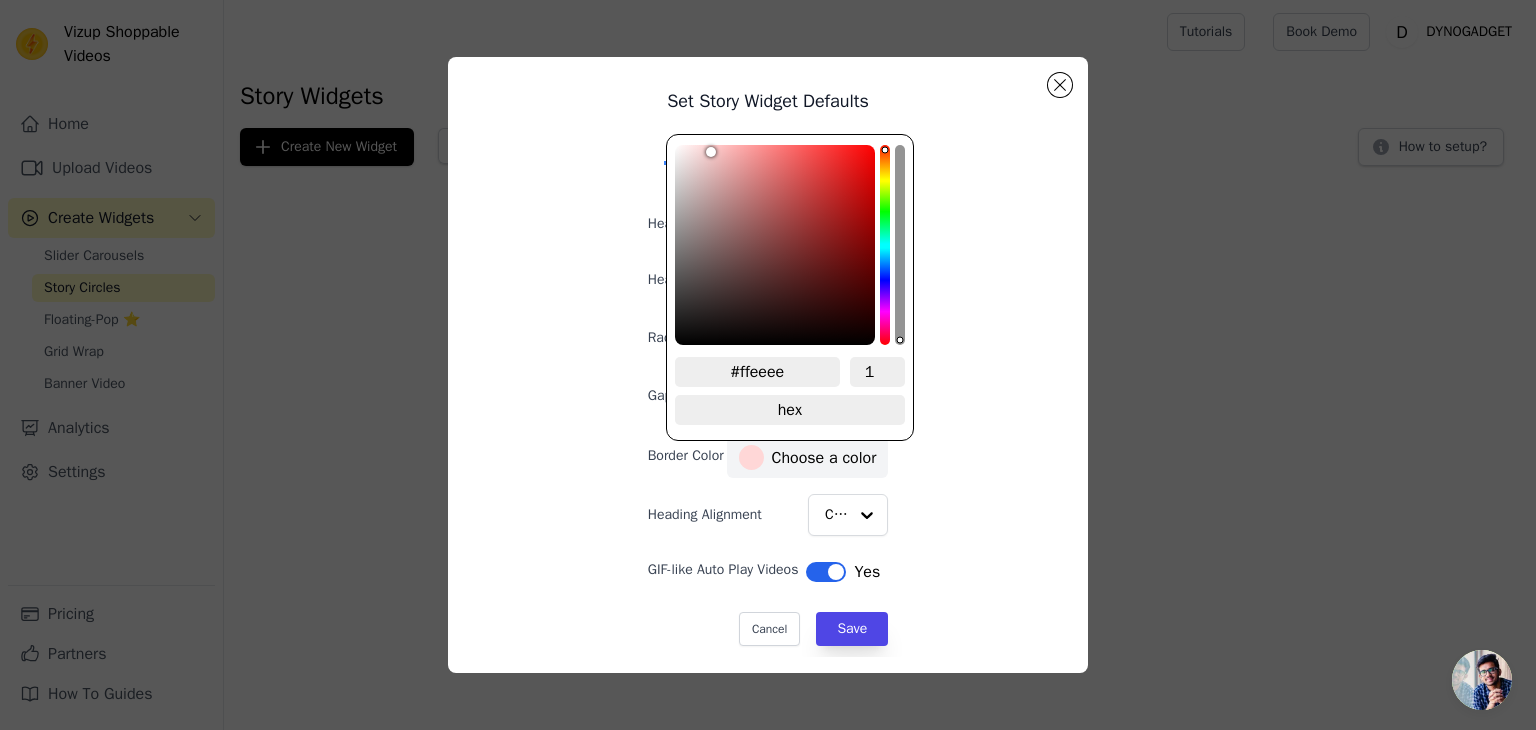 type on "#ffefef" 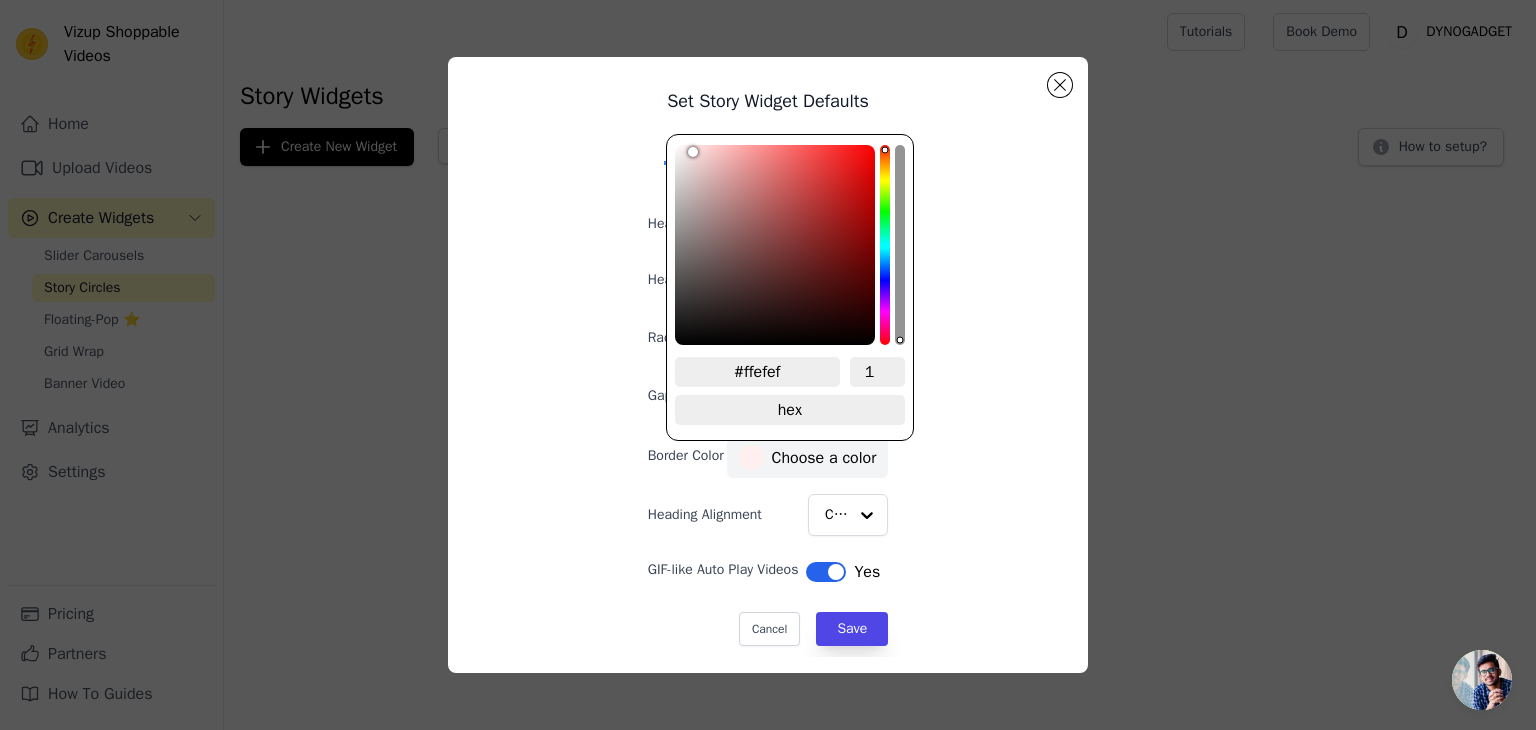 type on "#fdefef" 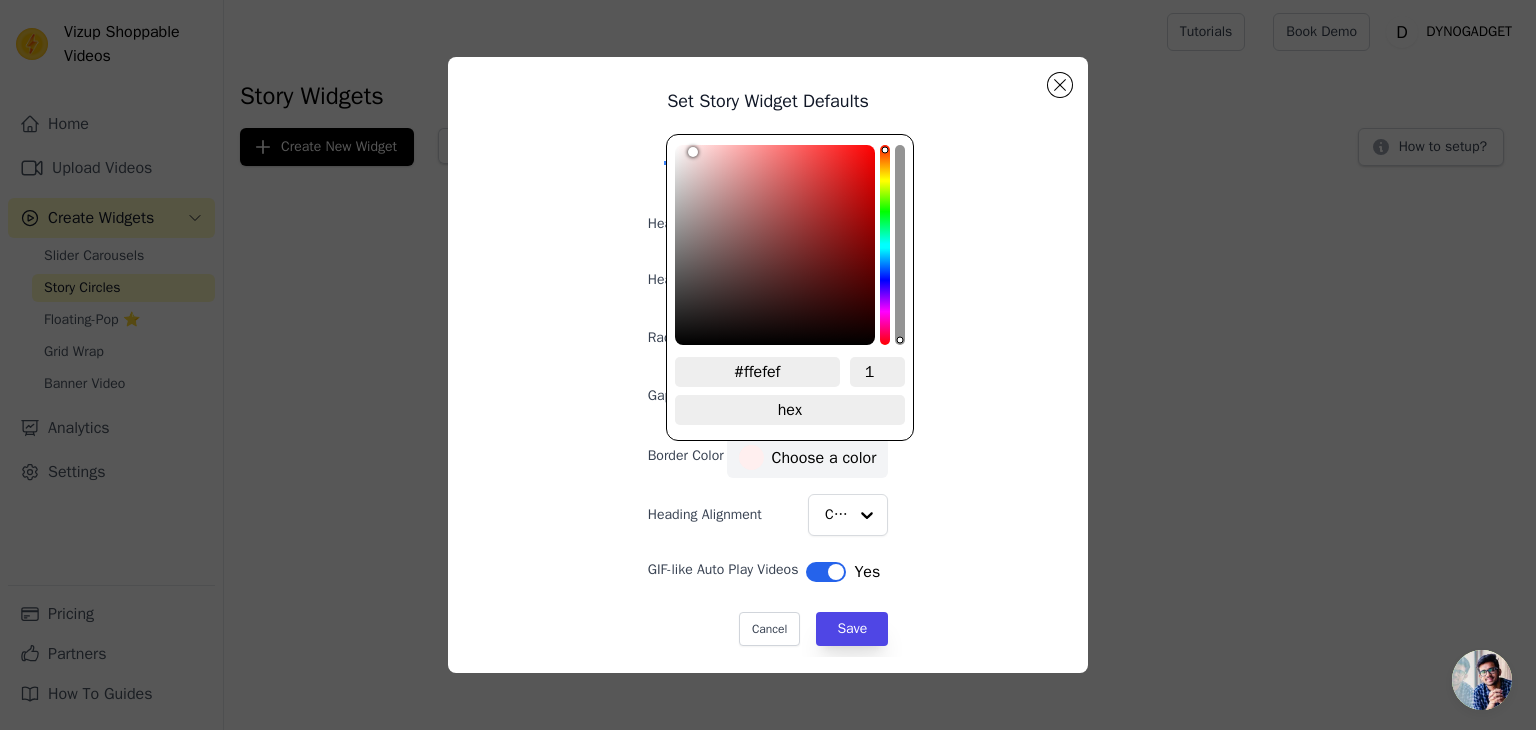 type on "#fdefef" 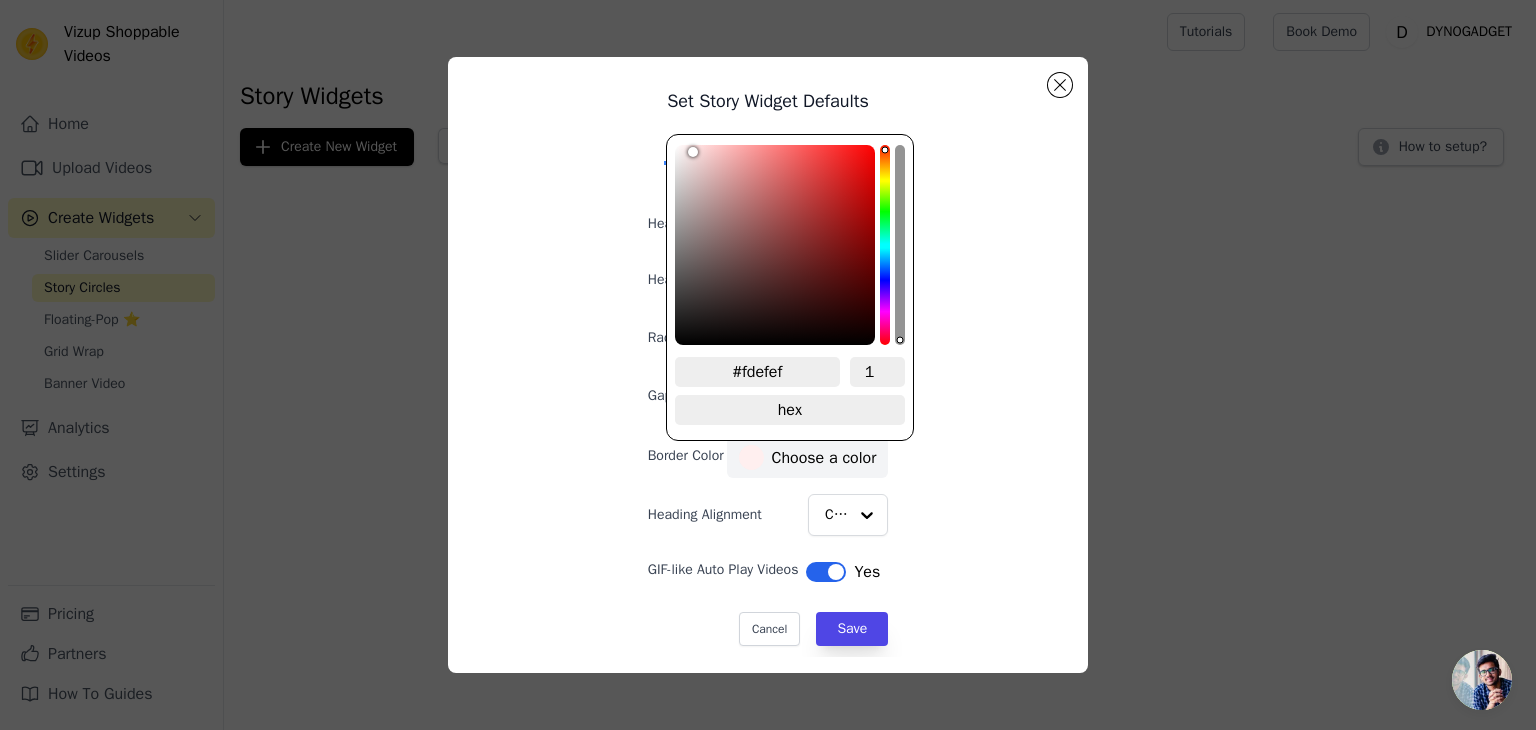 type on "#fceeee" 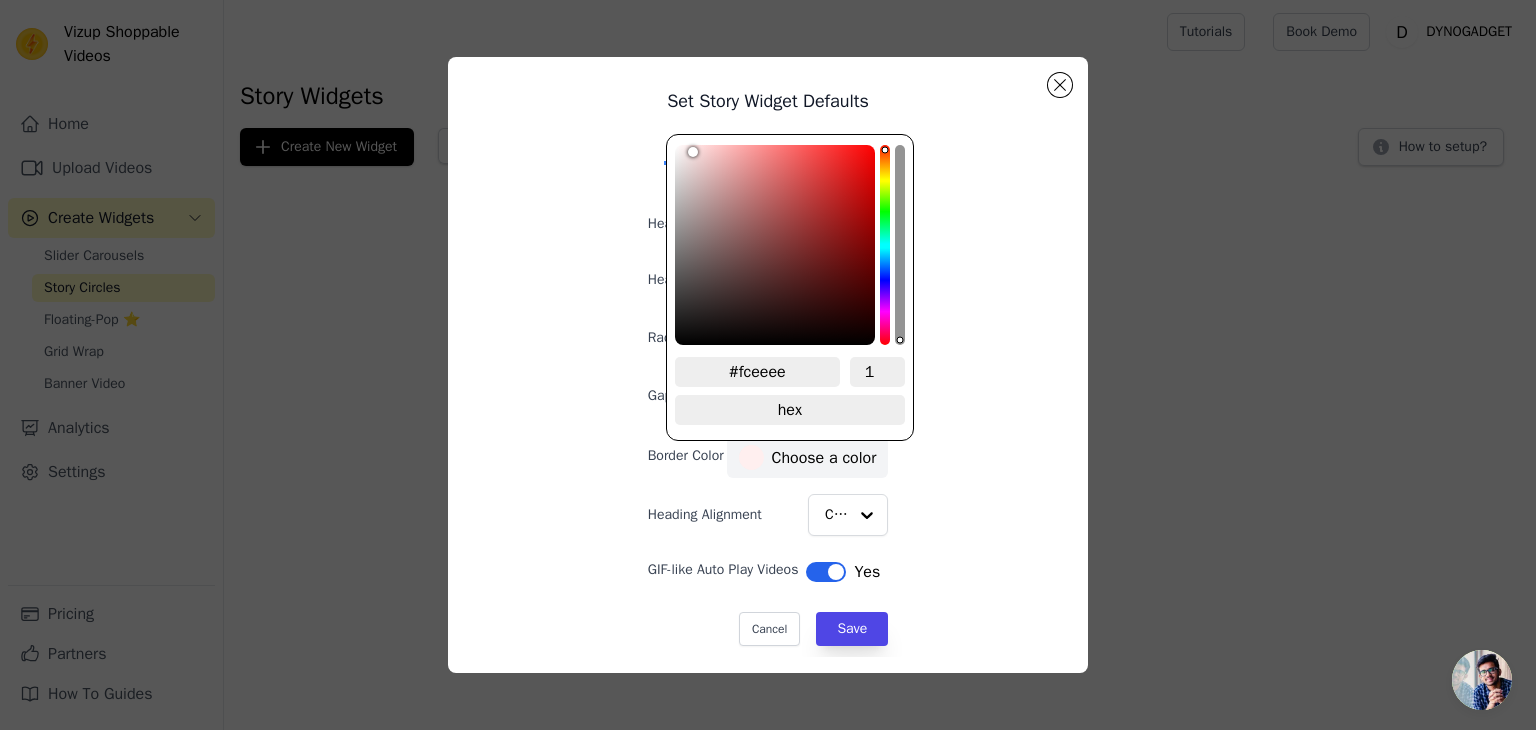 type on "#fcefef" 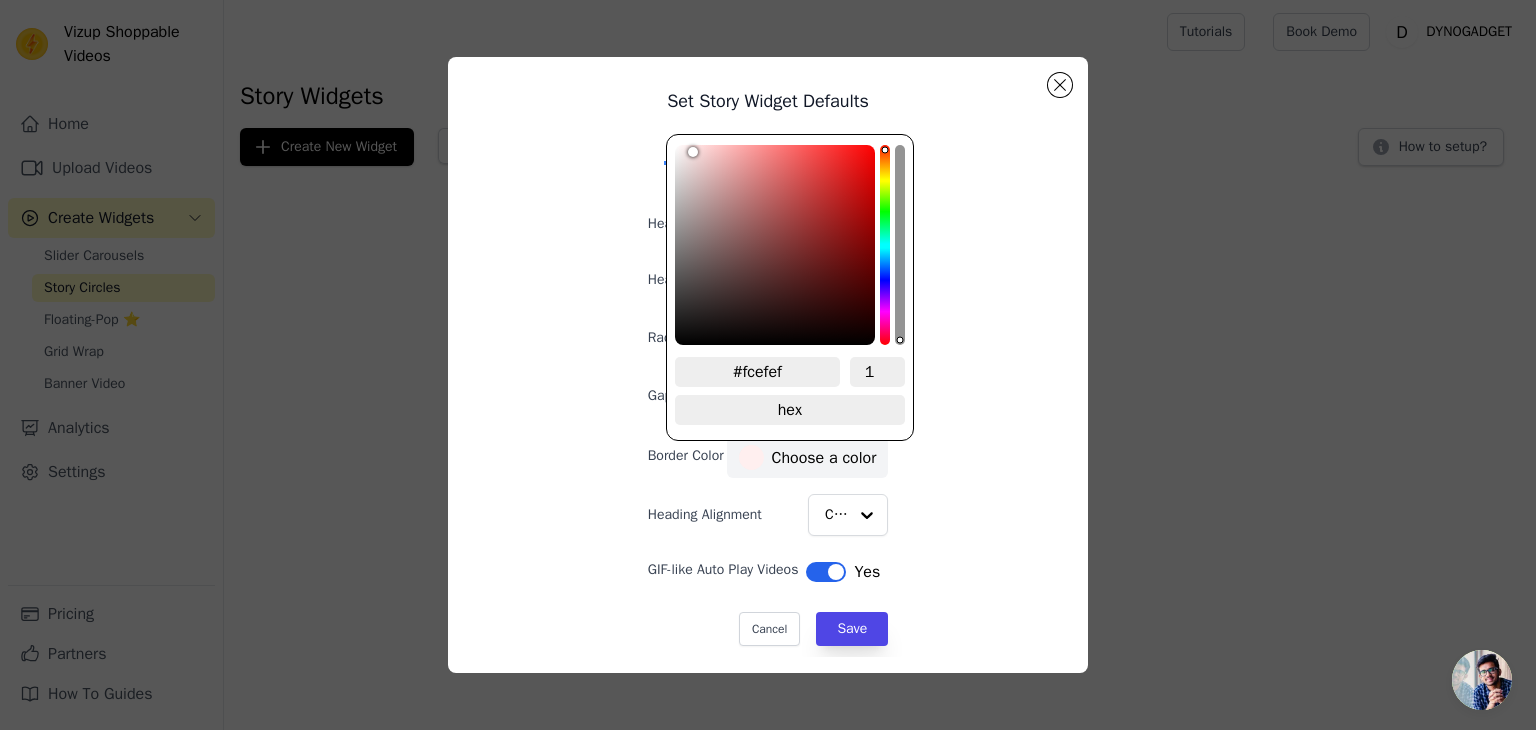 type on "#fcf1f1" 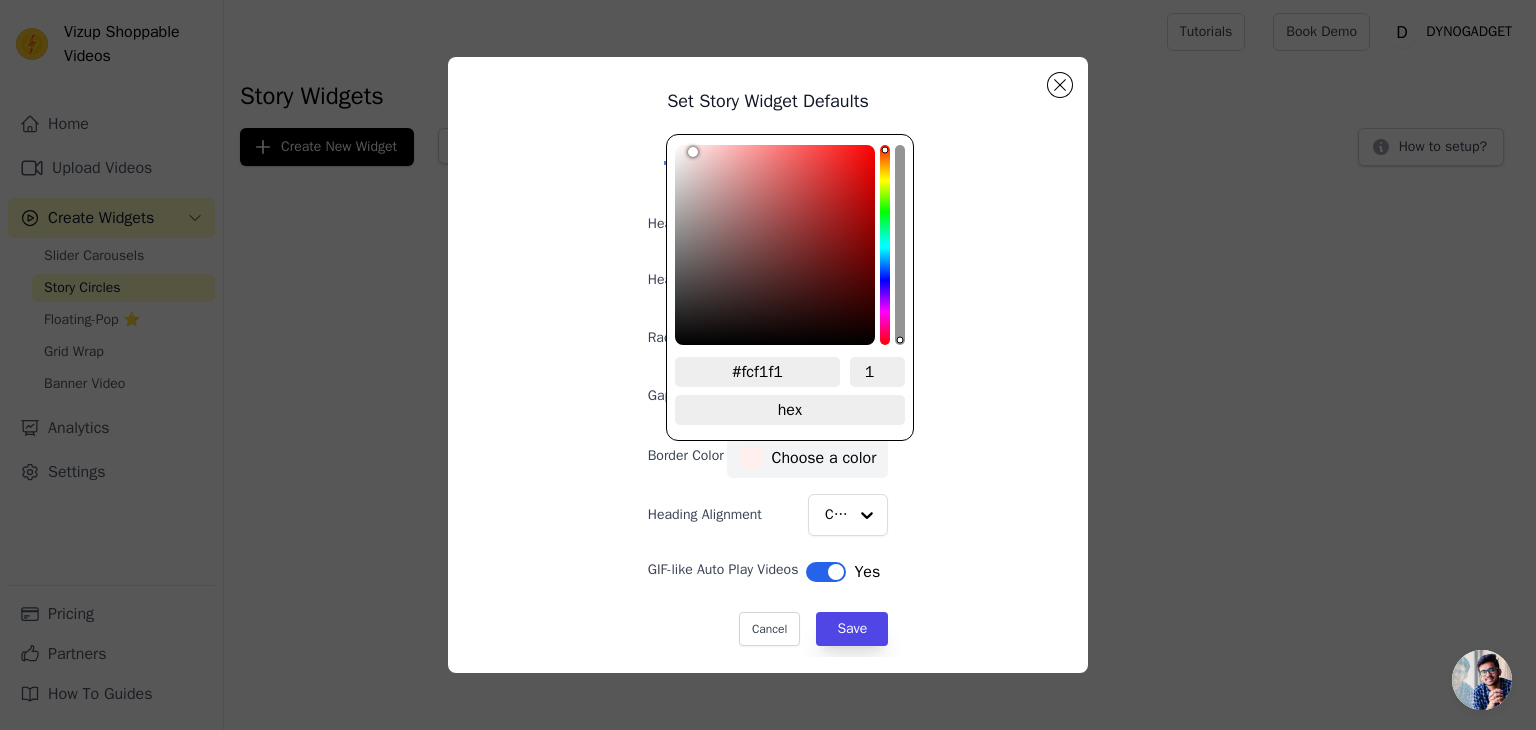 type on "#fbefef" 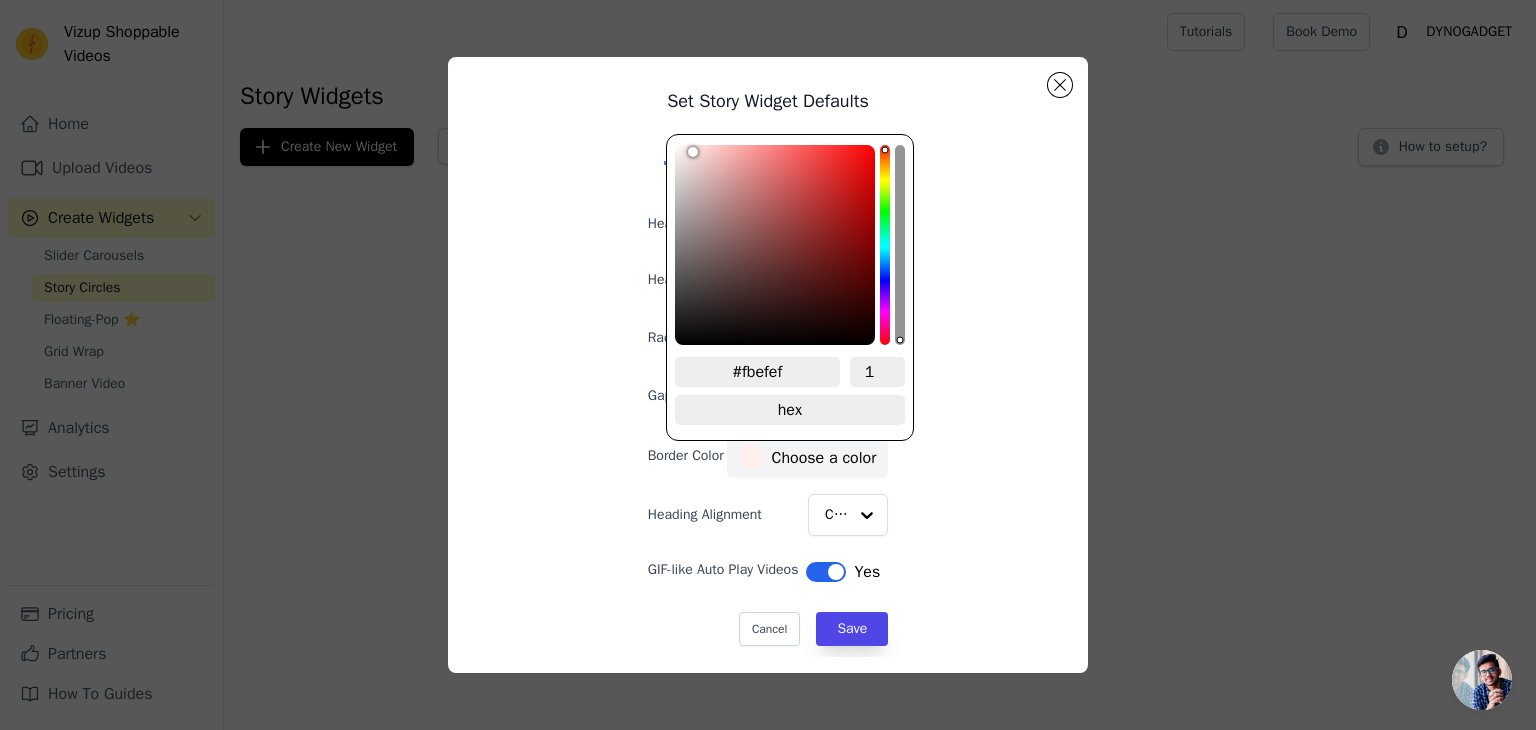 type on "#faefef" 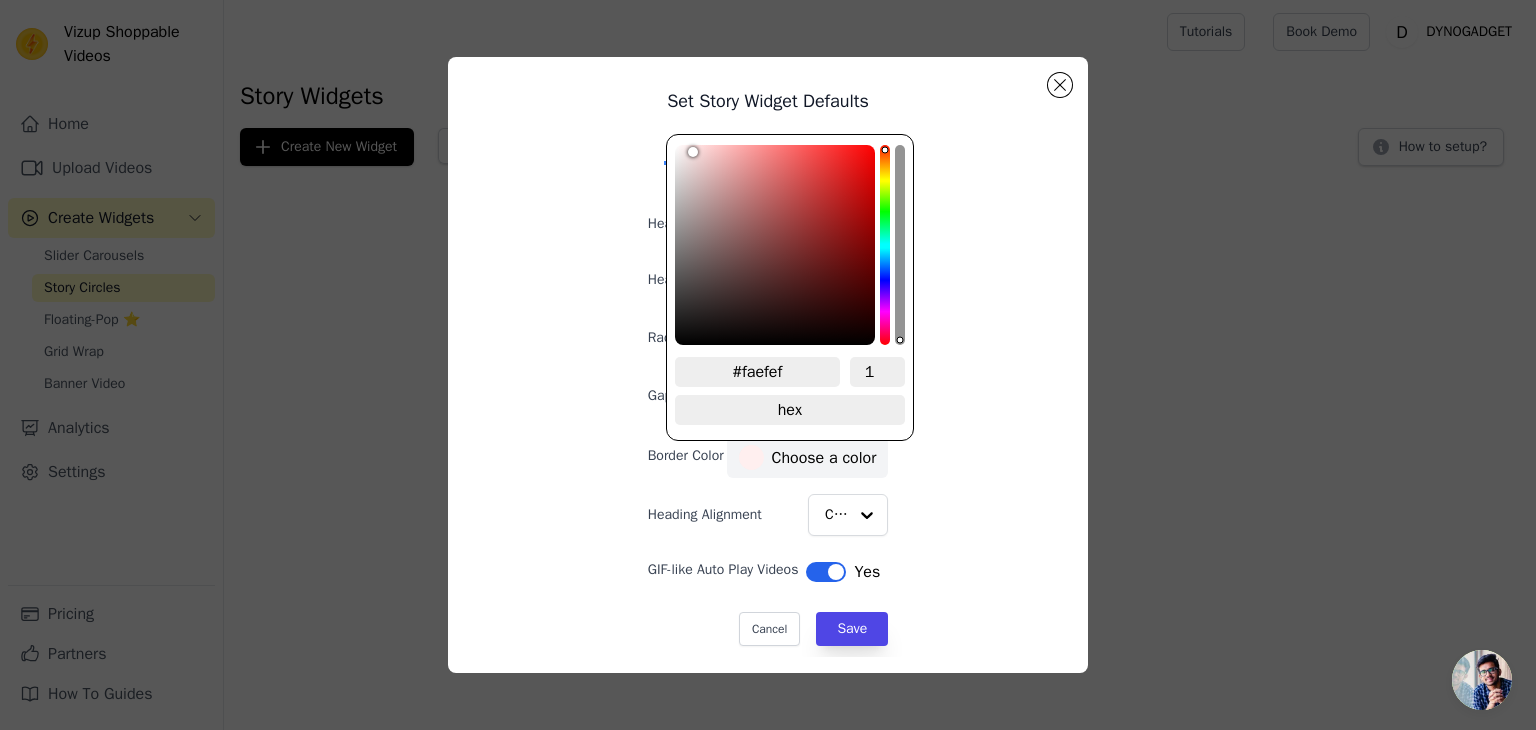 type on "#faf1f1" 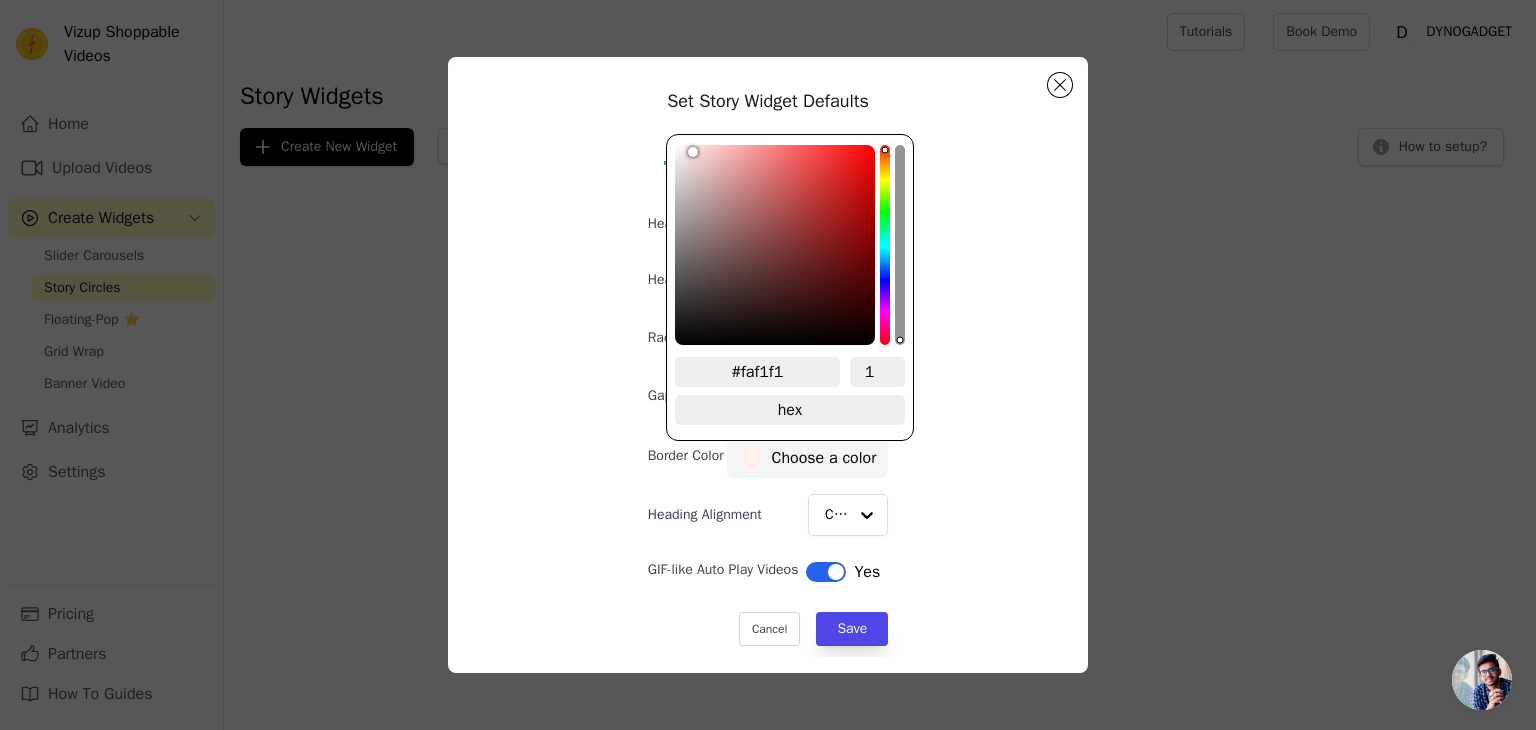 type on "#faf2f2" 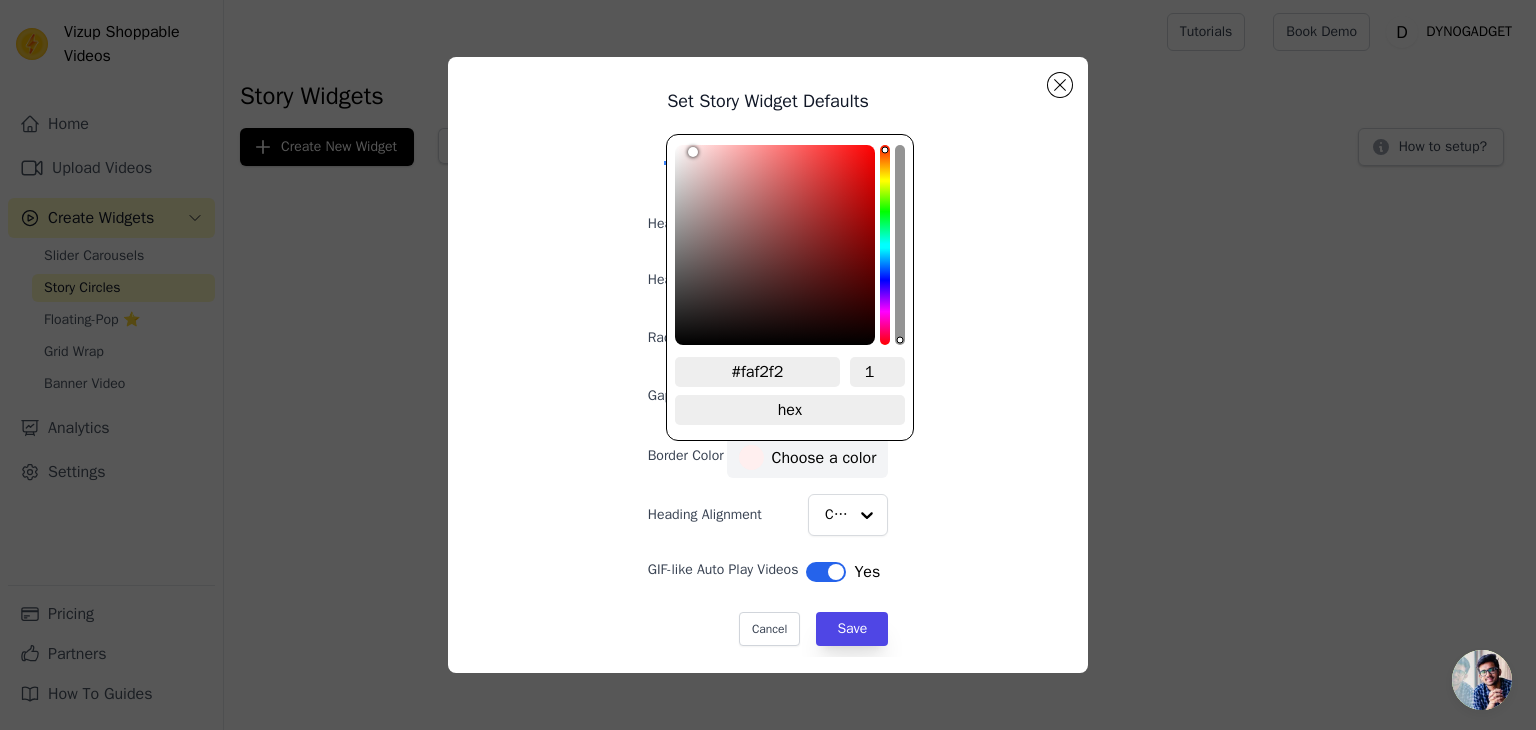 type on "#f8f1f1" 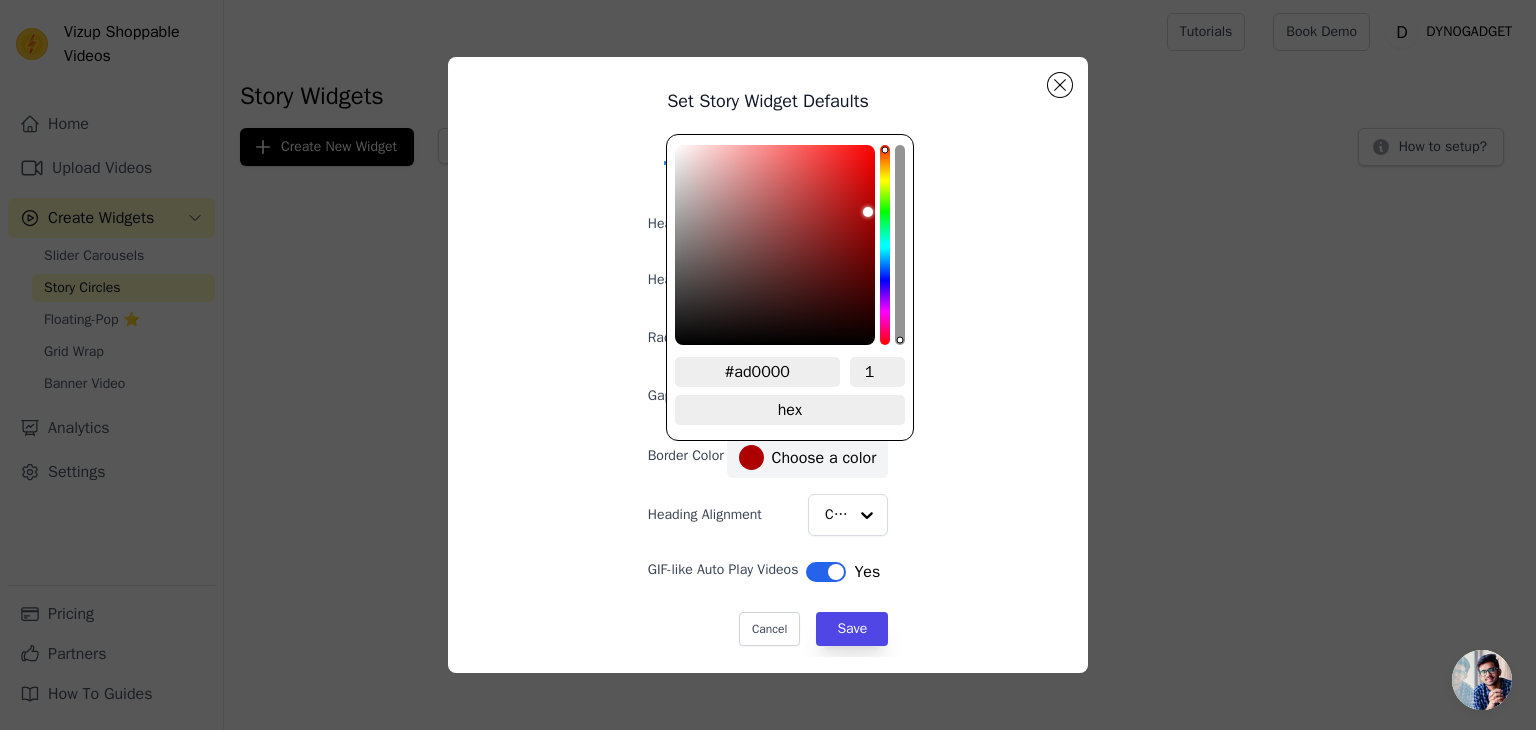 drag, startPoint x: 868, startPoint y: 150, endPoint x: 917, endPoint y: 209, distance: 76.6942 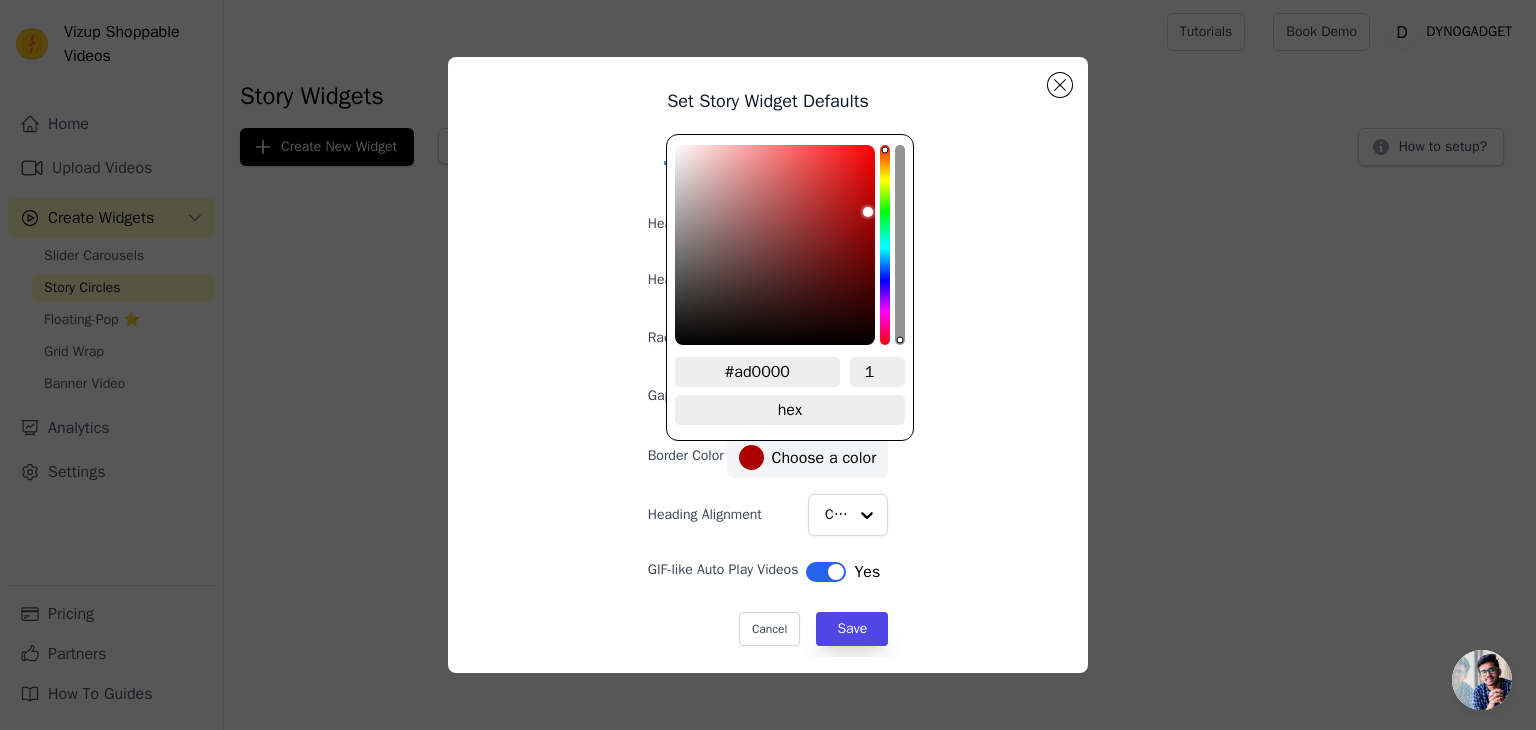 click on "Set Story Widget Defaults   Desktop Mobile   Heading     Heading font size (in px)   16   Radius of cicle(in px)   80   Gap between circles(in px)   100   Border Color   #ad0000       Choose a color     Heading Alignment         Center               GIF-like Auto Play Videos   Label     Yes   Cancel     Save                               #ad0000   1   hex   change to    rgb" at bounding box center (768, 365) 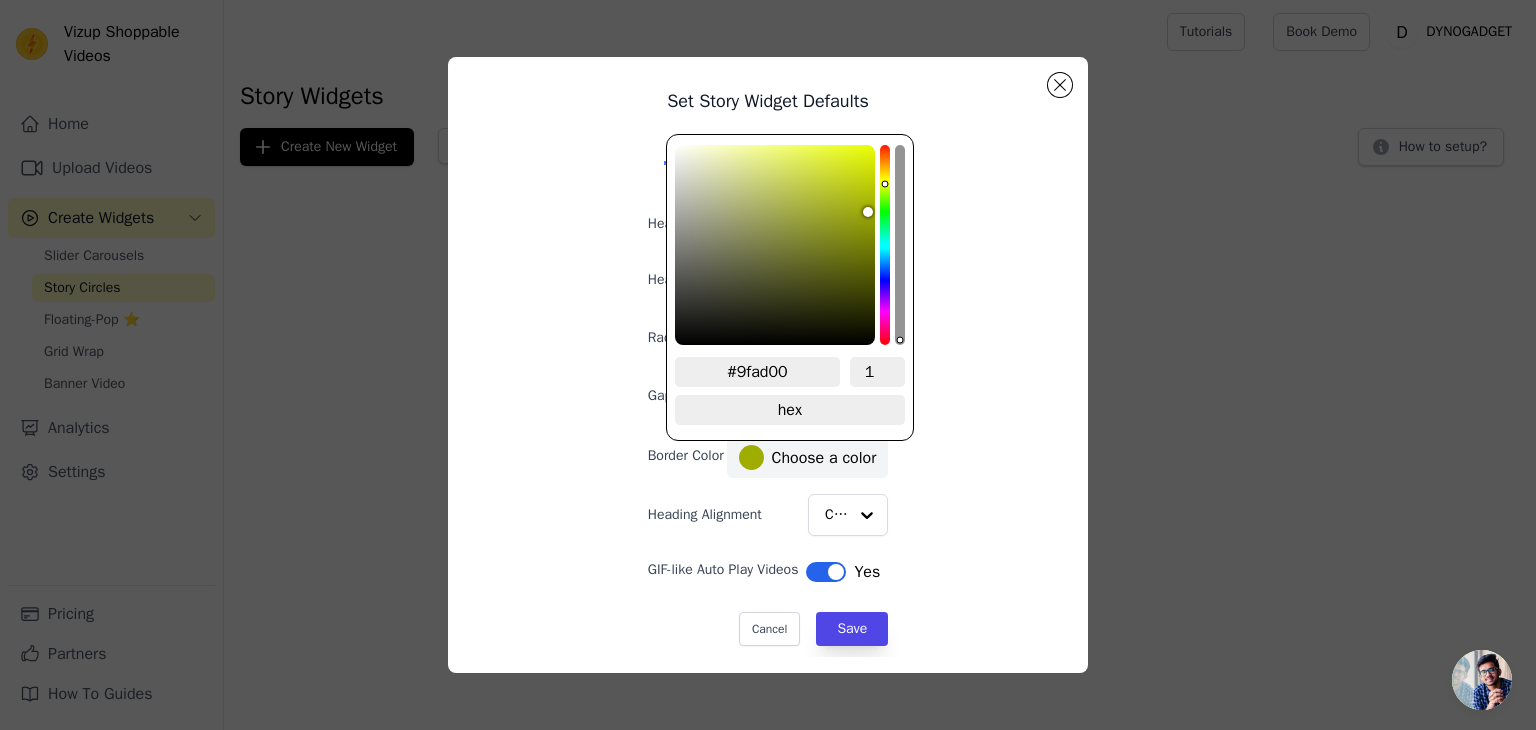 click at bounding box center (885, 245) 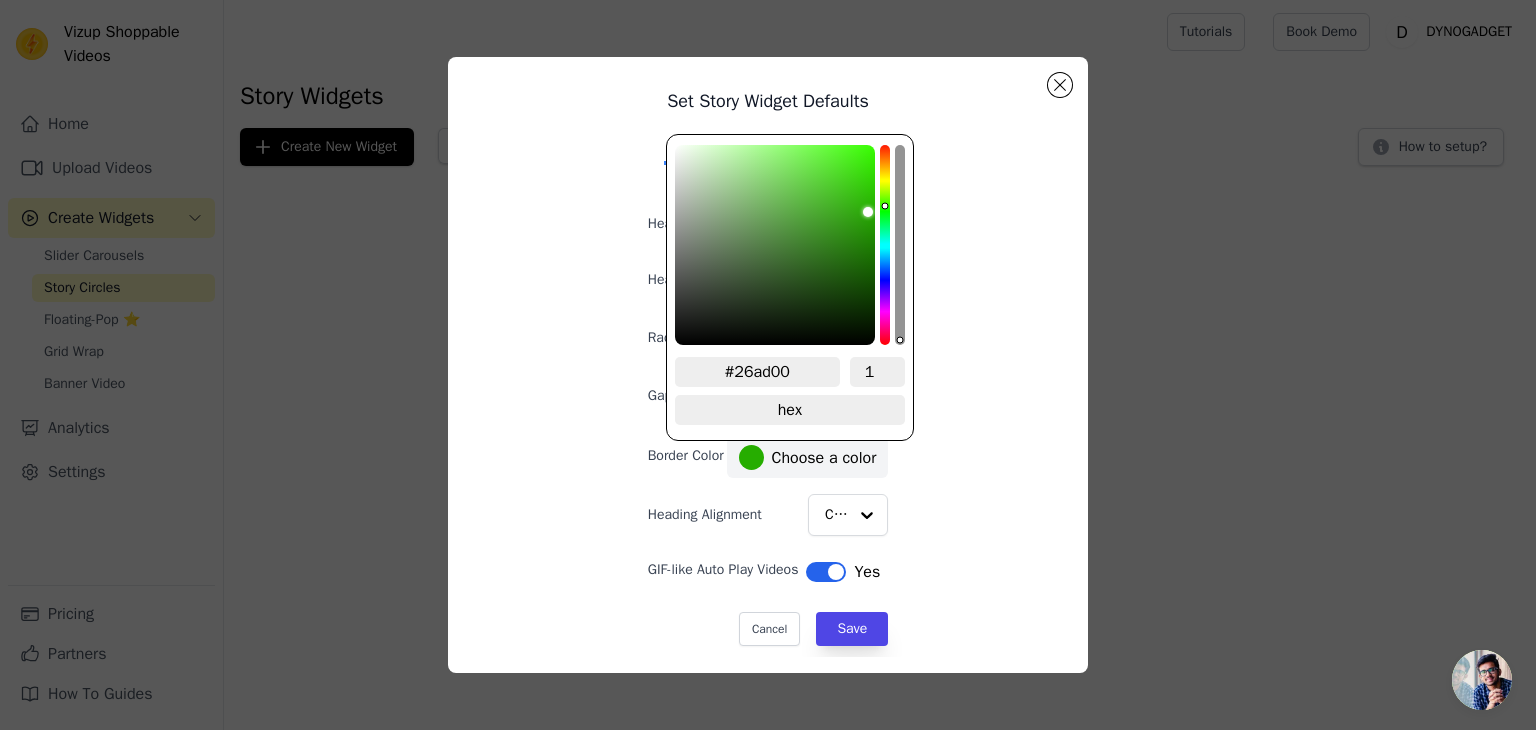 drag, startPoint x: 884, startPoint y: 181, endPoint x: 879, endPoint y: 204, distance: 23.537205 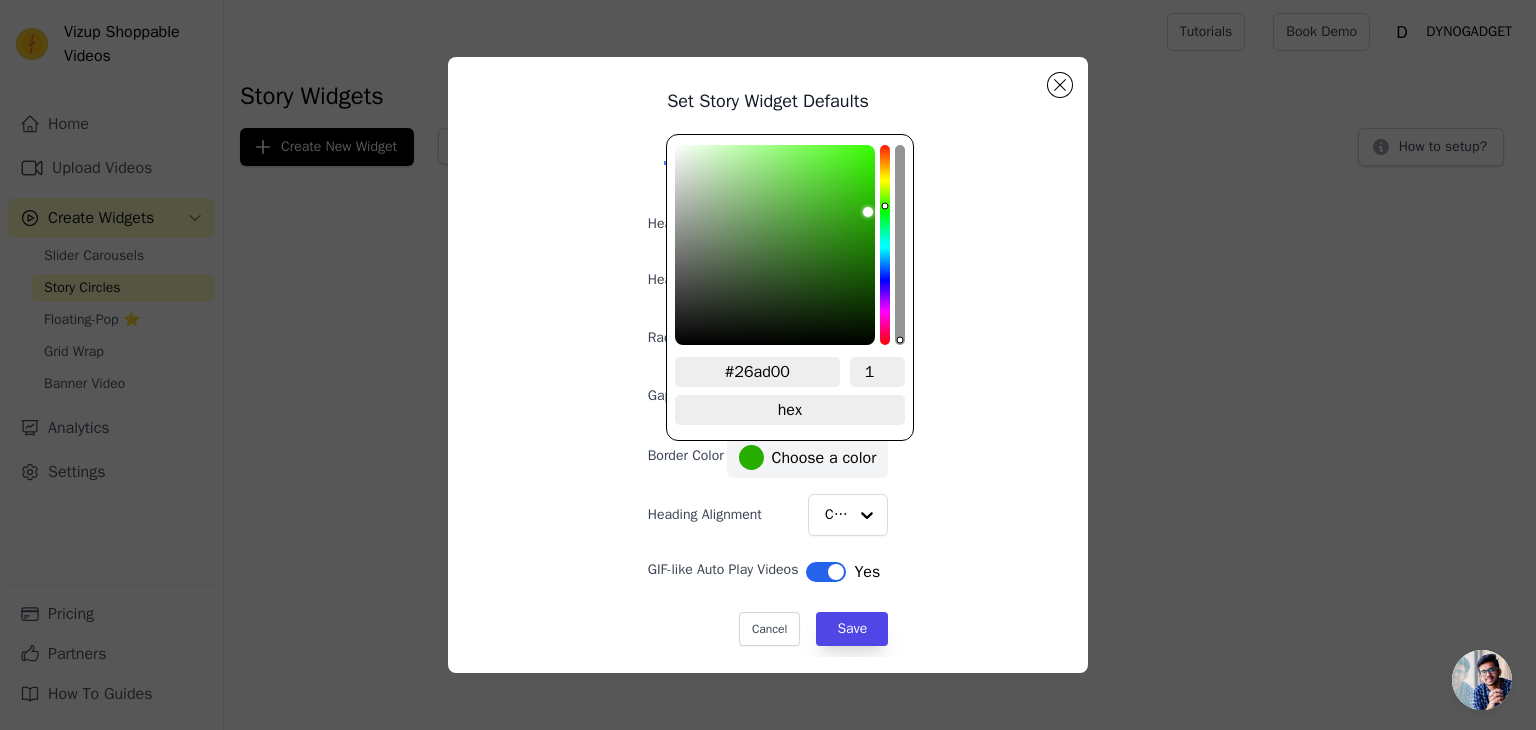 click at bounding box center [885, 245] 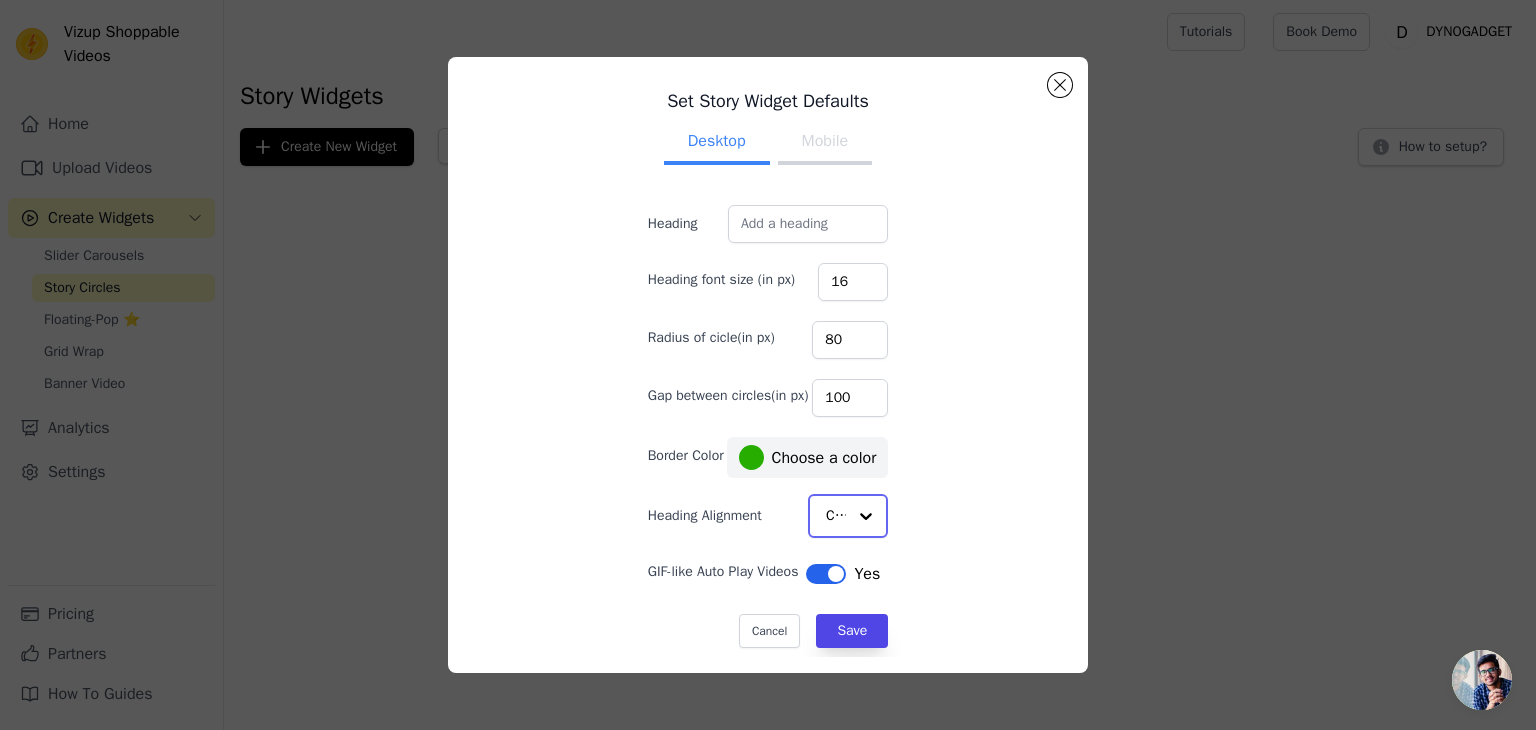 click at bounding box center (866, 516) 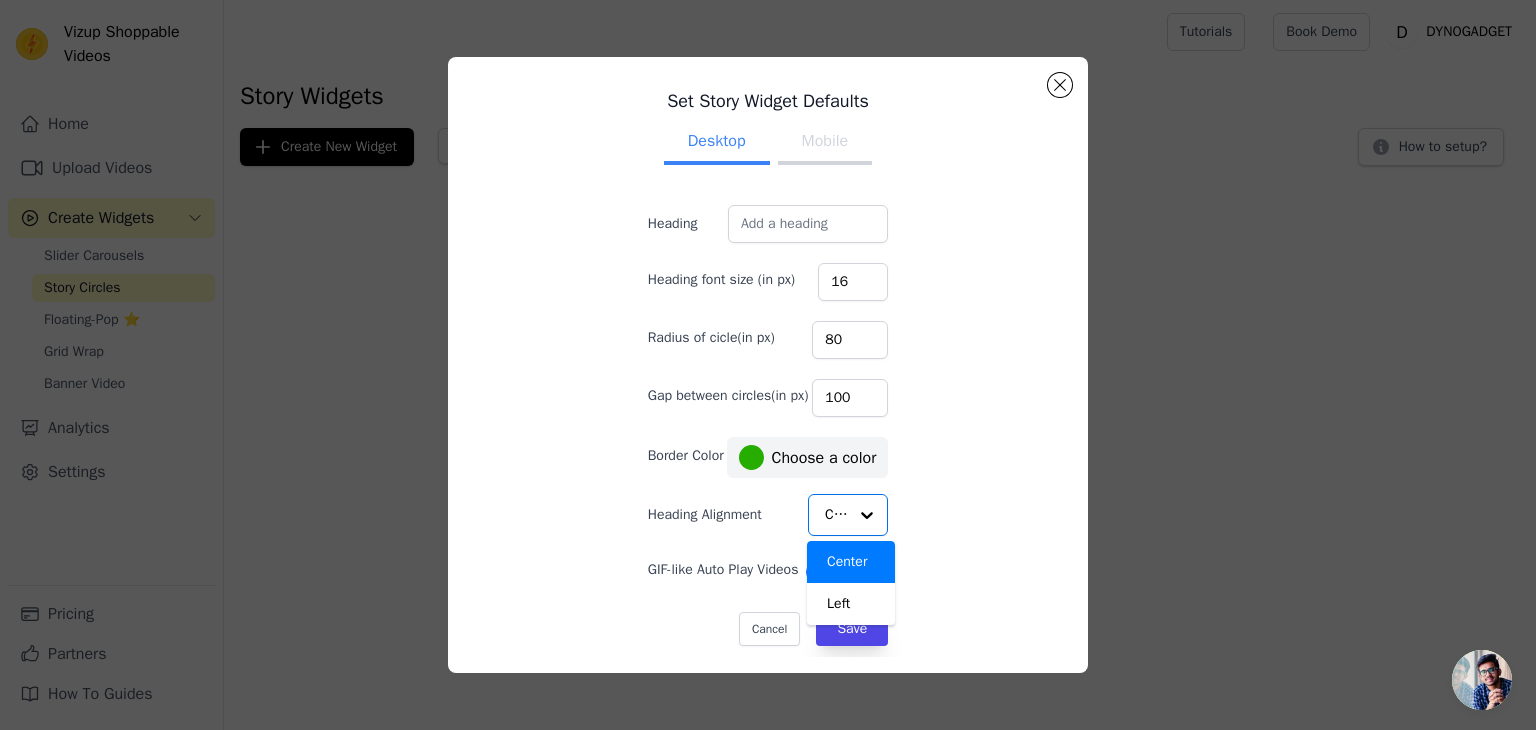 click on "Set Story Widget Defaults   Desktop Mobile   Heading     Heading font size (in px)   16   Radius of cicle(in px)   80   Gap between circles(in px)   100   Border Color   #26ad00       Choose a color     Heading Alignment     Center   Left       Option Center, selected.   You are currently focused on option Center. There are 2 results available.     Center               GIF-like Auto Play Videos   Label     Yes   Cancel     Save                               #26ad00   1   hex   change to    rgb" at bounding box center [768, 365] 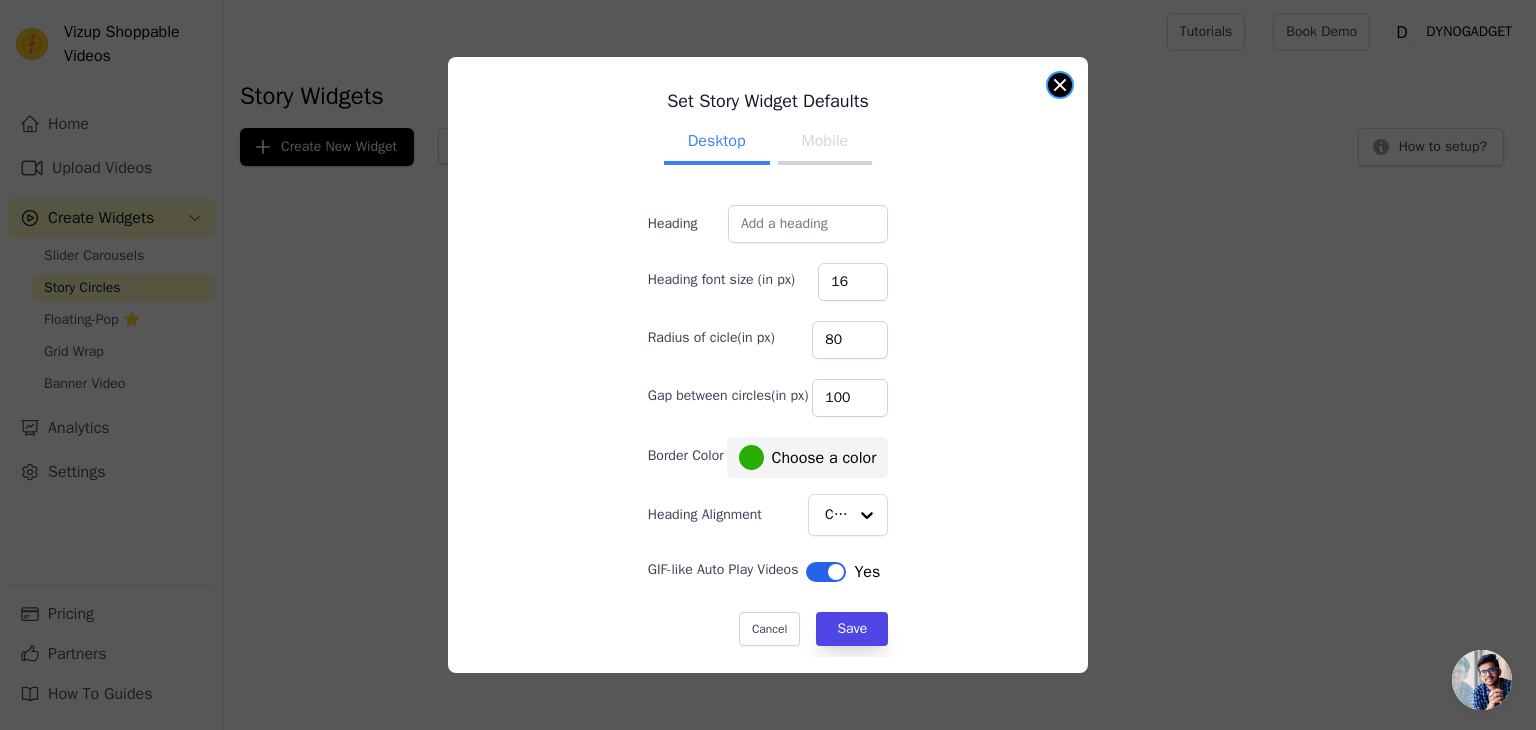 click at bounding box center [1060, 85] 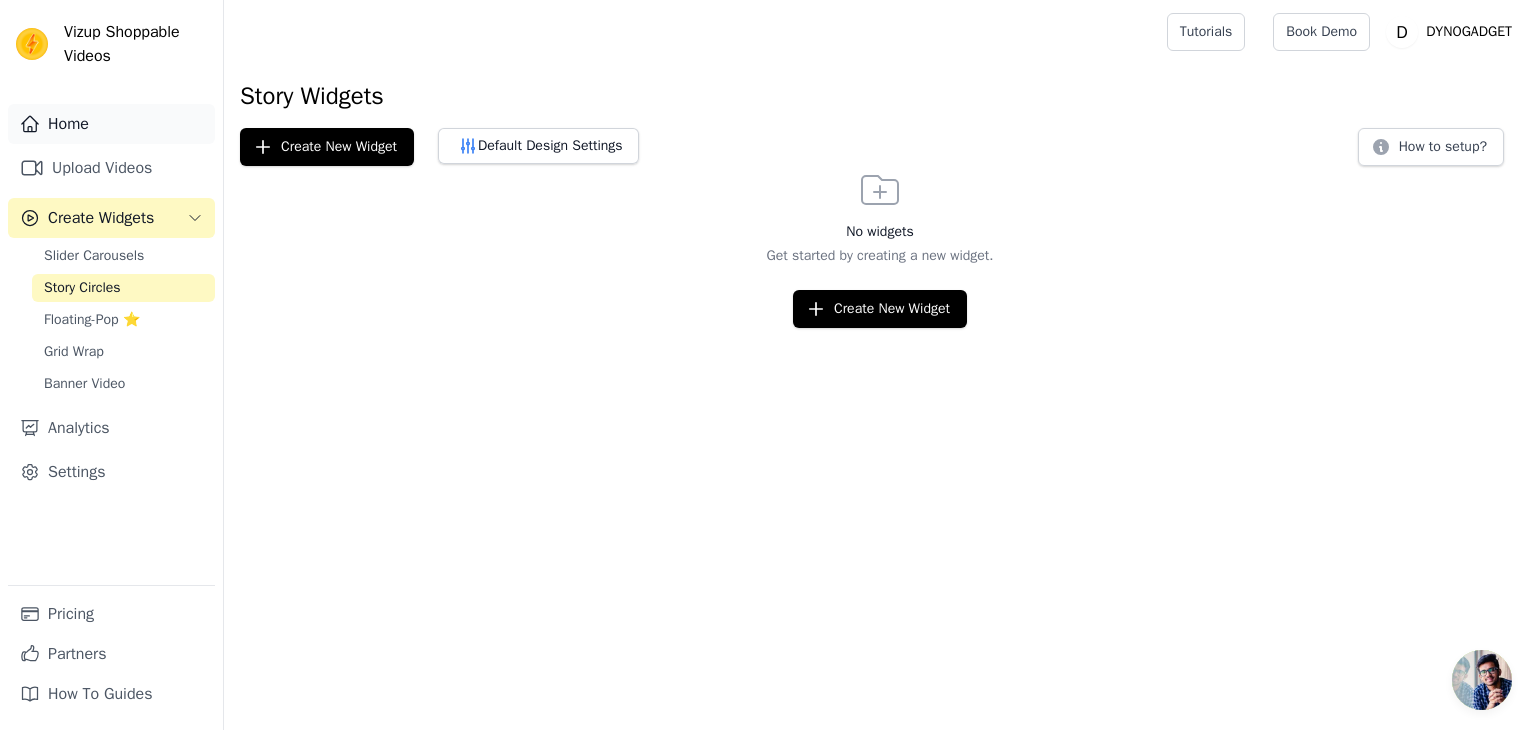 click on "Home" at bounding box center (111, 124) 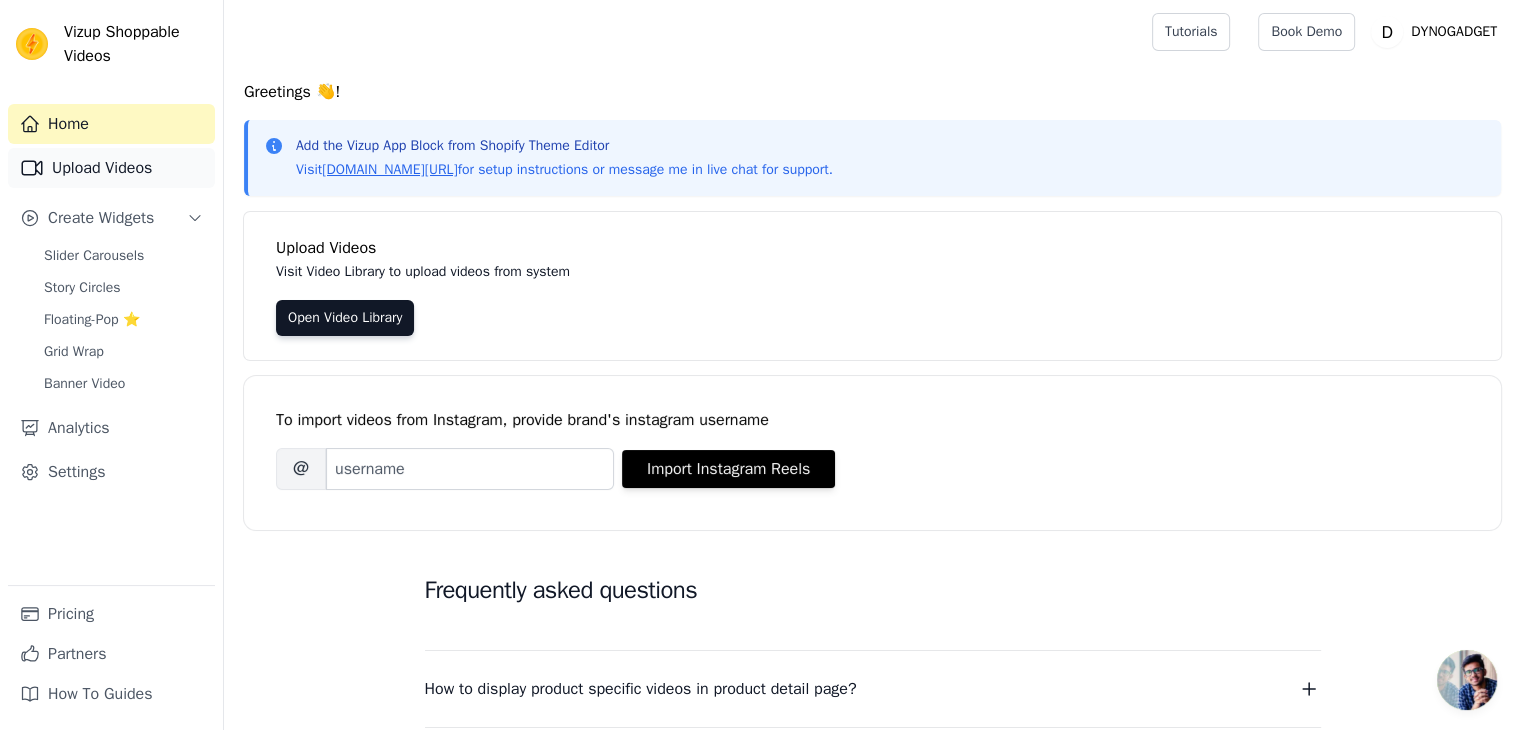 click on "Upload Videos" at bounding box center (111, 168) 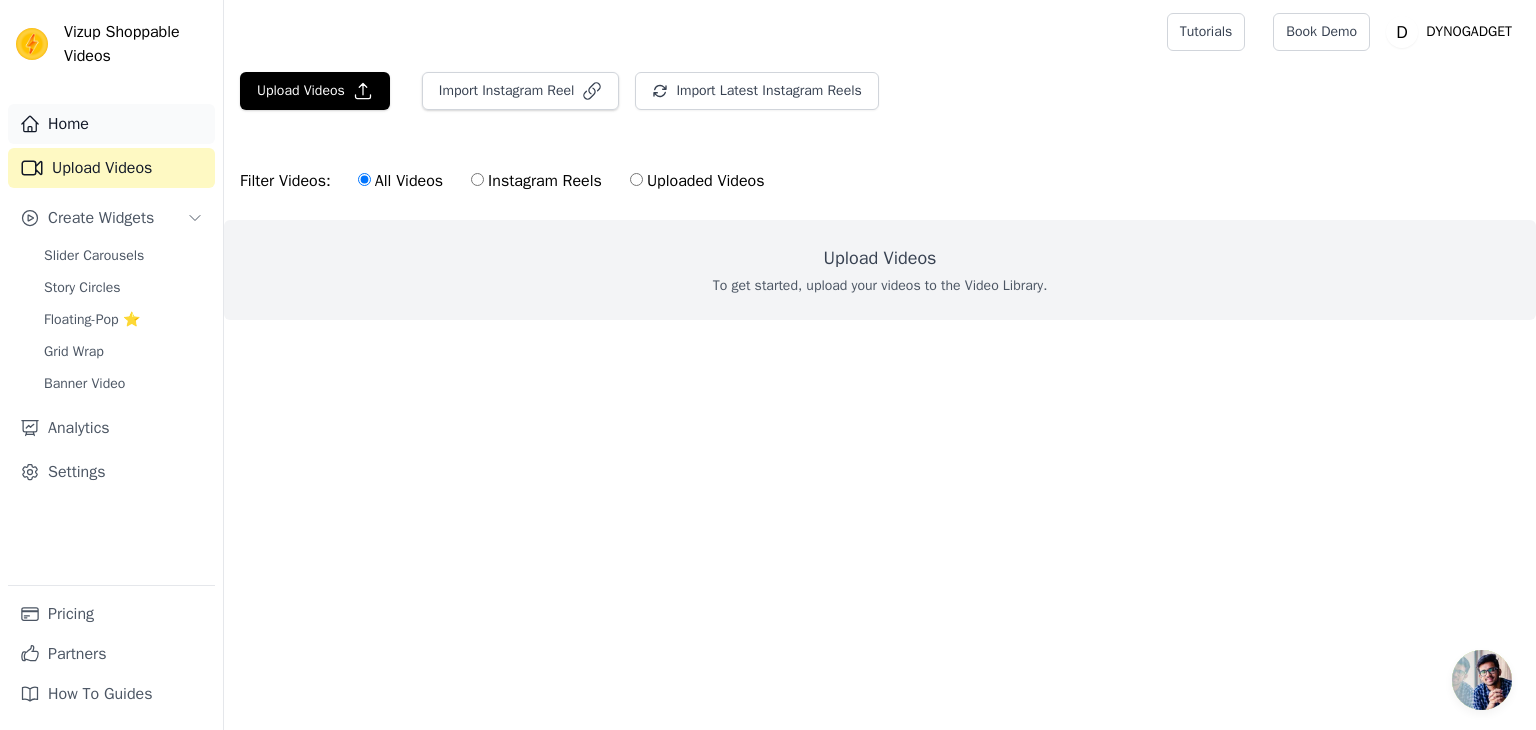click on "Home" at bounding box center (111, 124) 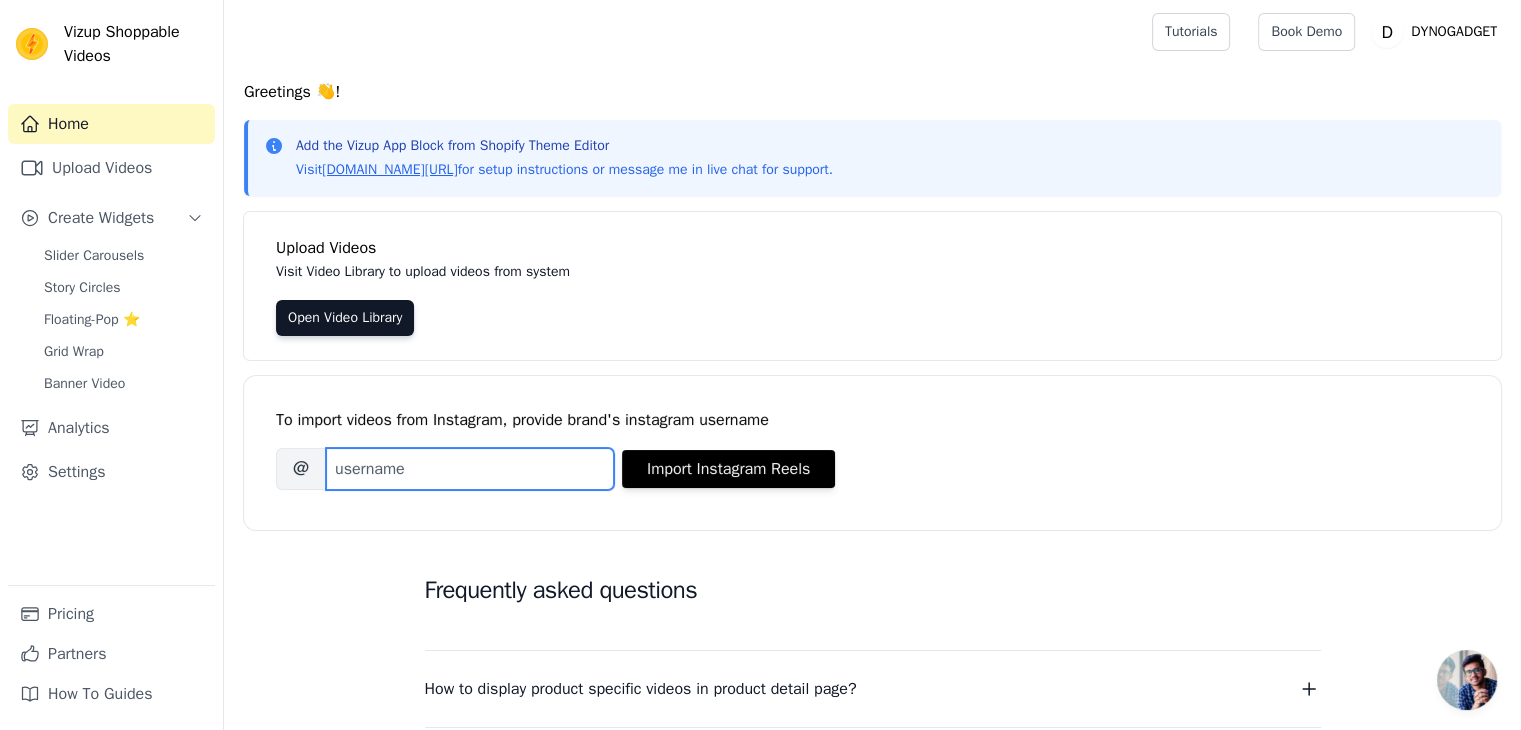 click on "Brand's Instagram Username" at bounding box center [470, 469] 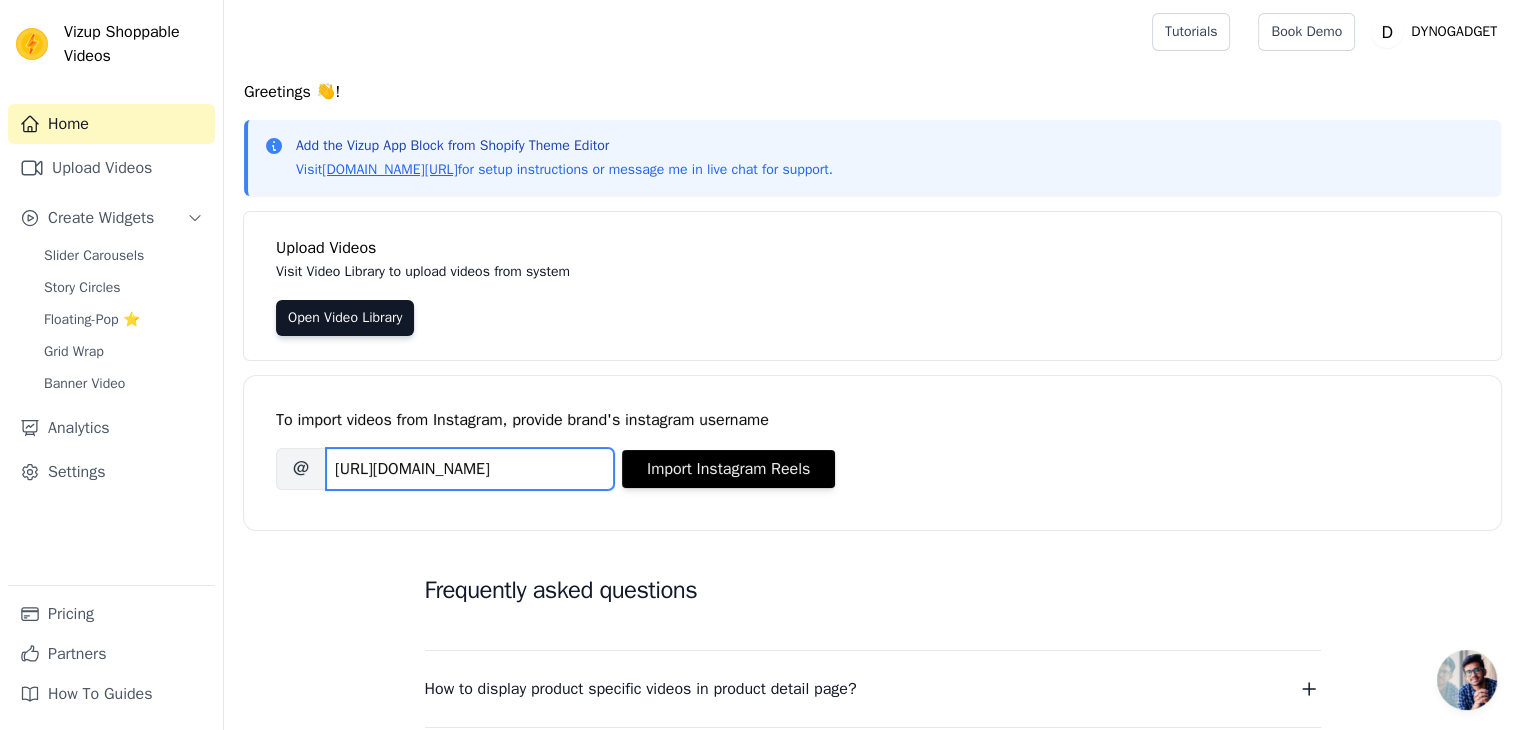 scroll, scrollTop: 0, scrollLeft: 489, axis: horizontal 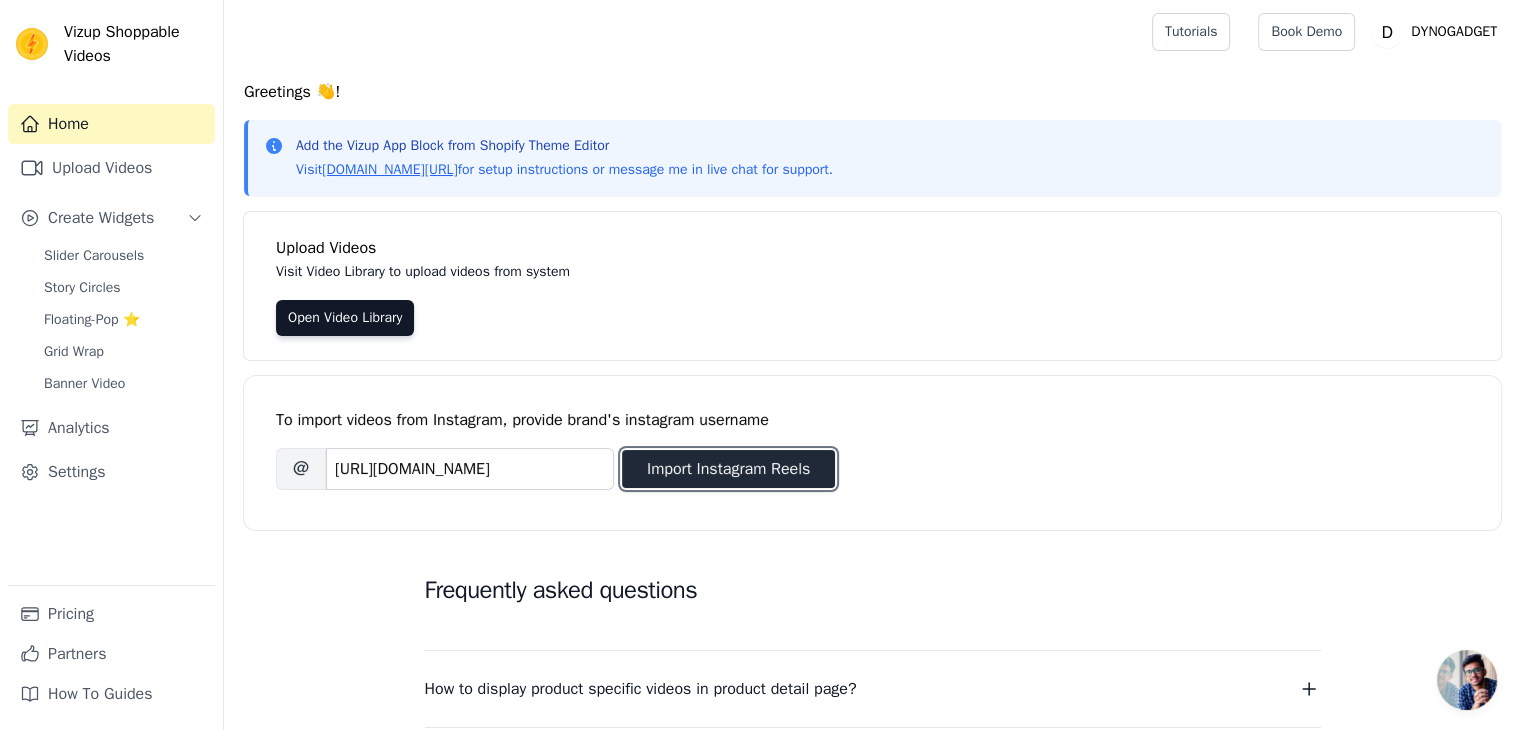 click on "Import Instagram Reels" at bounding box center [728, 469] 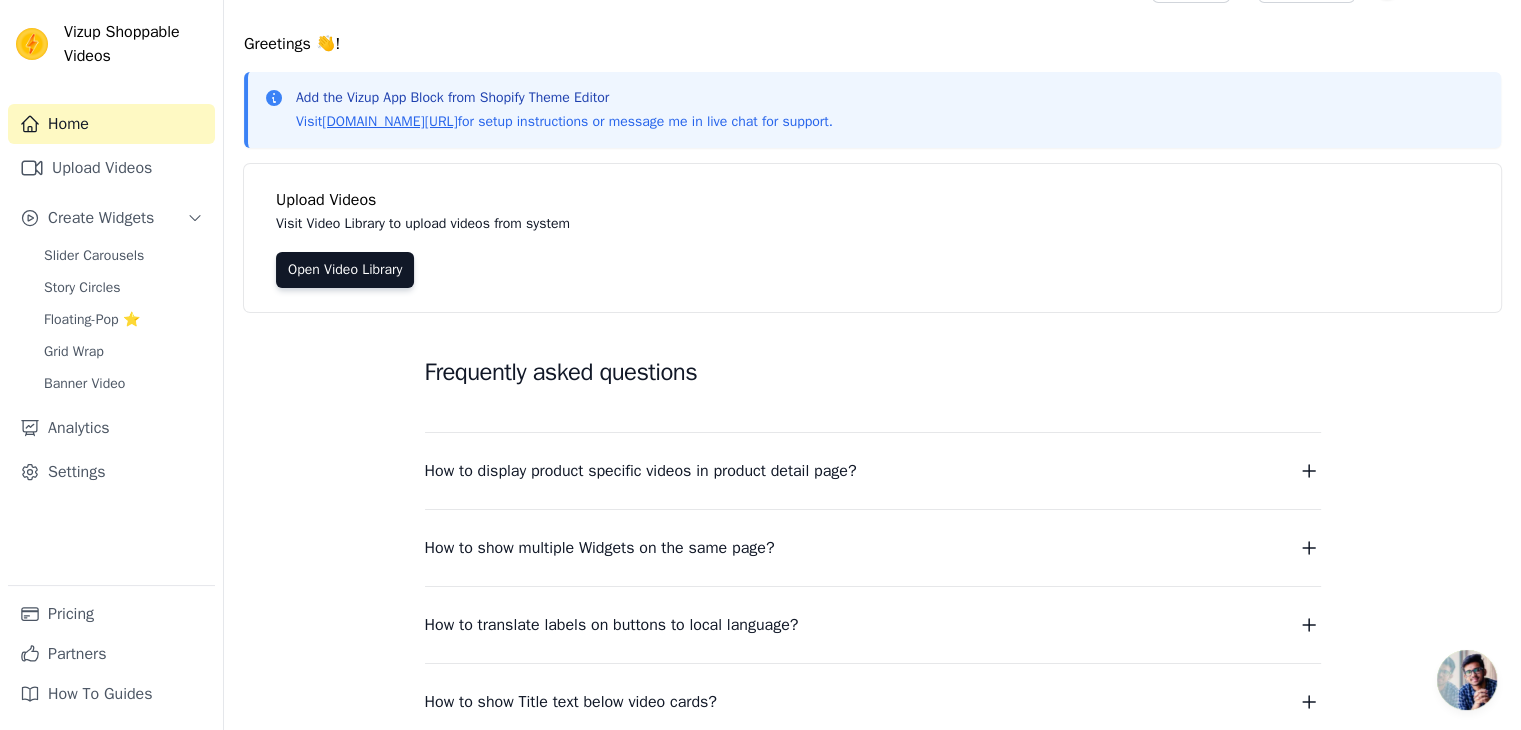 scroll, scrollTop: 0, scrollLeft: 0, axis: both 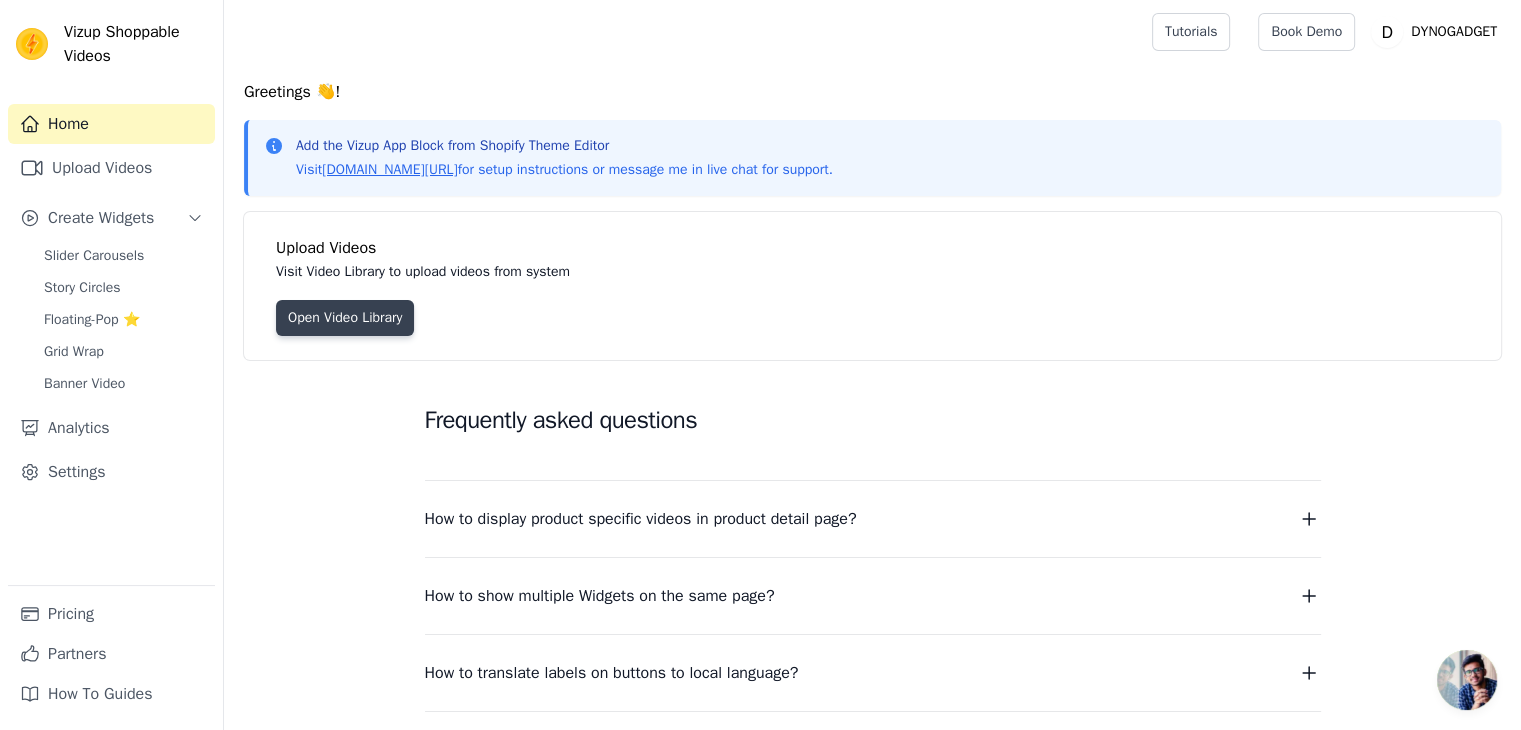 click on "Open Video Library" at bounding box center [345, 318] 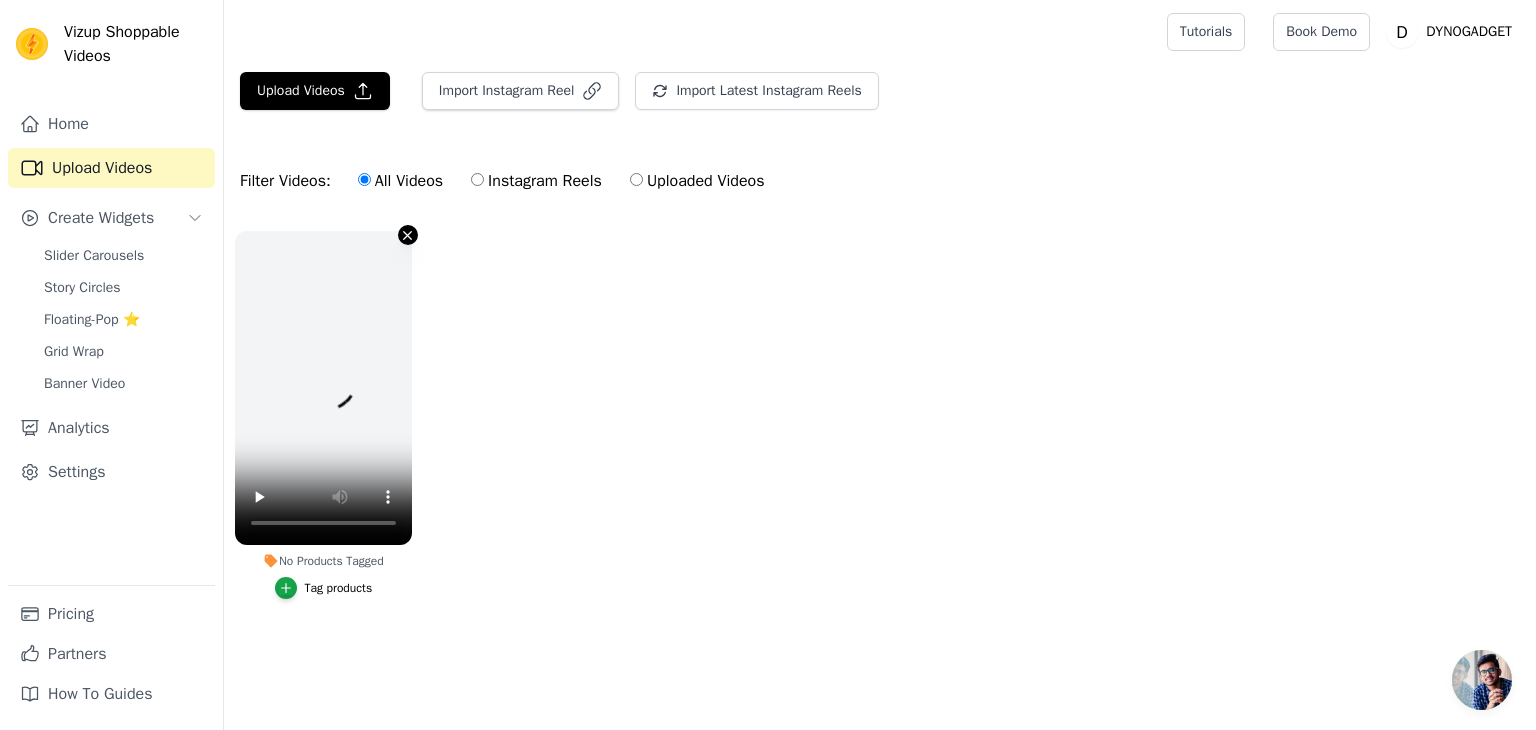 click 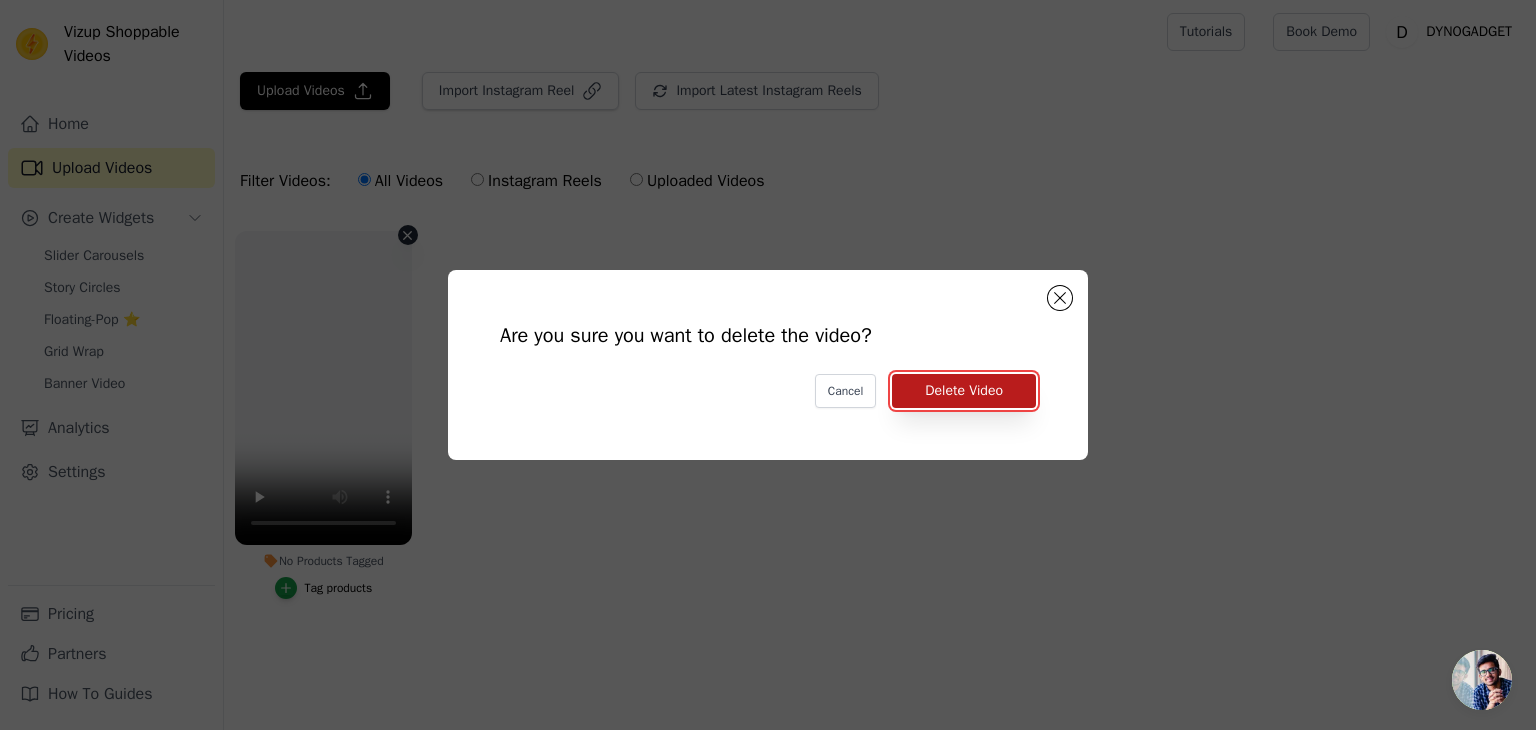 drag, startPoint x: 920, startPoint y: 401, endPoint x: 835, endPoint y: 368, distance: 91.18114 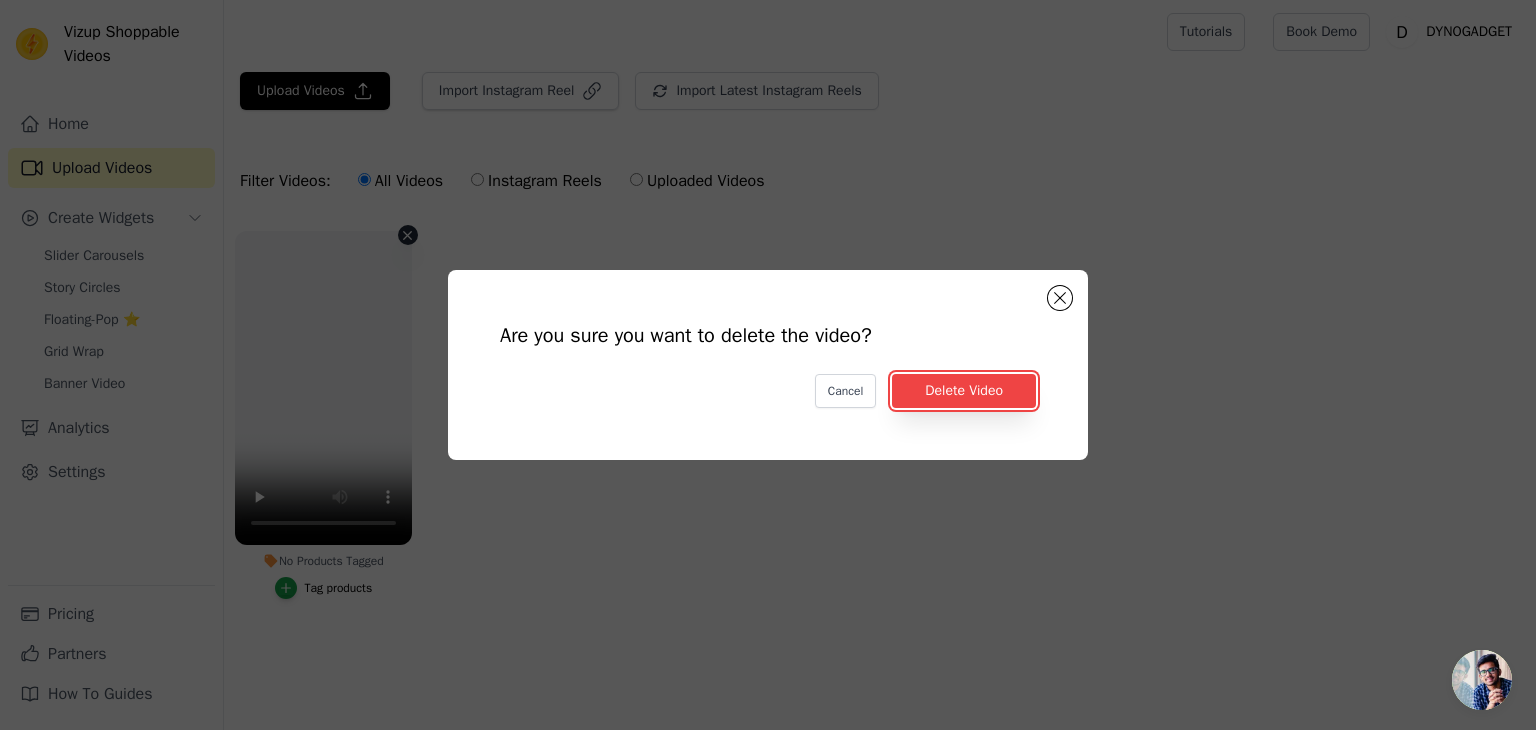 click on "Delete Video" at bounding box center (964, 391) 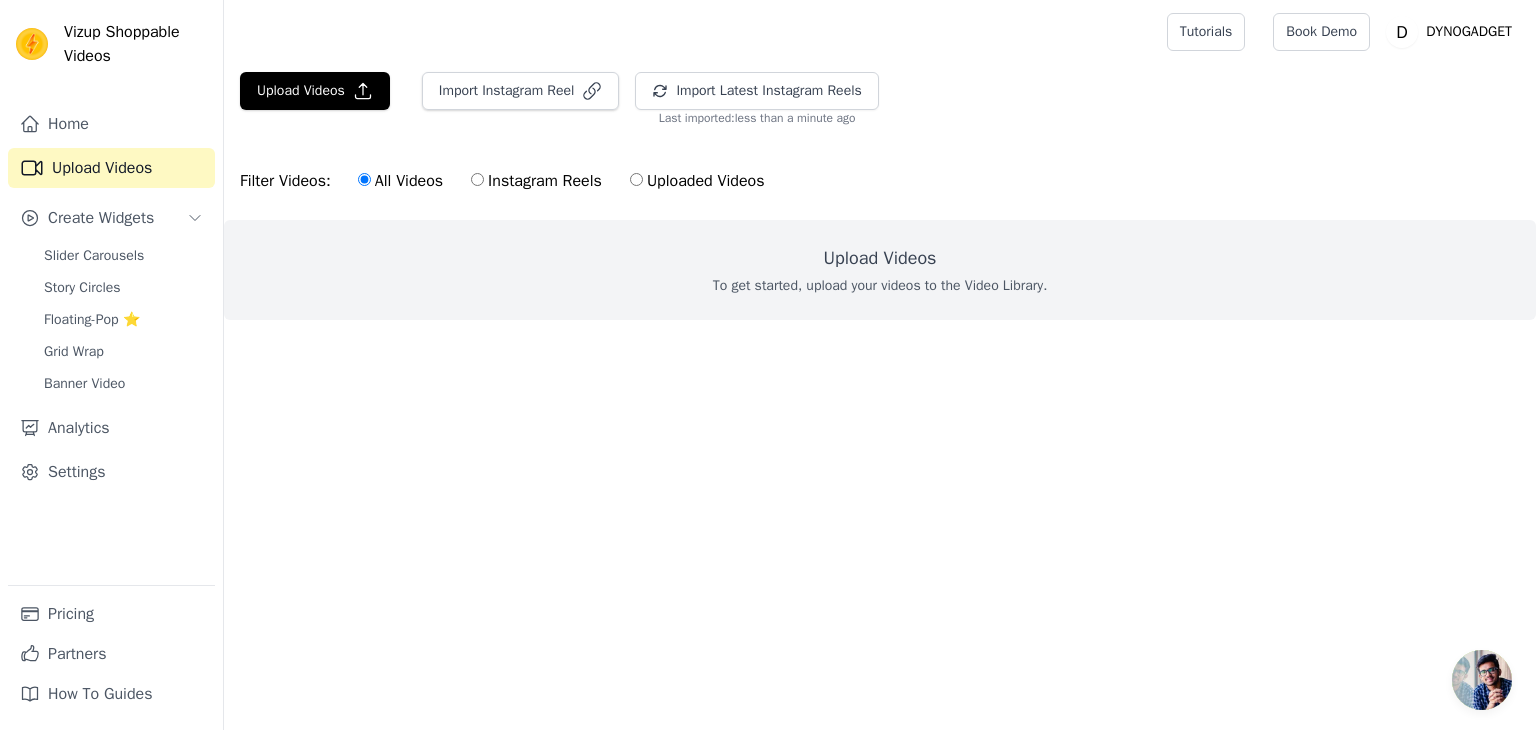 click on "Instagram Reels" at bounding box center (536, 181) 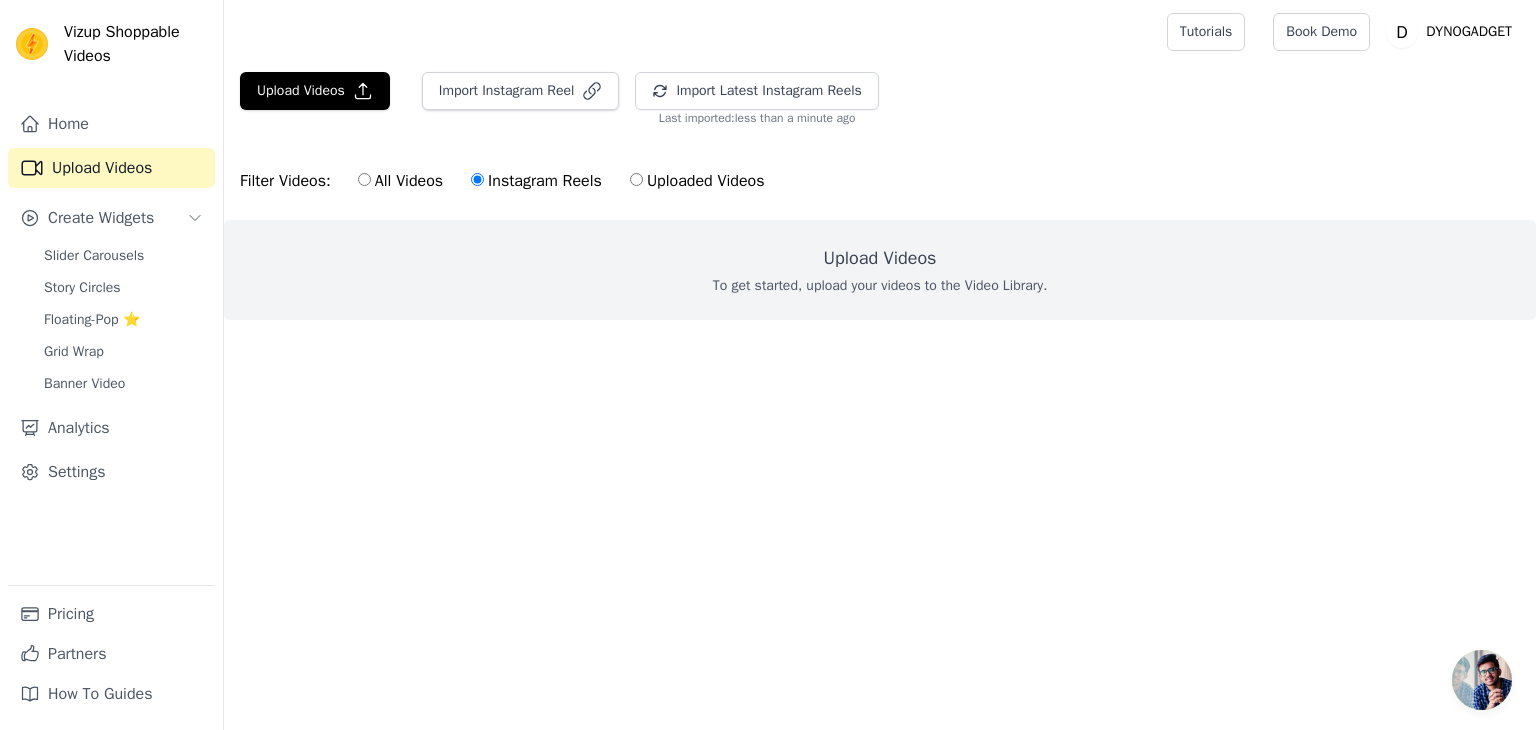 click on "Uploaded Videos" at bounding box center [697, 181] 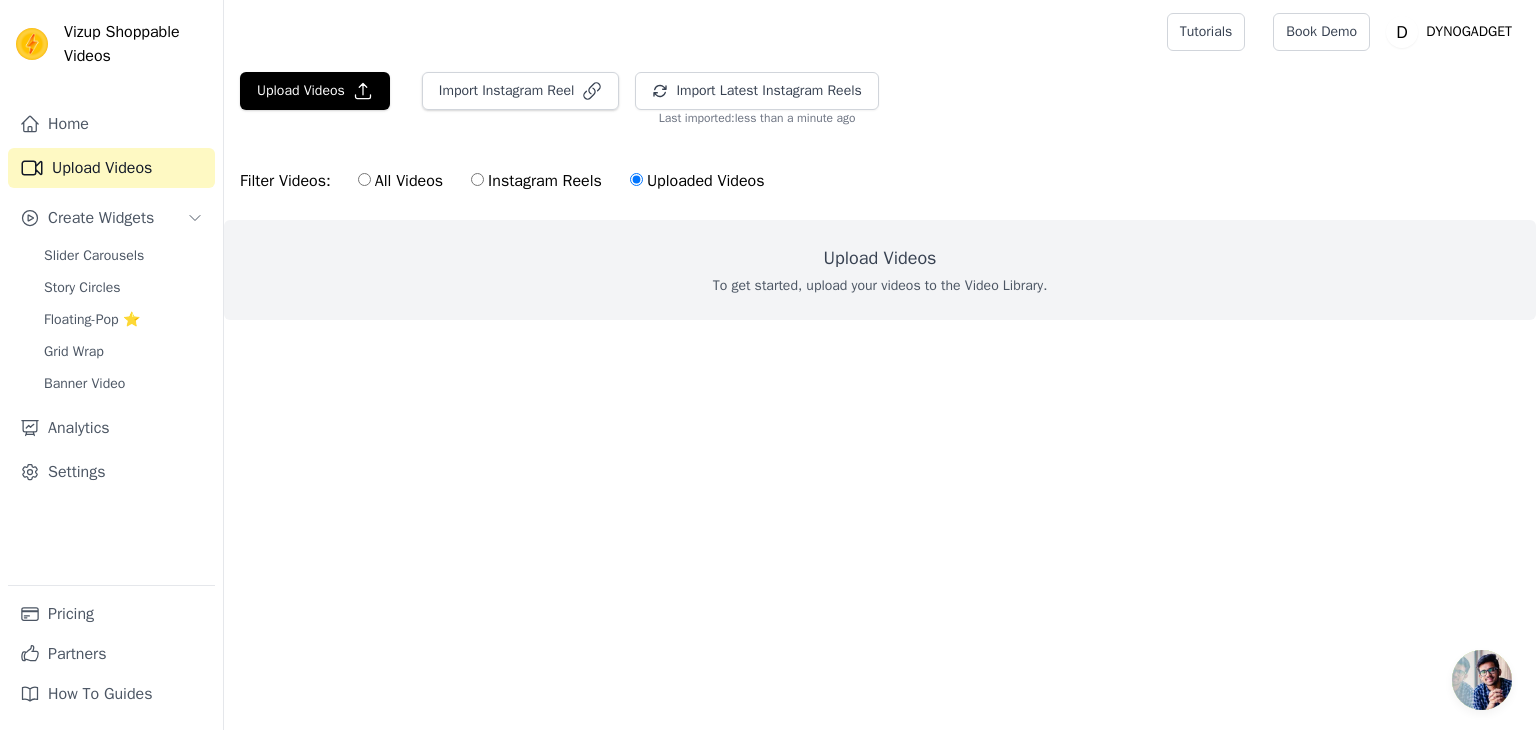 click on "Instagram Reels" at bounding box center [536, 181] 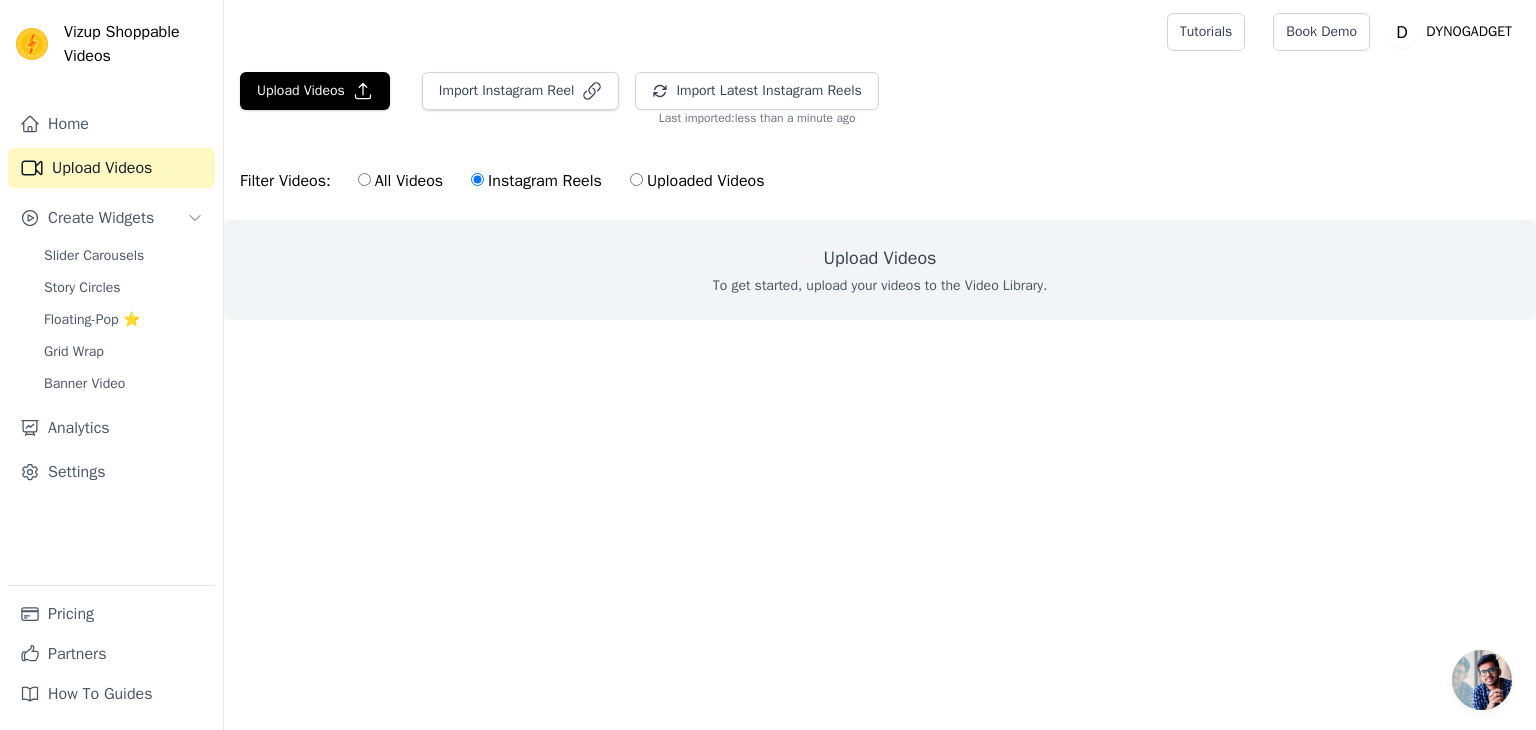 click on "Filter Videos:
All Videos
Instagram Reels
Uploaded Videos" at bounding box center [880, 181] 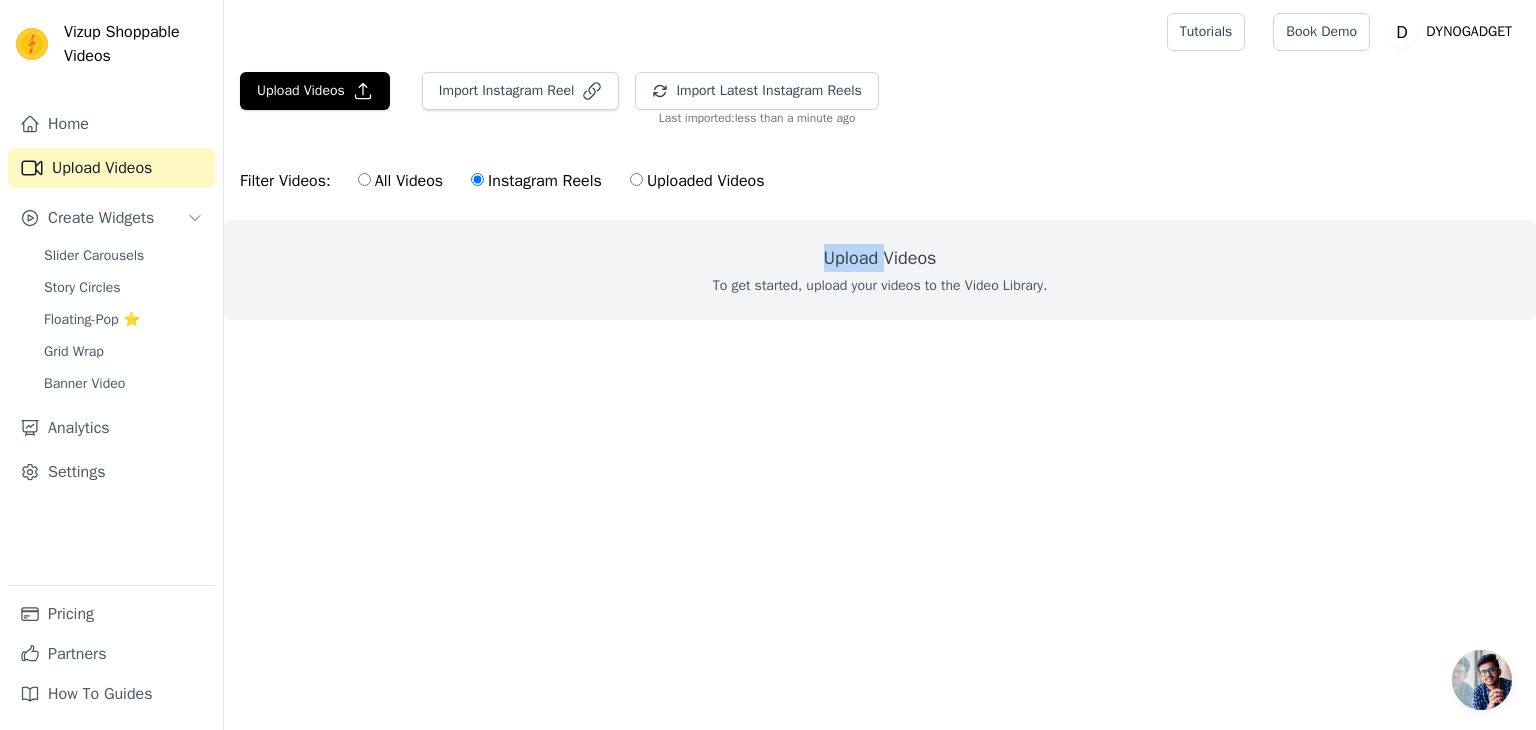 click on "Upload Videos" at bounding box center [880, 258] 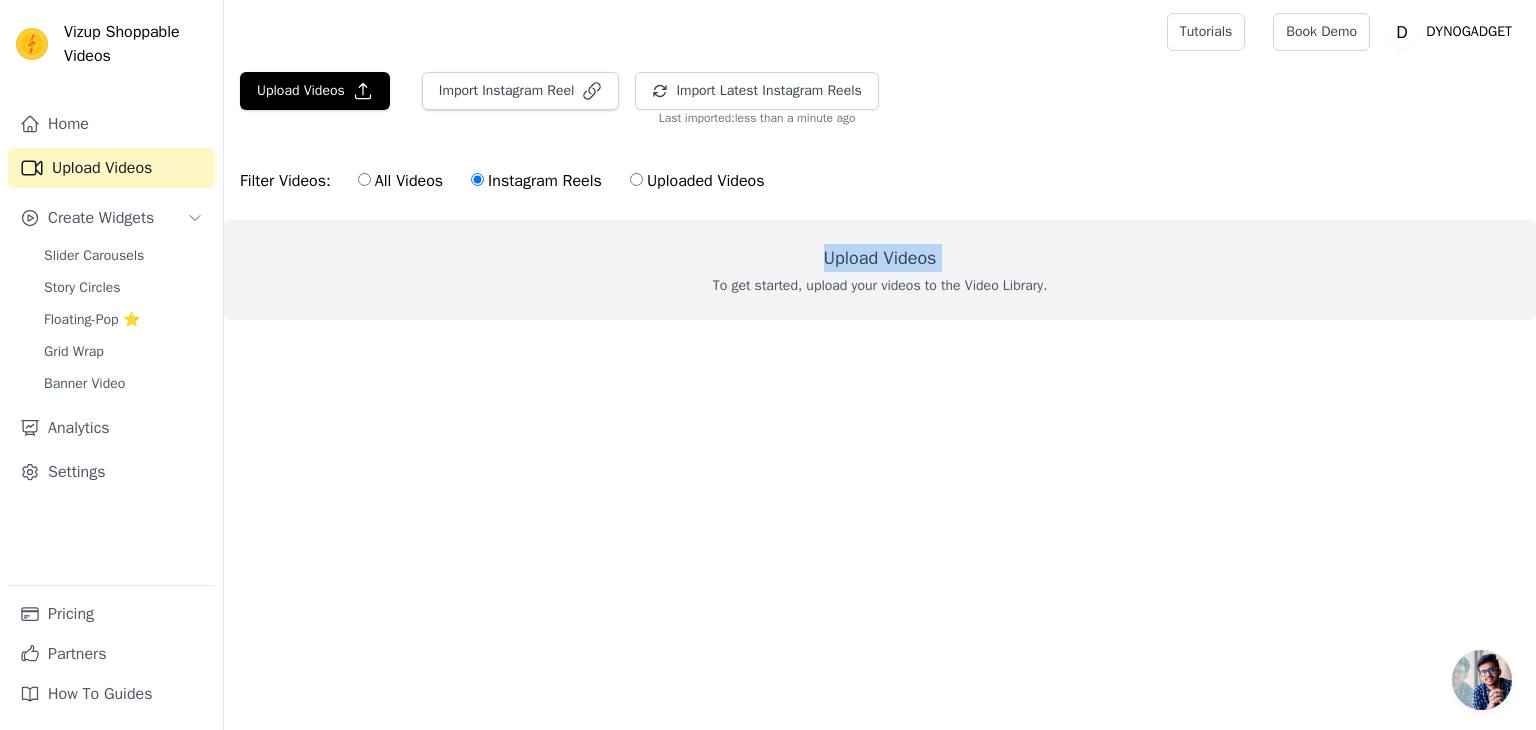 click on "Upload Videos" at bounding box center [880, 258] 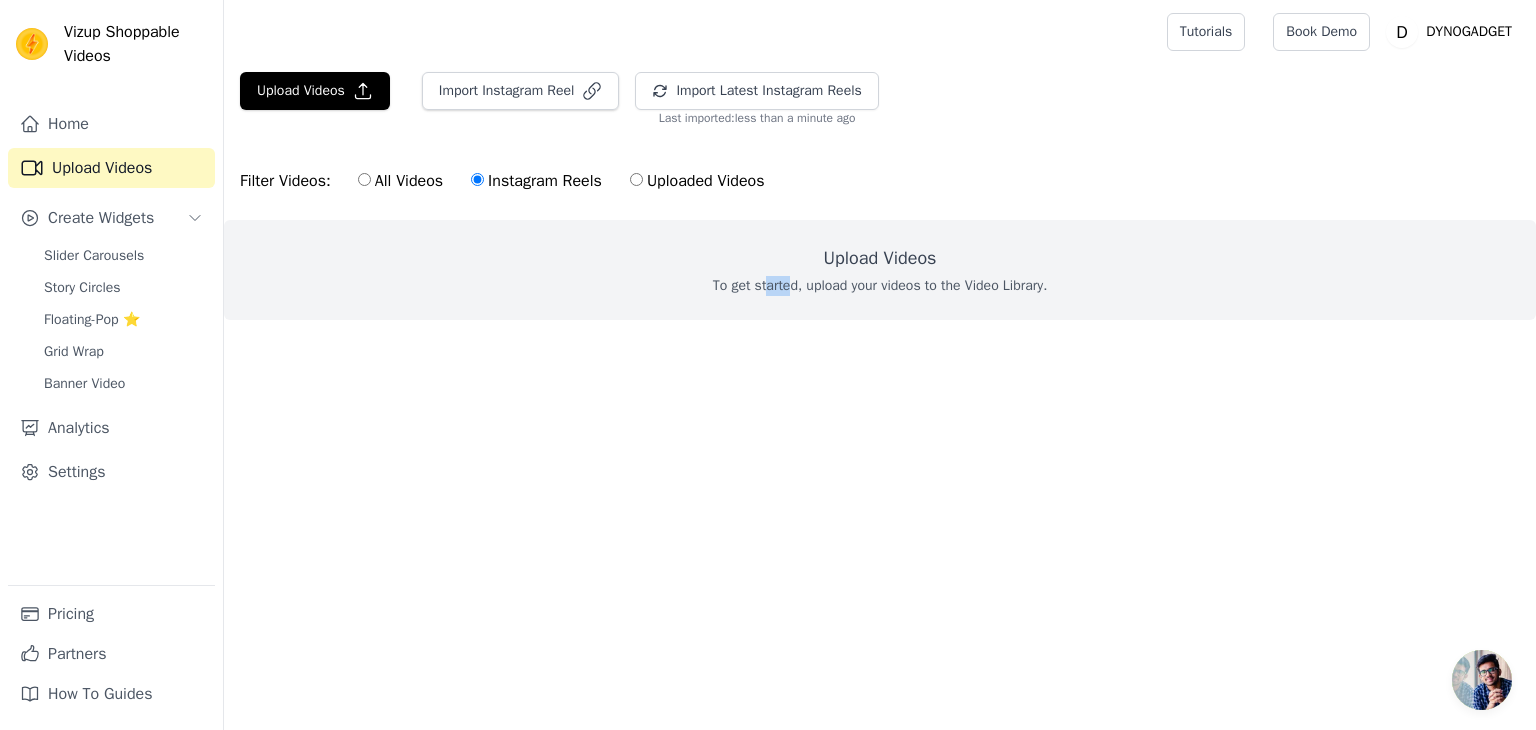 drag, startPoint x: 766, startPoint y: 300, endPoint x: 748, endPoint y: 305, distance: 18.681541 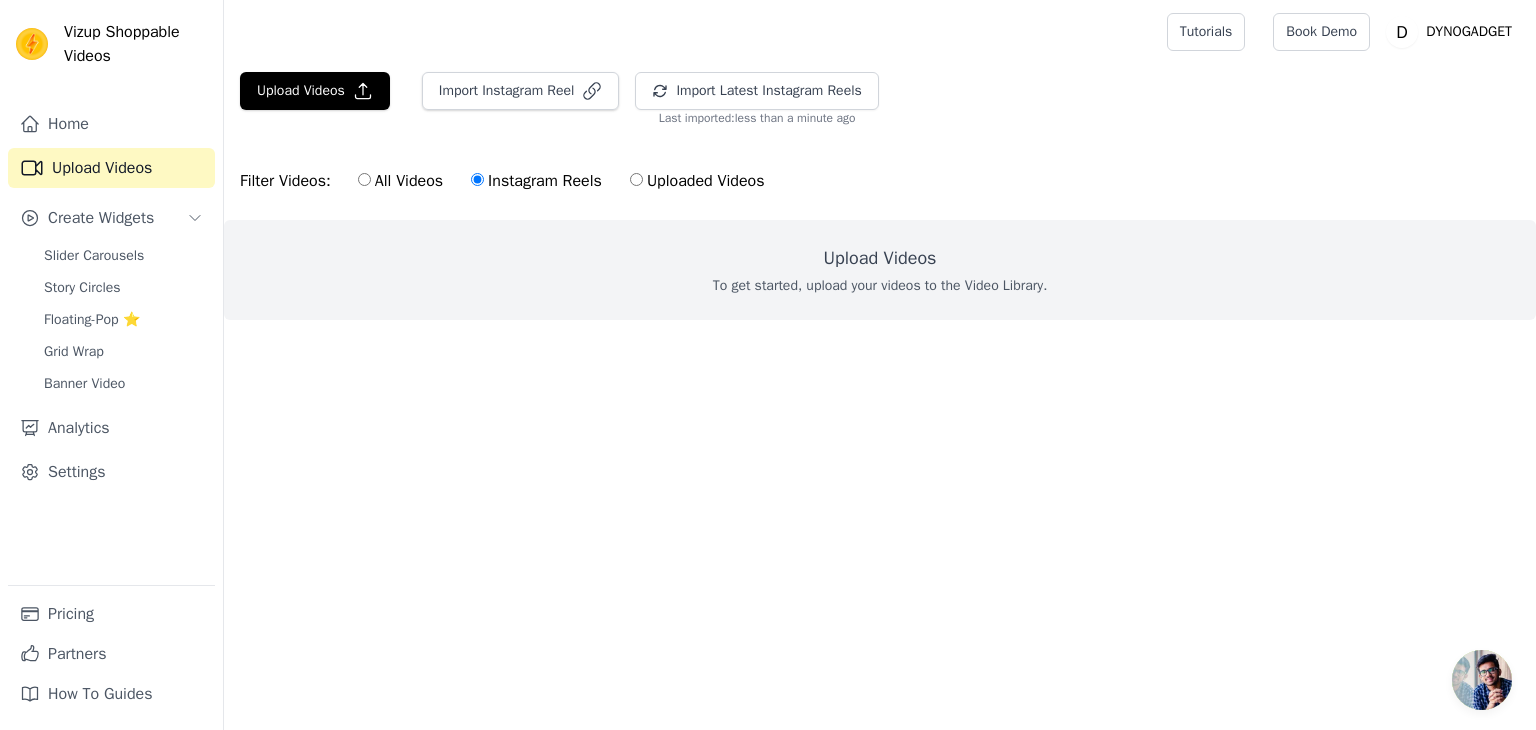 click at bounding box center [880, 336] 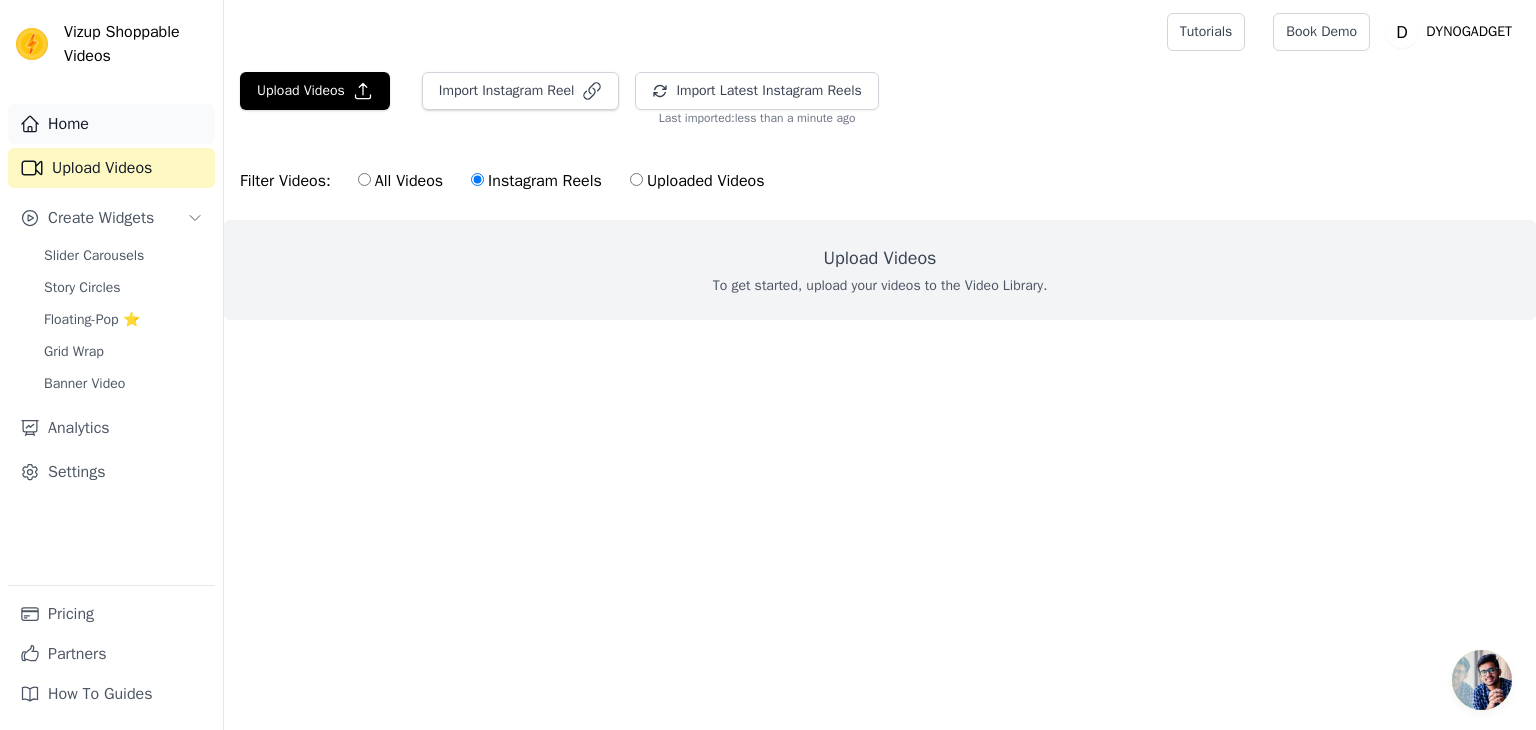click on "Home" at bounding box center [111, 124] 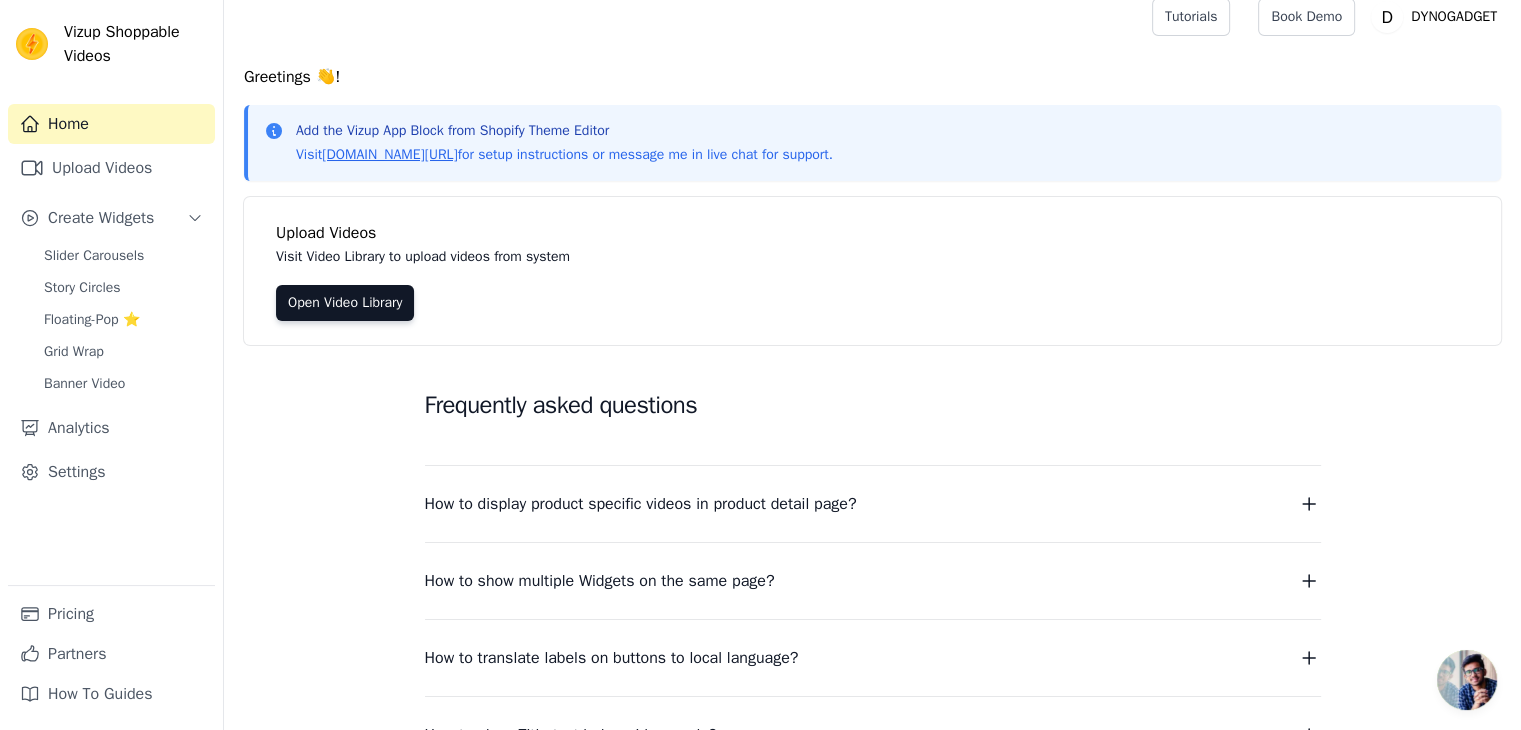 scroll, scrollTop: 0, scrollLeft: 0, axis: both 